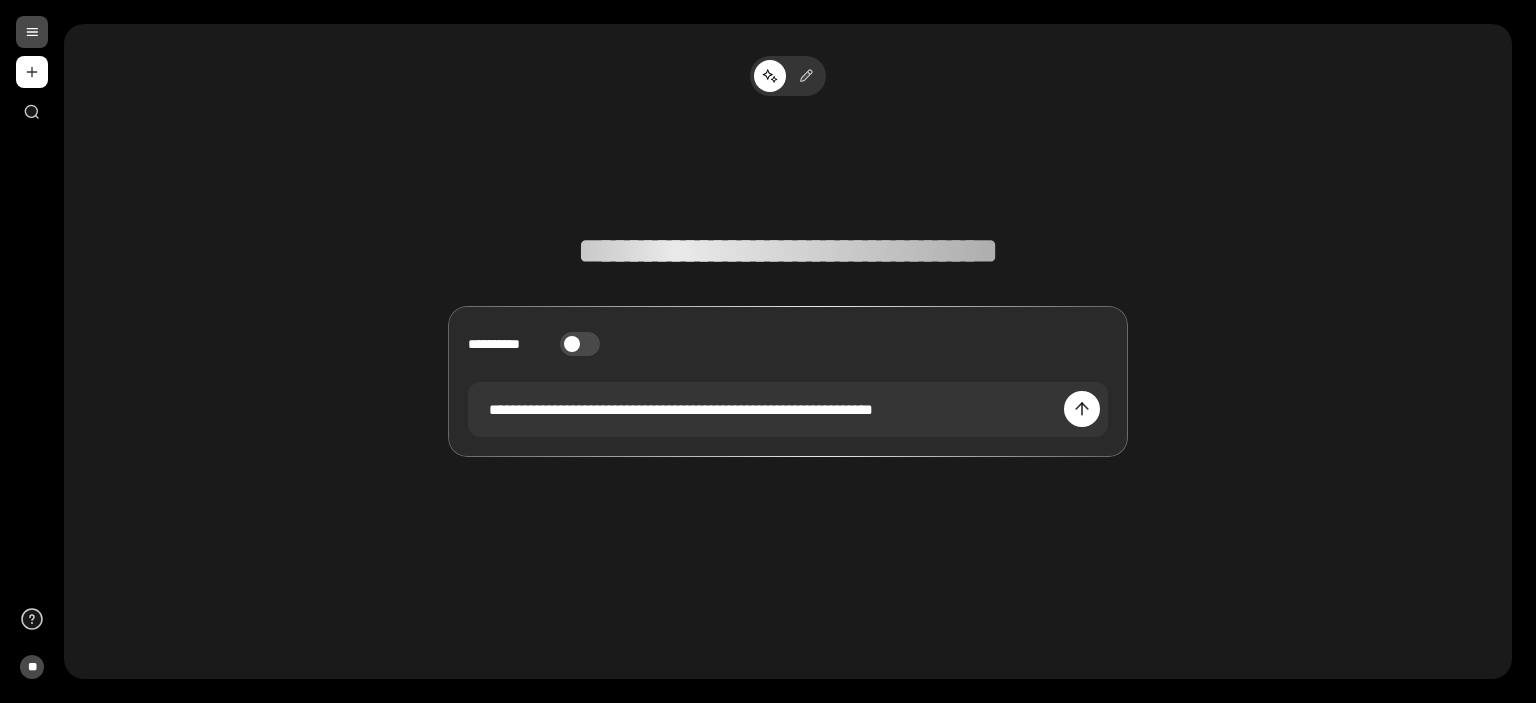 scroll, scrollTop: 0, scrollLeft: 0, axis: both 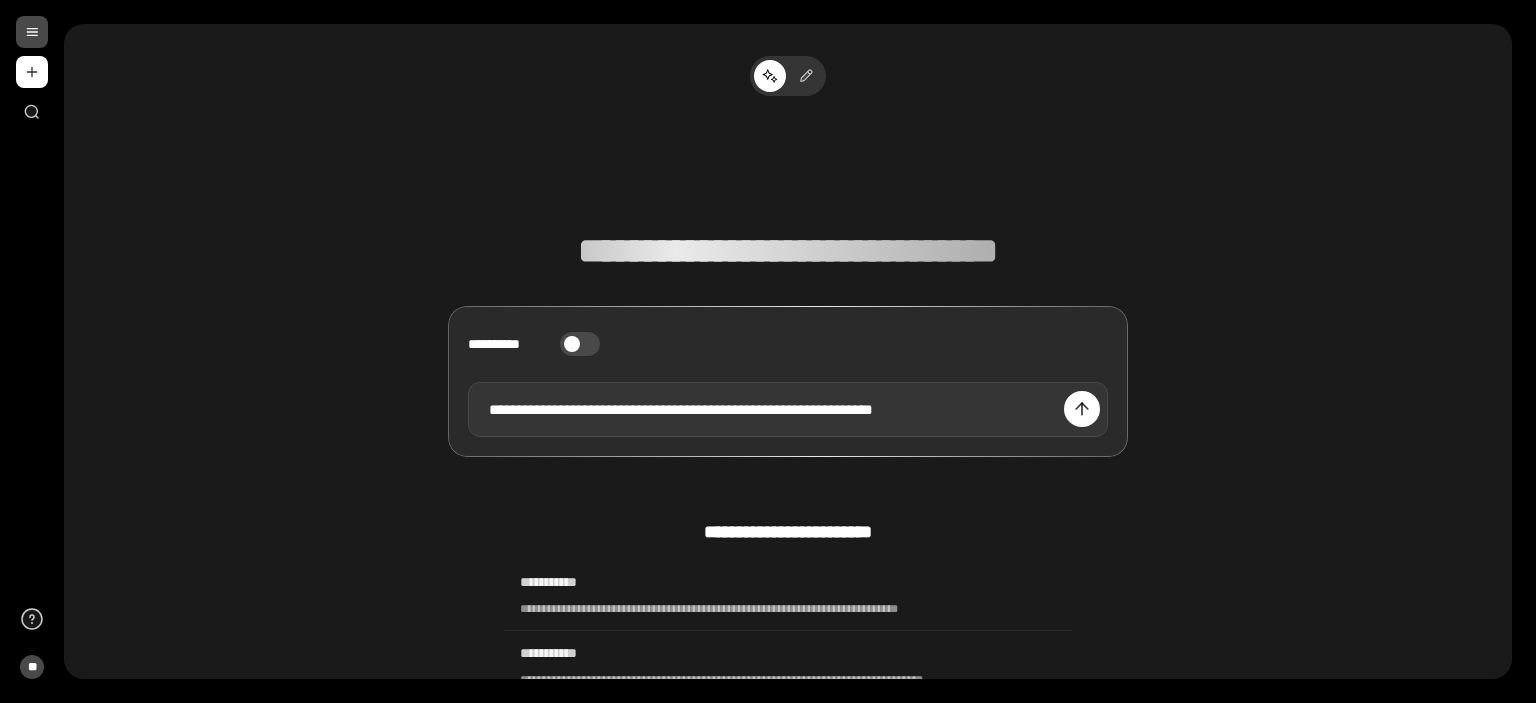type 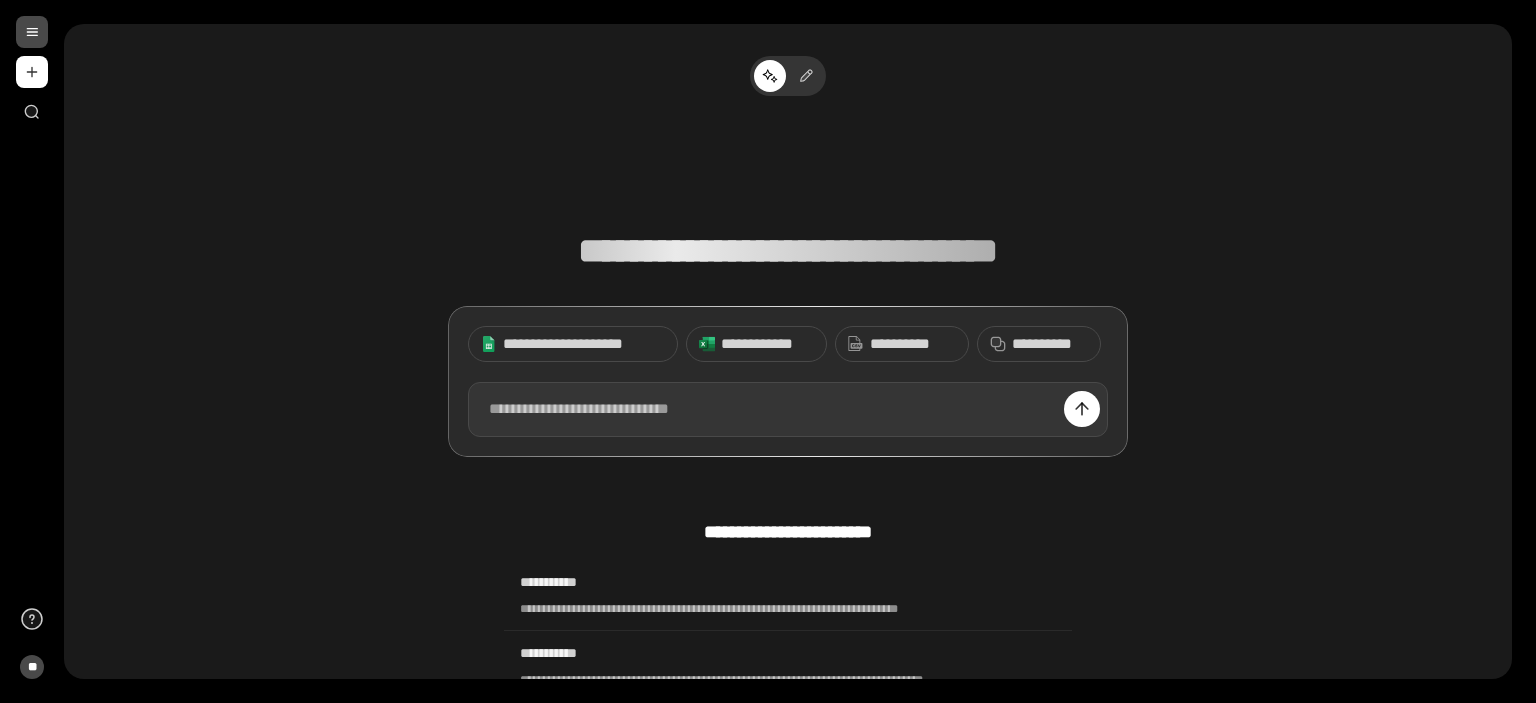 click at bounding box center [788, 410] 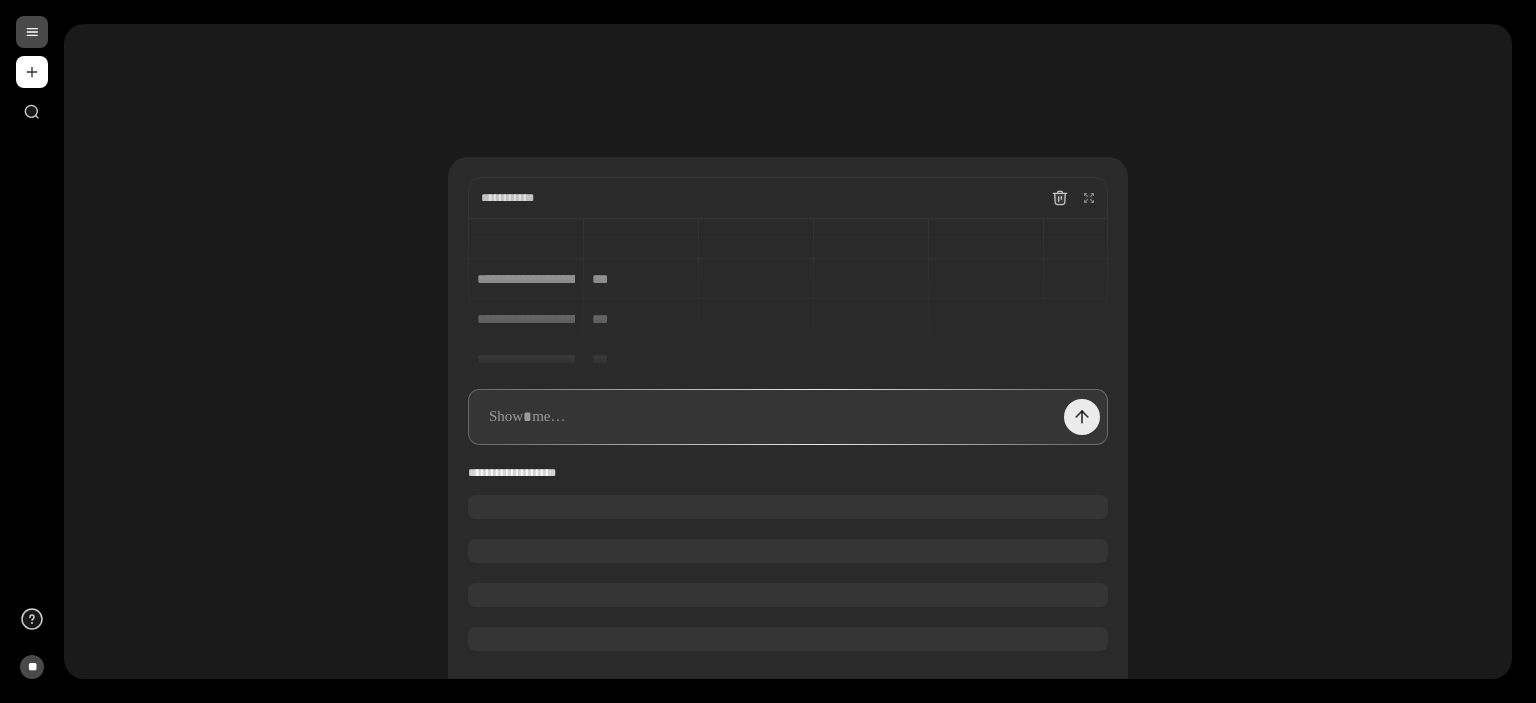 click at bounding box center (1082, 417) 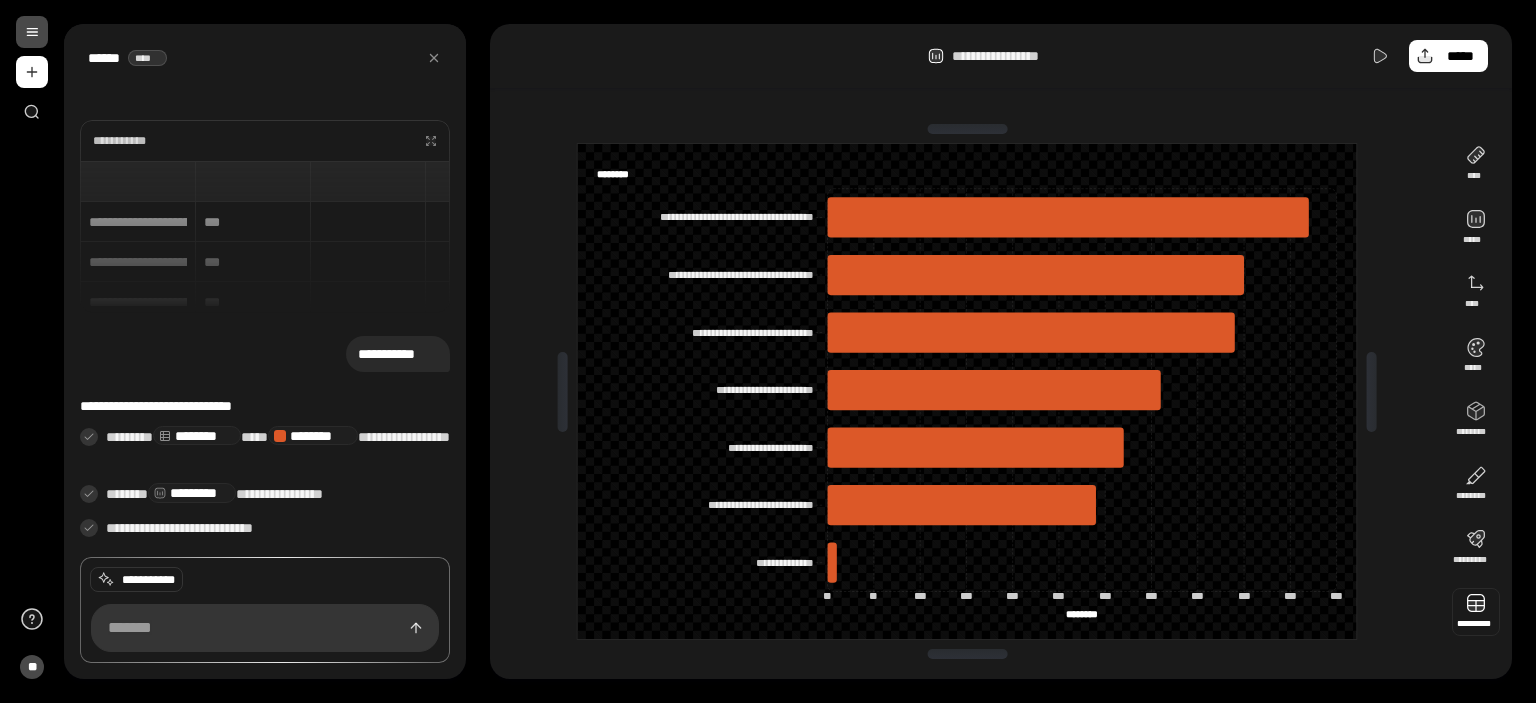 click at bounding box center (1476, 612) 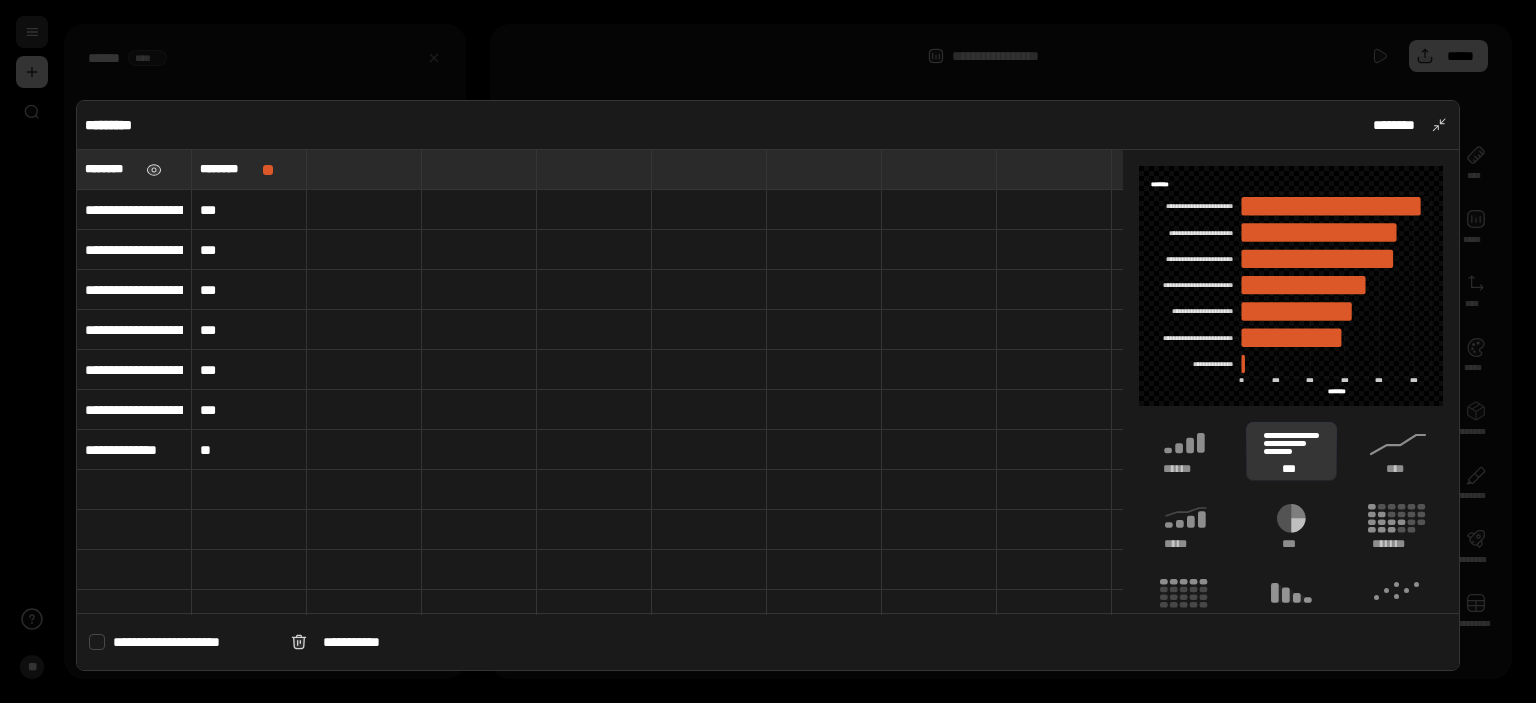 click on "********" at bounding box center [111, 169] 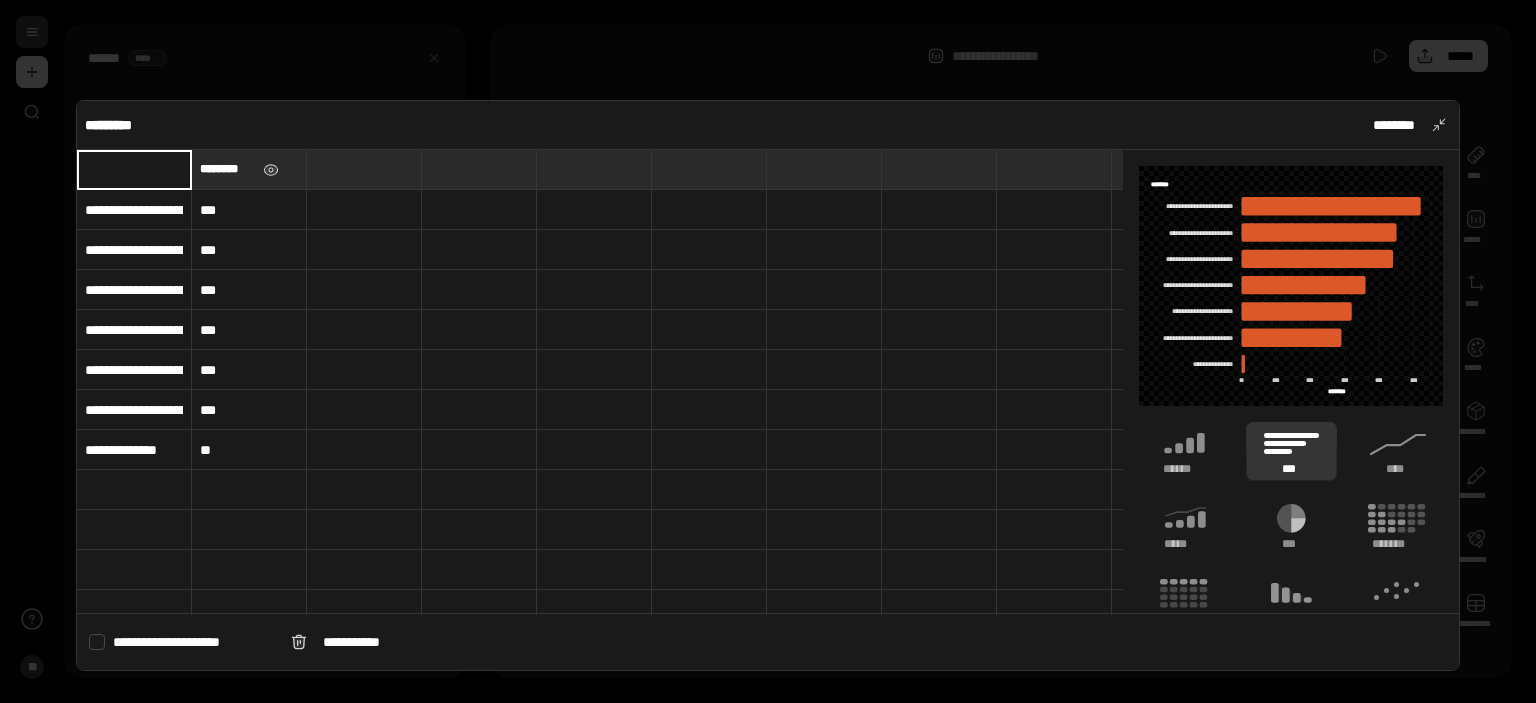 type 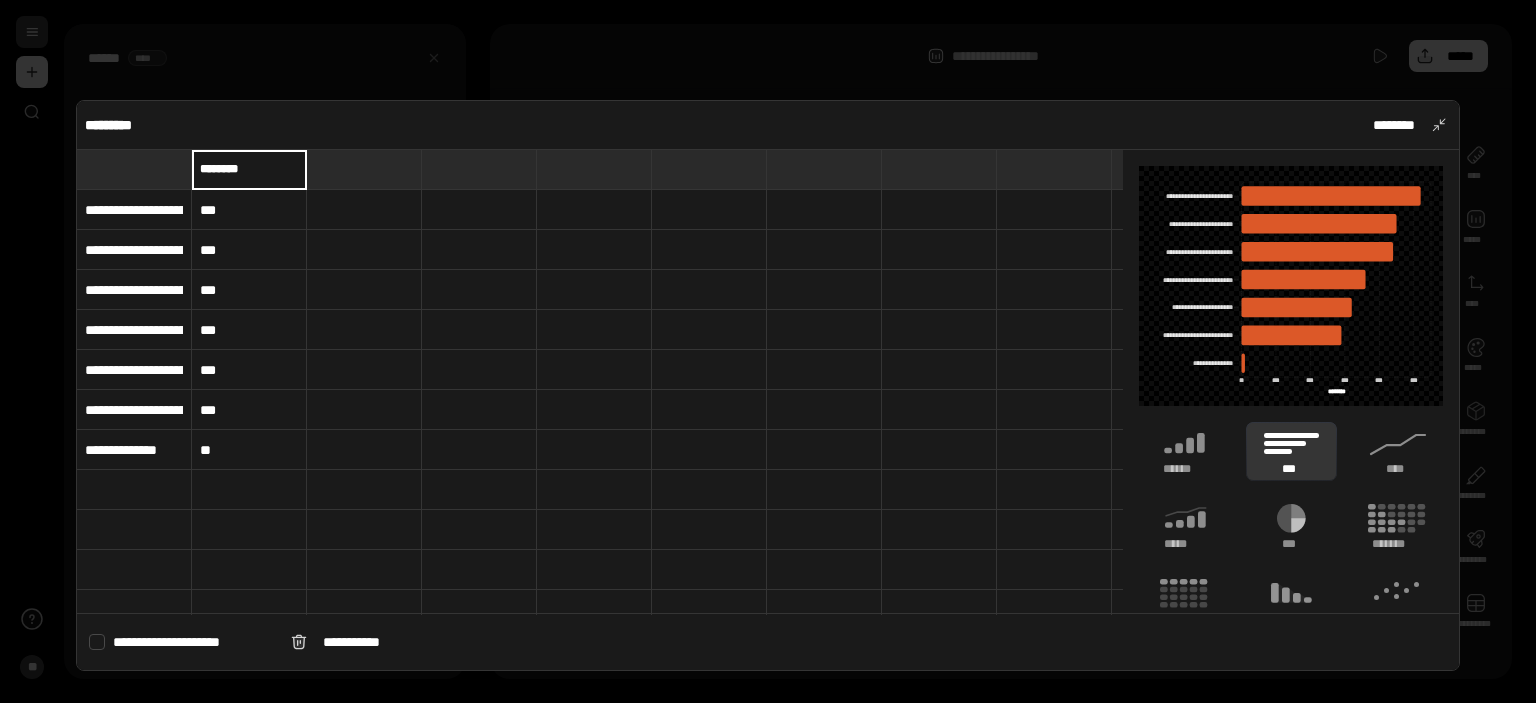 type 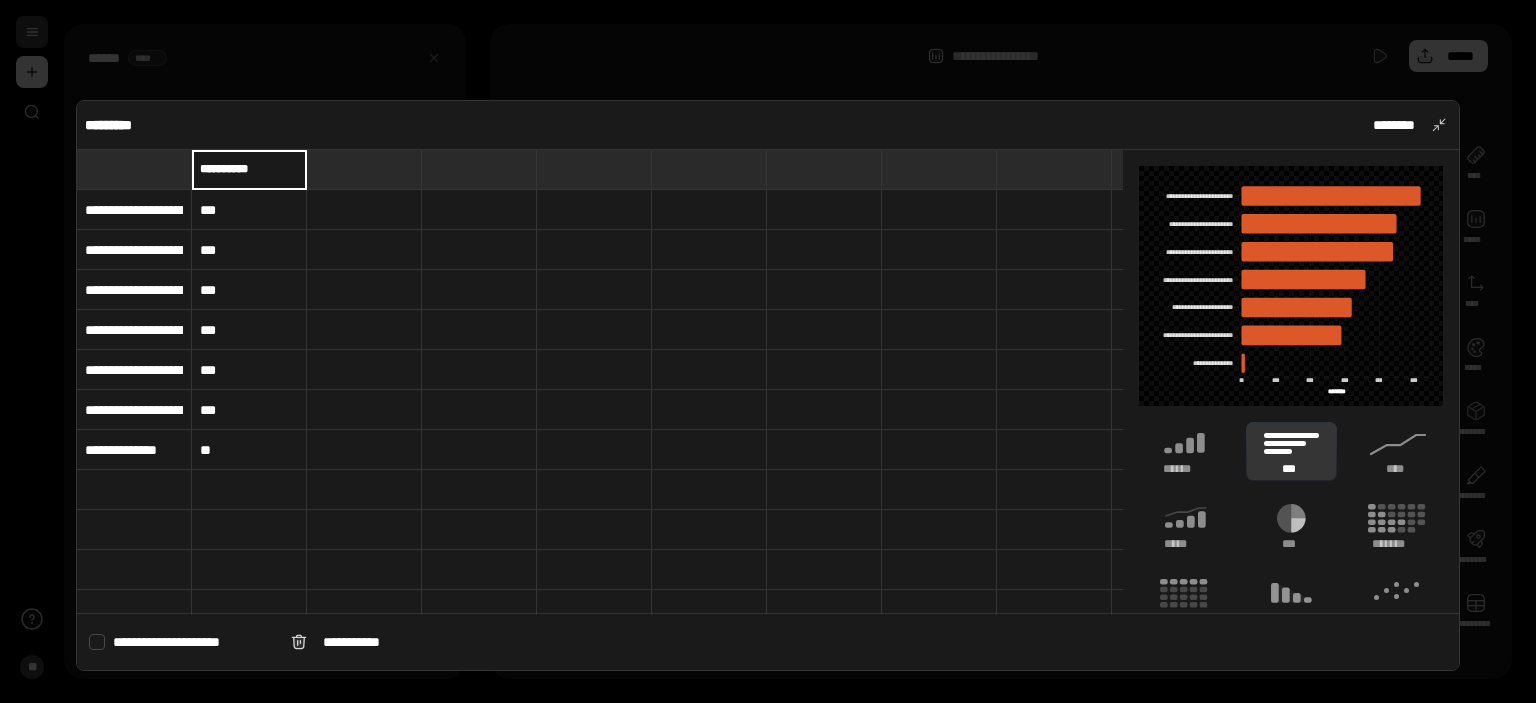 type on "**********" 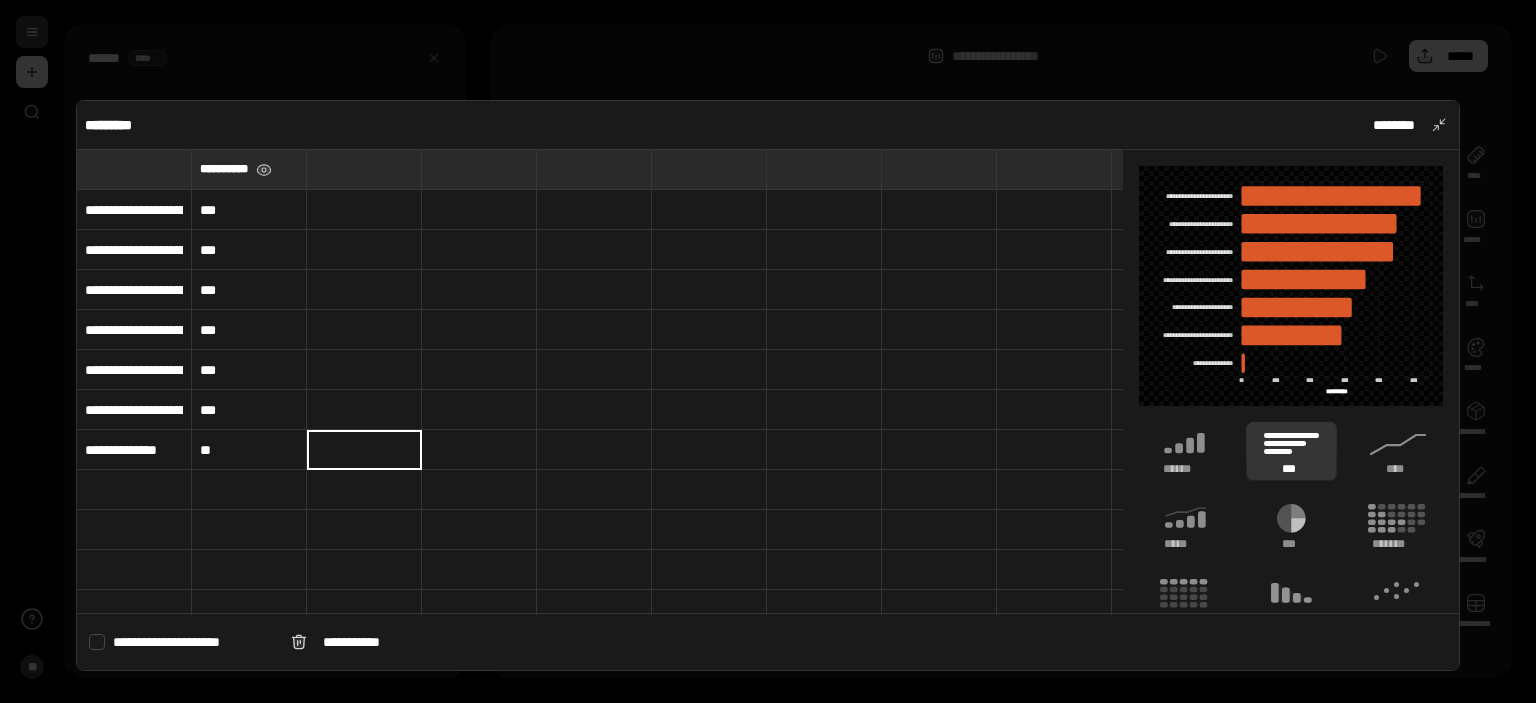 type on "**********" 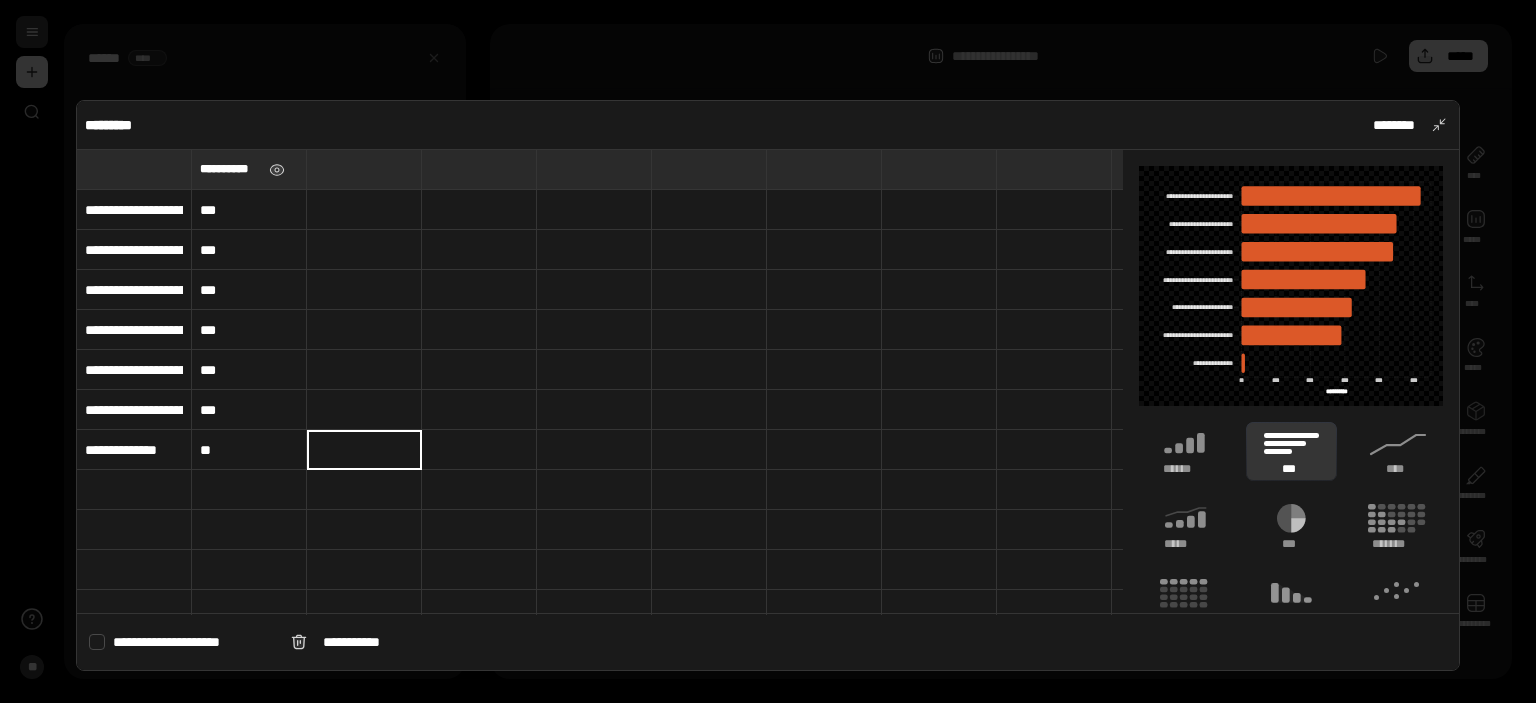 click on "**********" at bounding box center (134, 450) 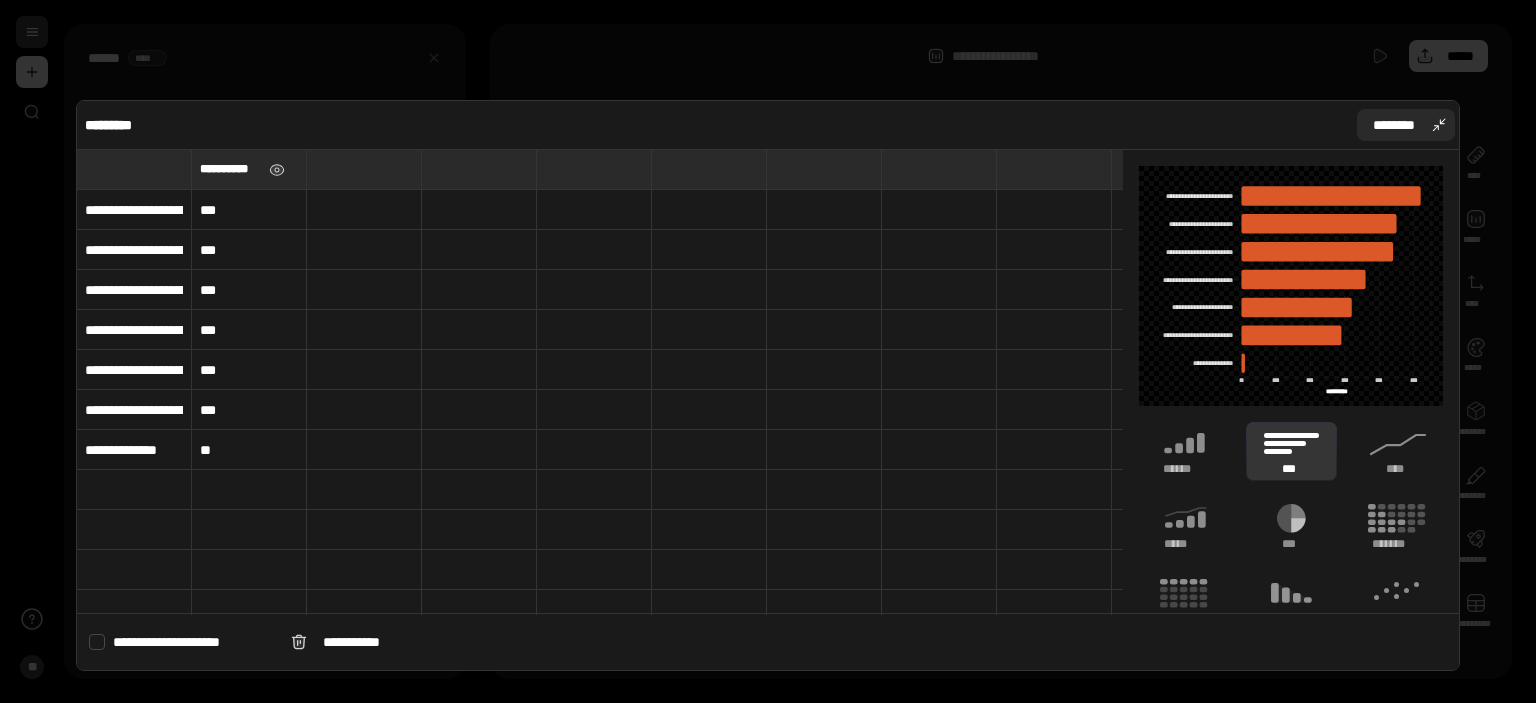click on "********" at bounding box center [1394, 125] 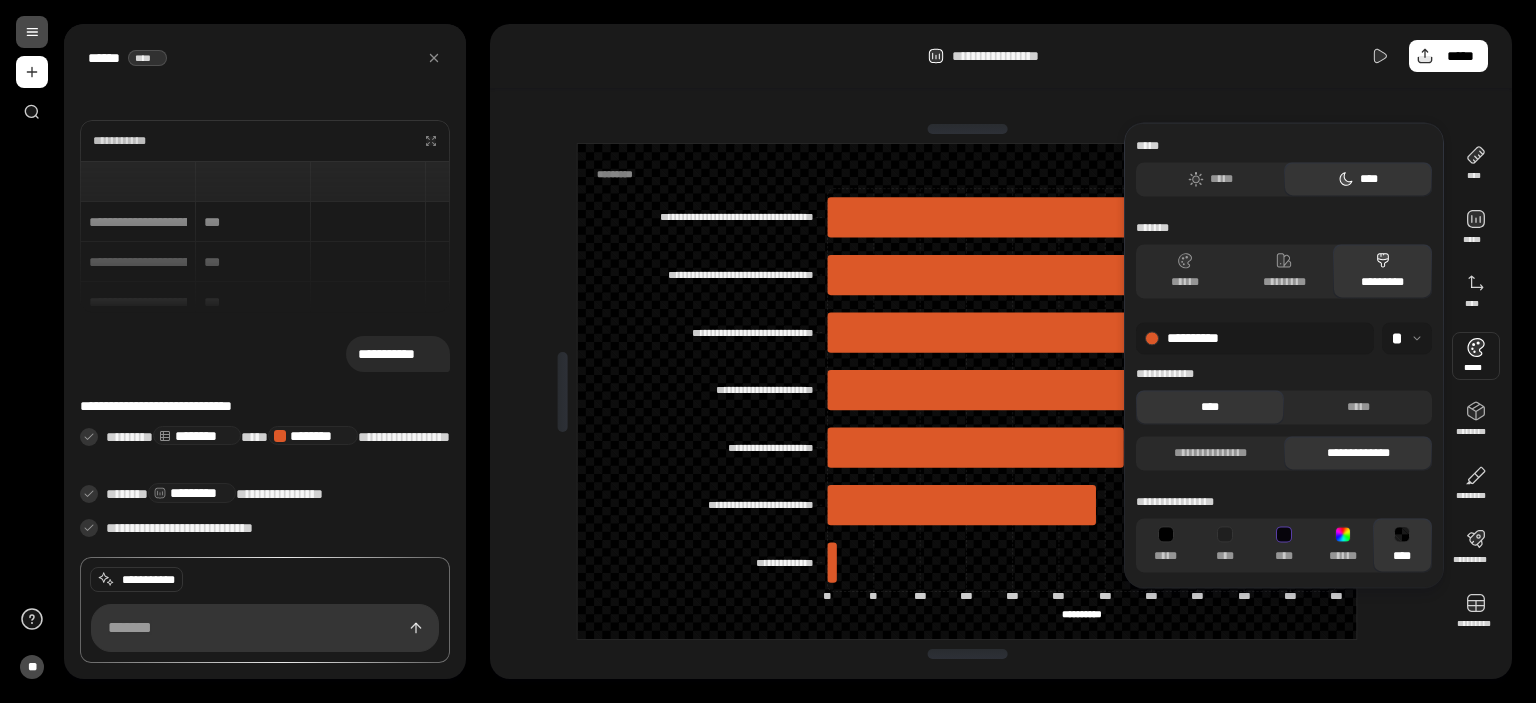 click on "**********" at bounding box center (967, 391) 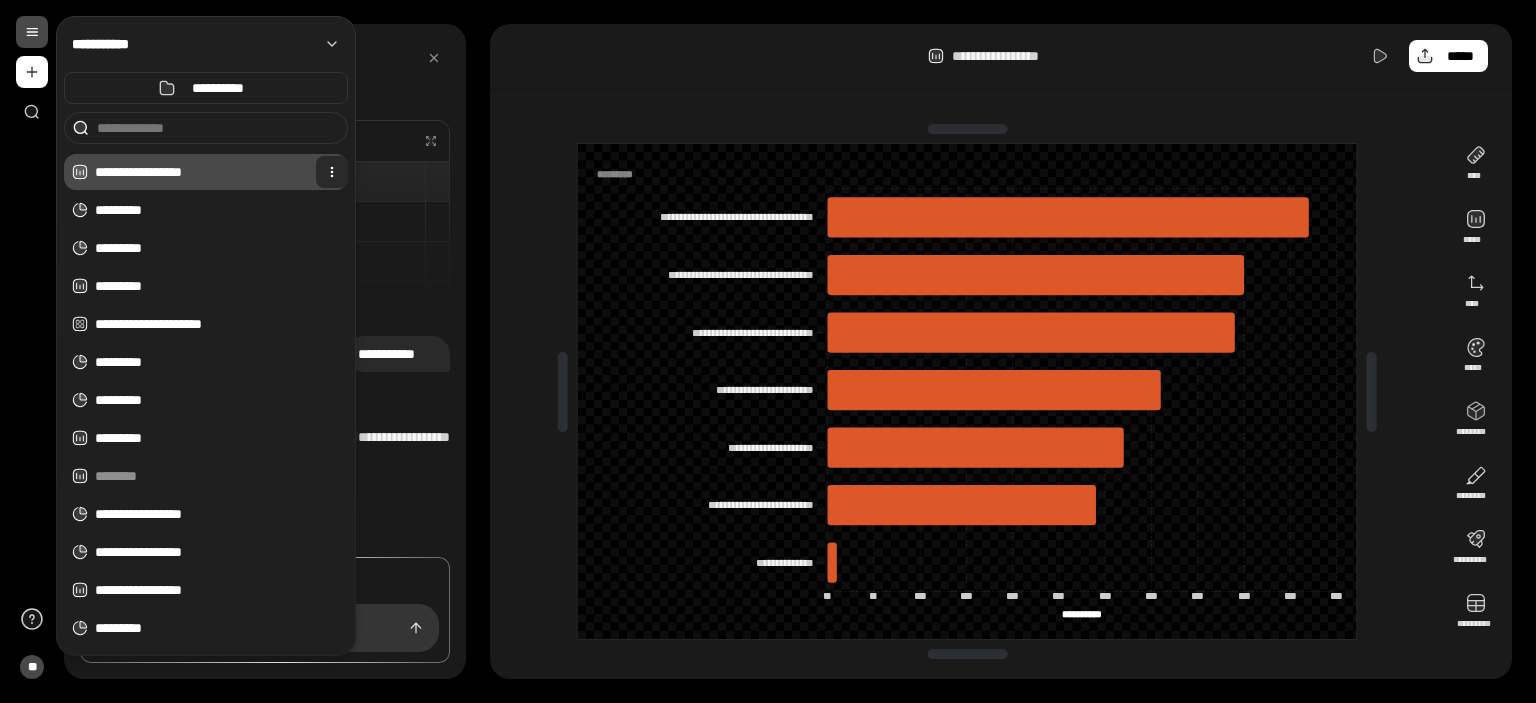 click at bounding box center (332, 172) 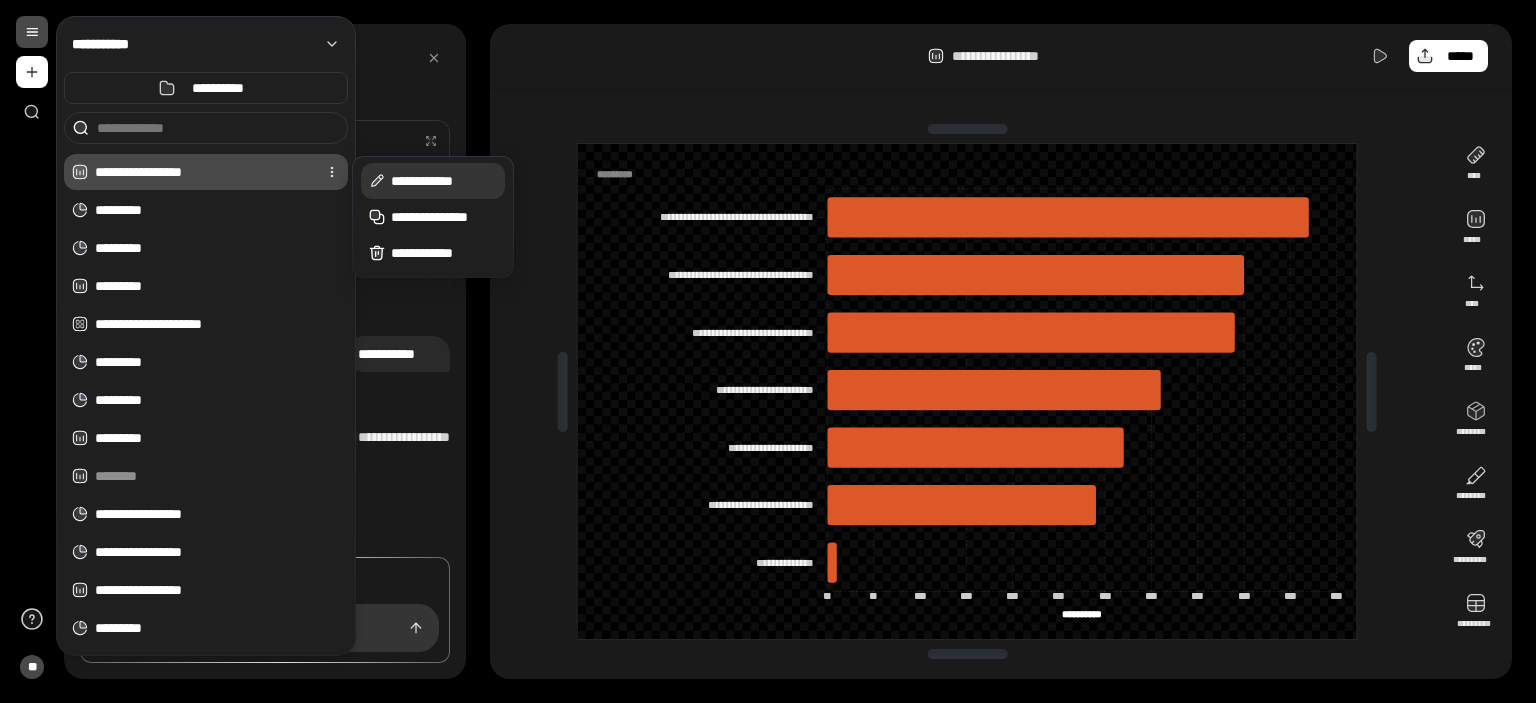 click on "**********" at bounding box center [444, 181] 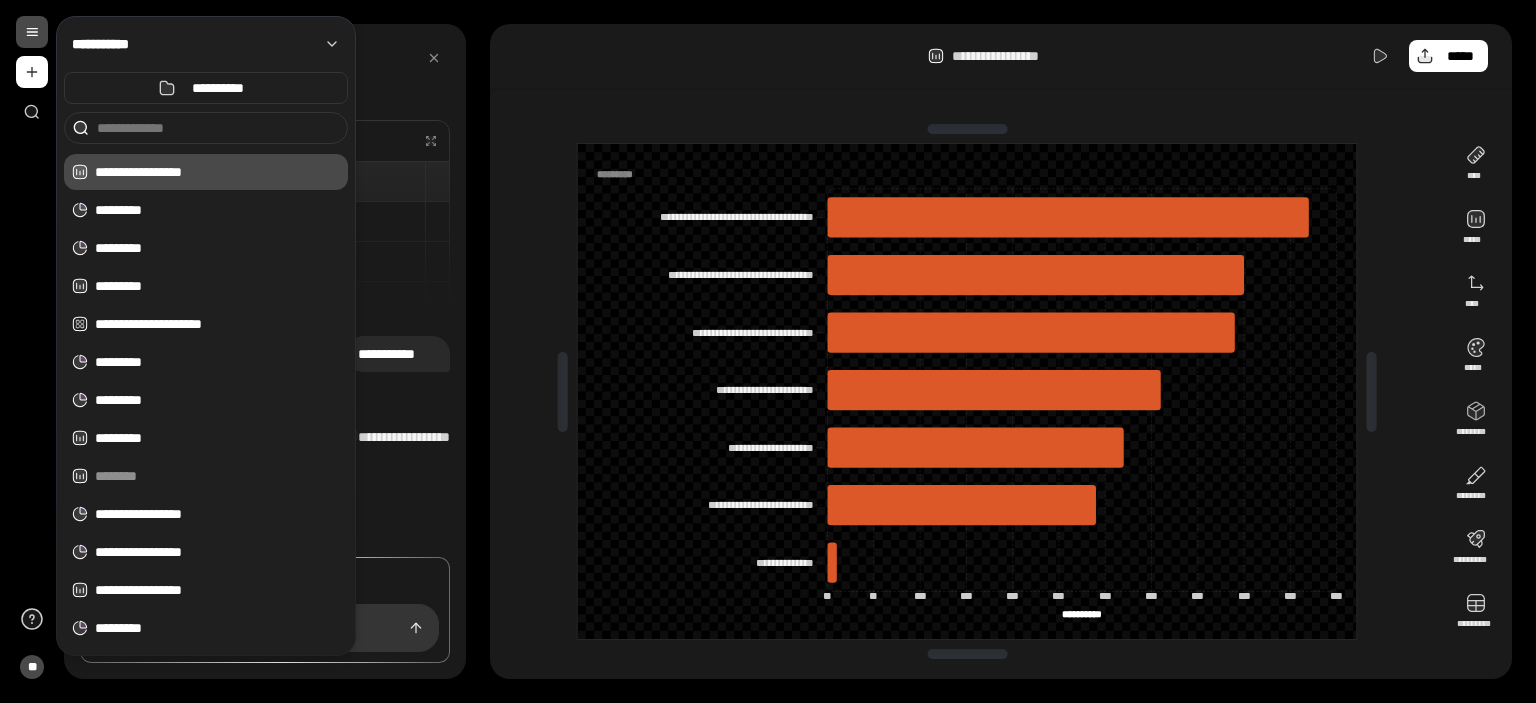 click on "**********" at bounding box center (221, 172) 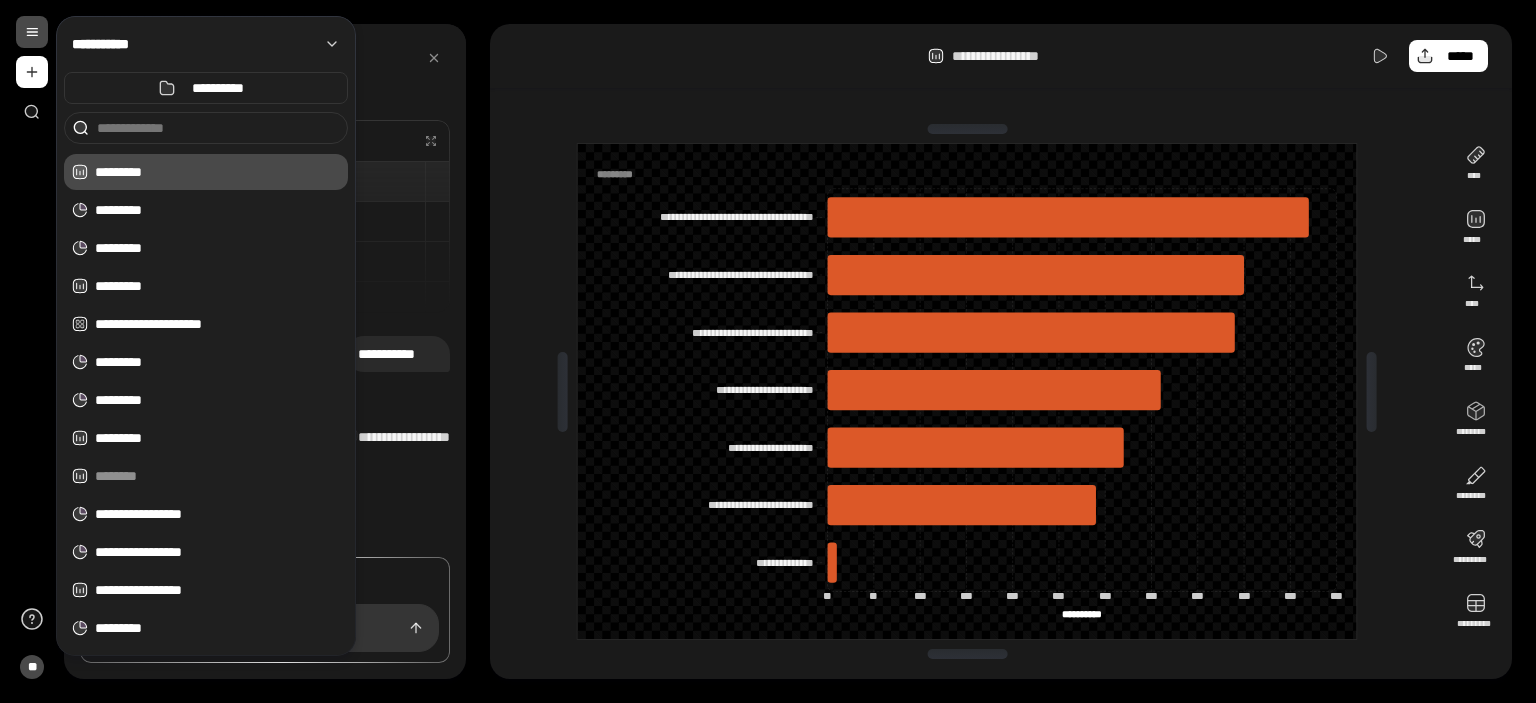type on "*********" 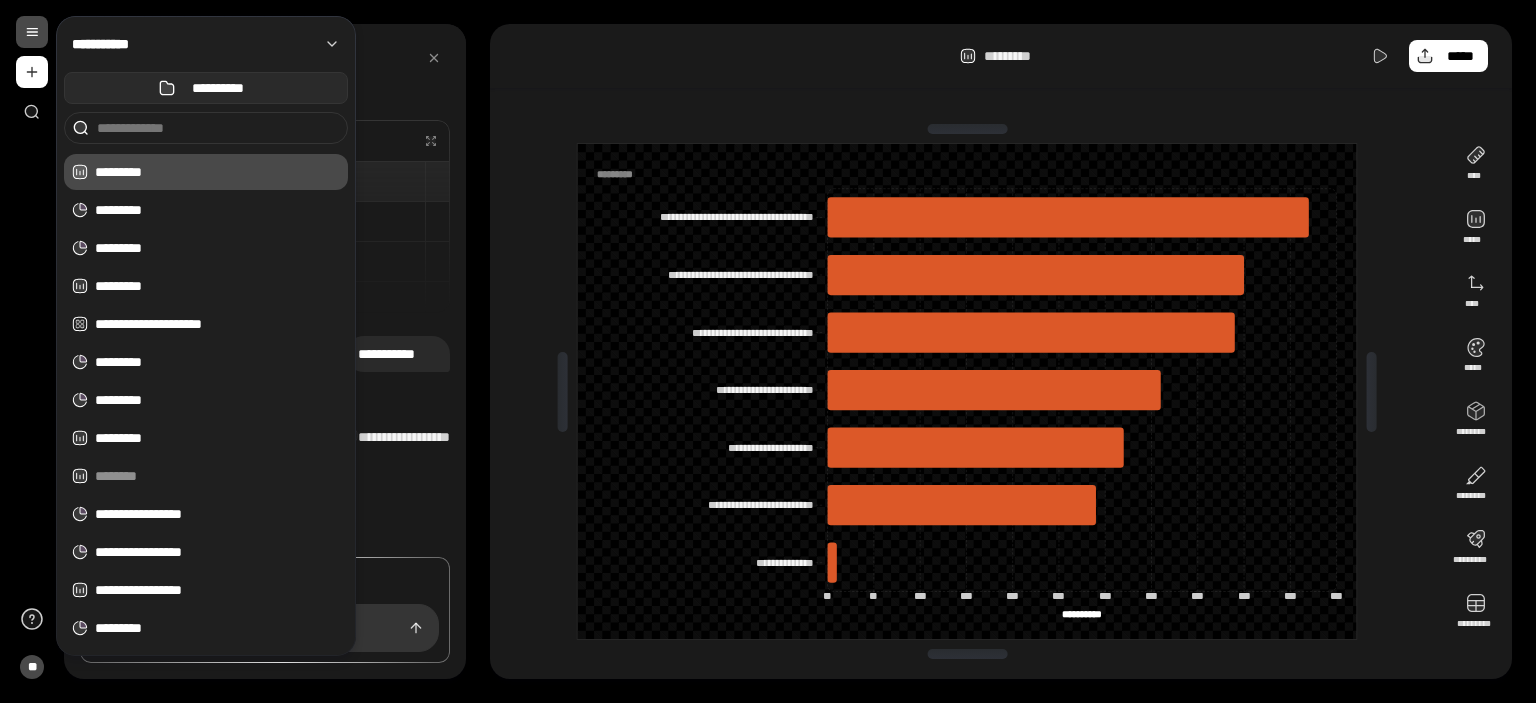 click on "**********" at bounding box center [218, 88] 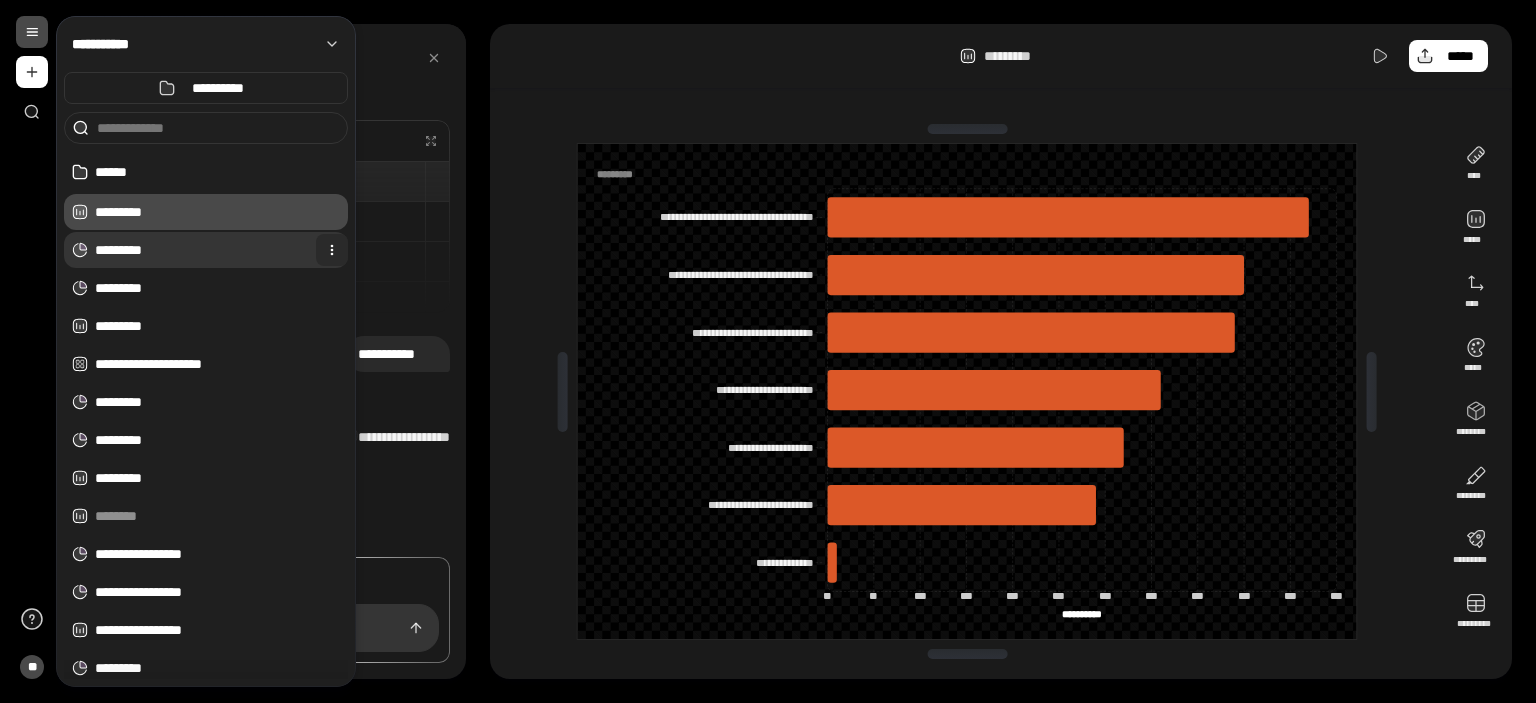 type on "******" 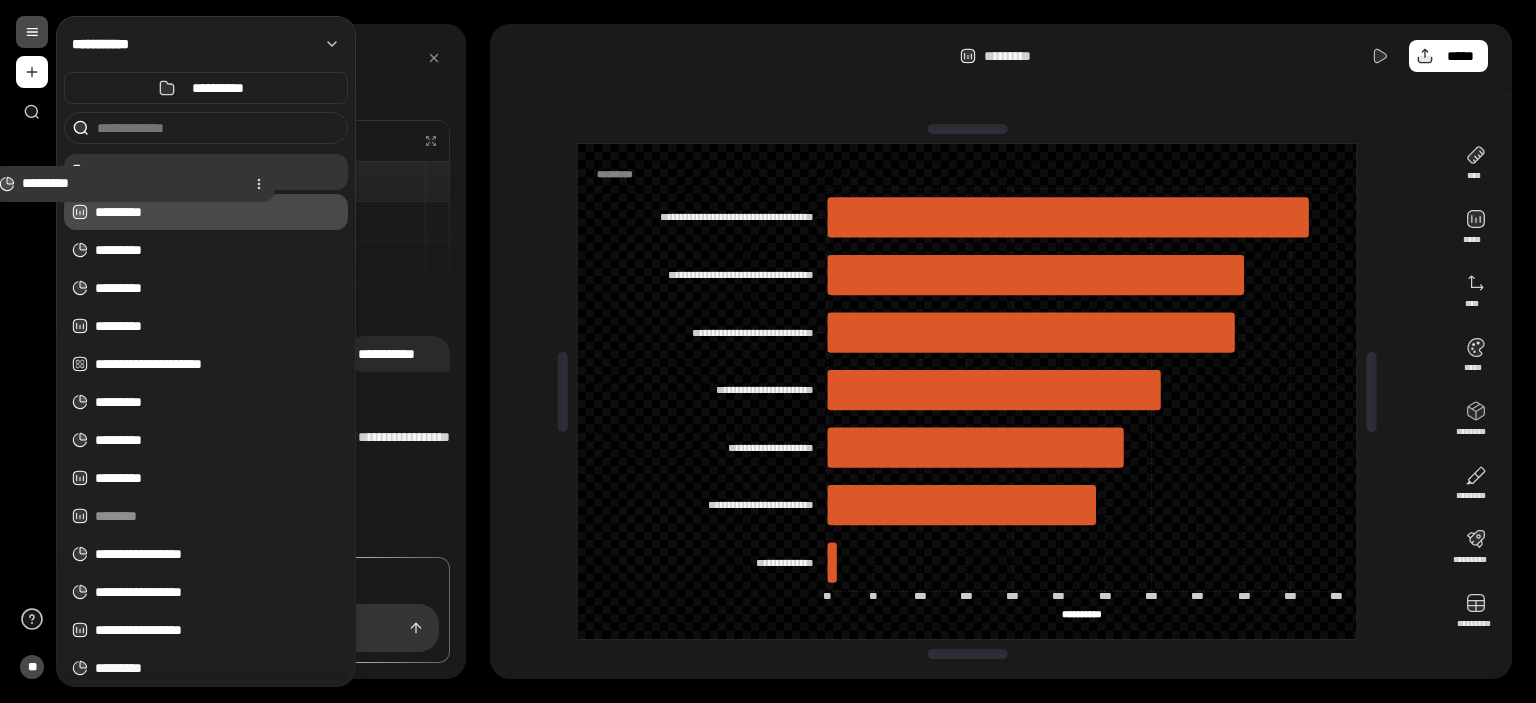 drag, startPoint x: 186, startPoint y: 250, endPoint x: 114, endPoint y: 184, distance: 97.67292 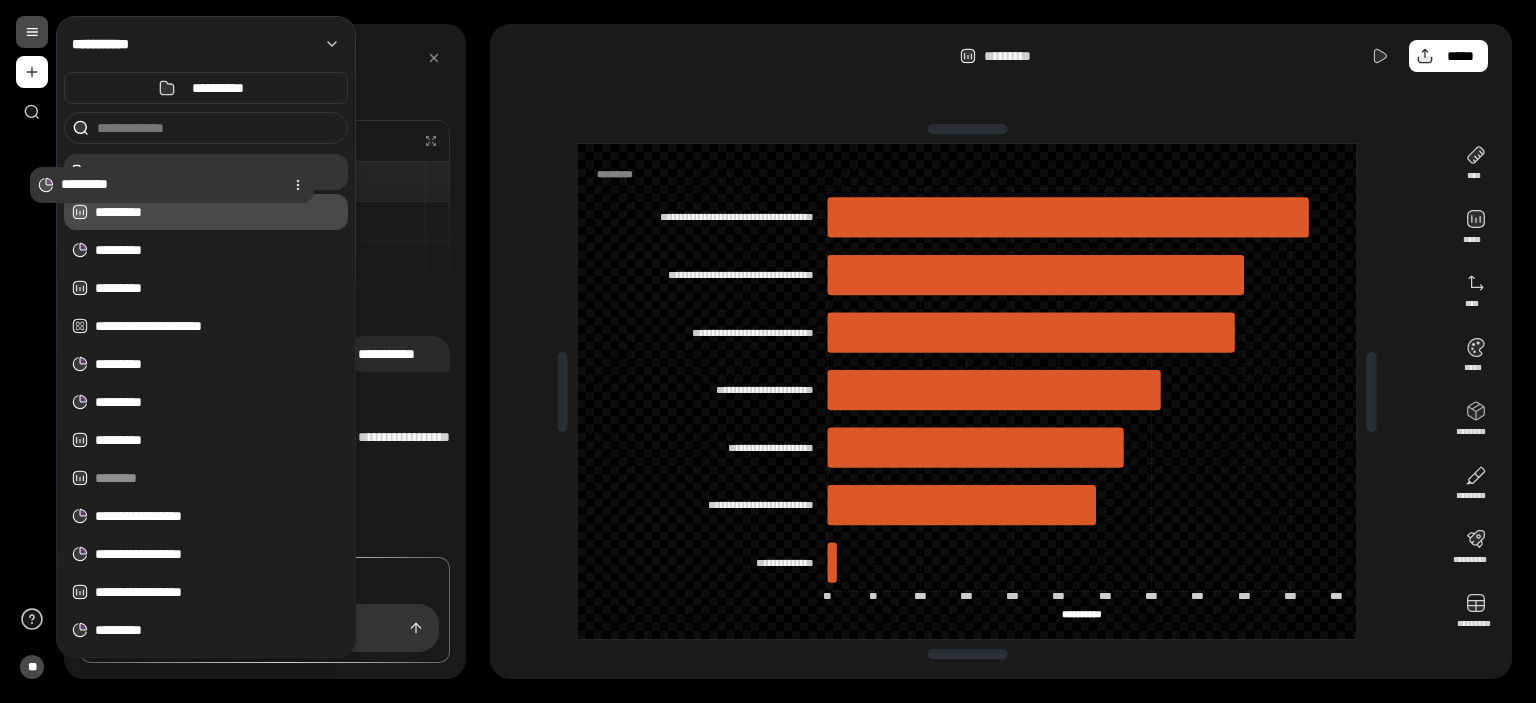 drag, startPoint x: 146, startPoint y: 252, endPoint x: 111, endPoint y: 187, distance: 73.82411 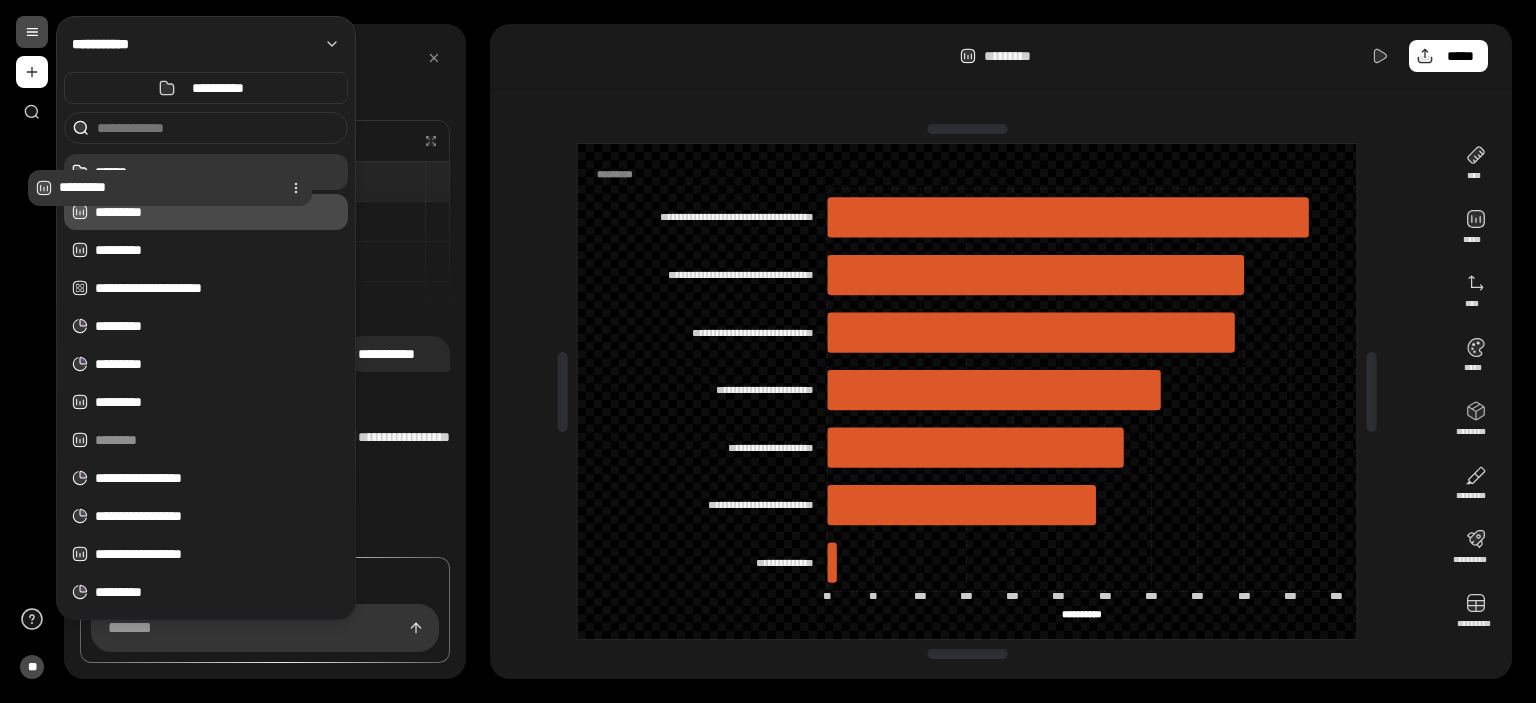 drag, startPoint x: 147, startPoint y: 251, endPoint x: 111, endPoint y: 188, distance: 72.56032 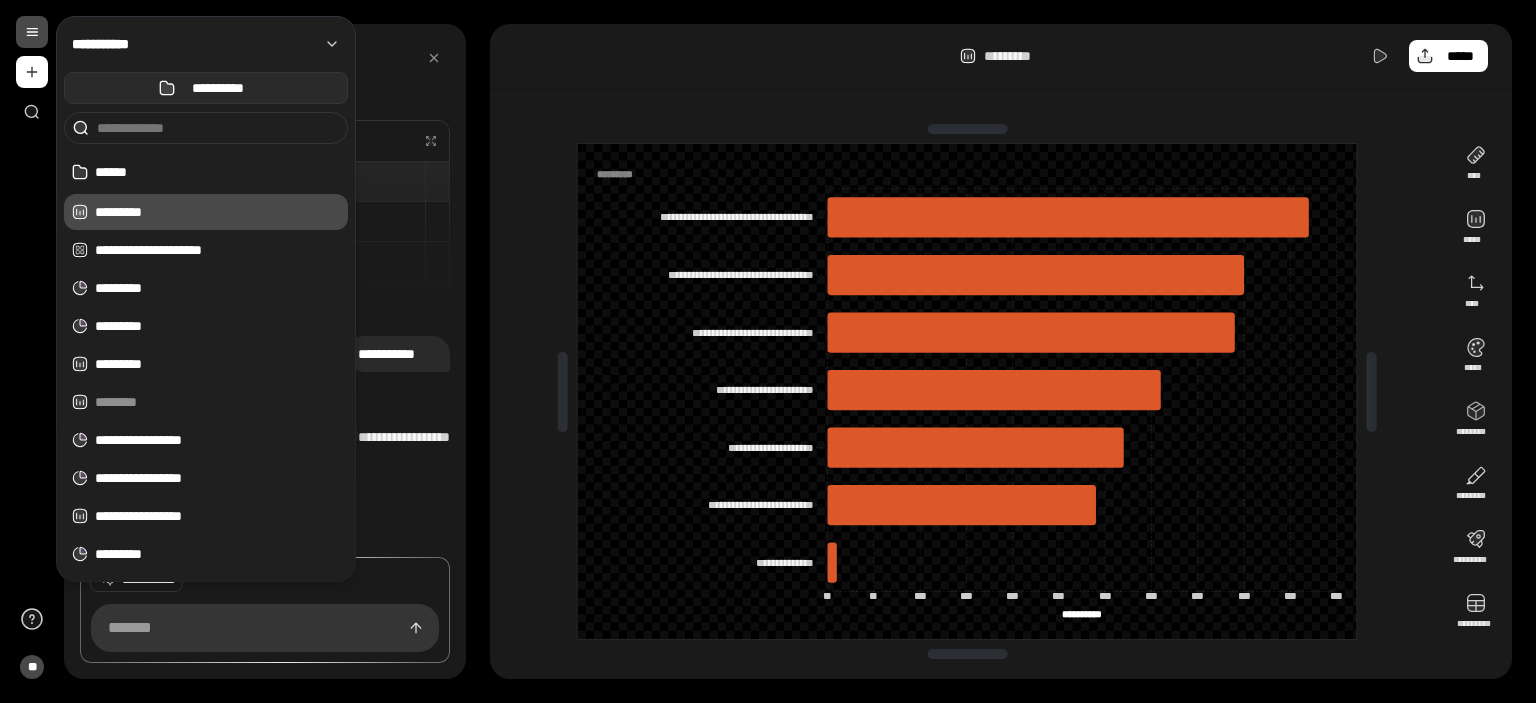 click on "**********" at bounding box center (218, 88) 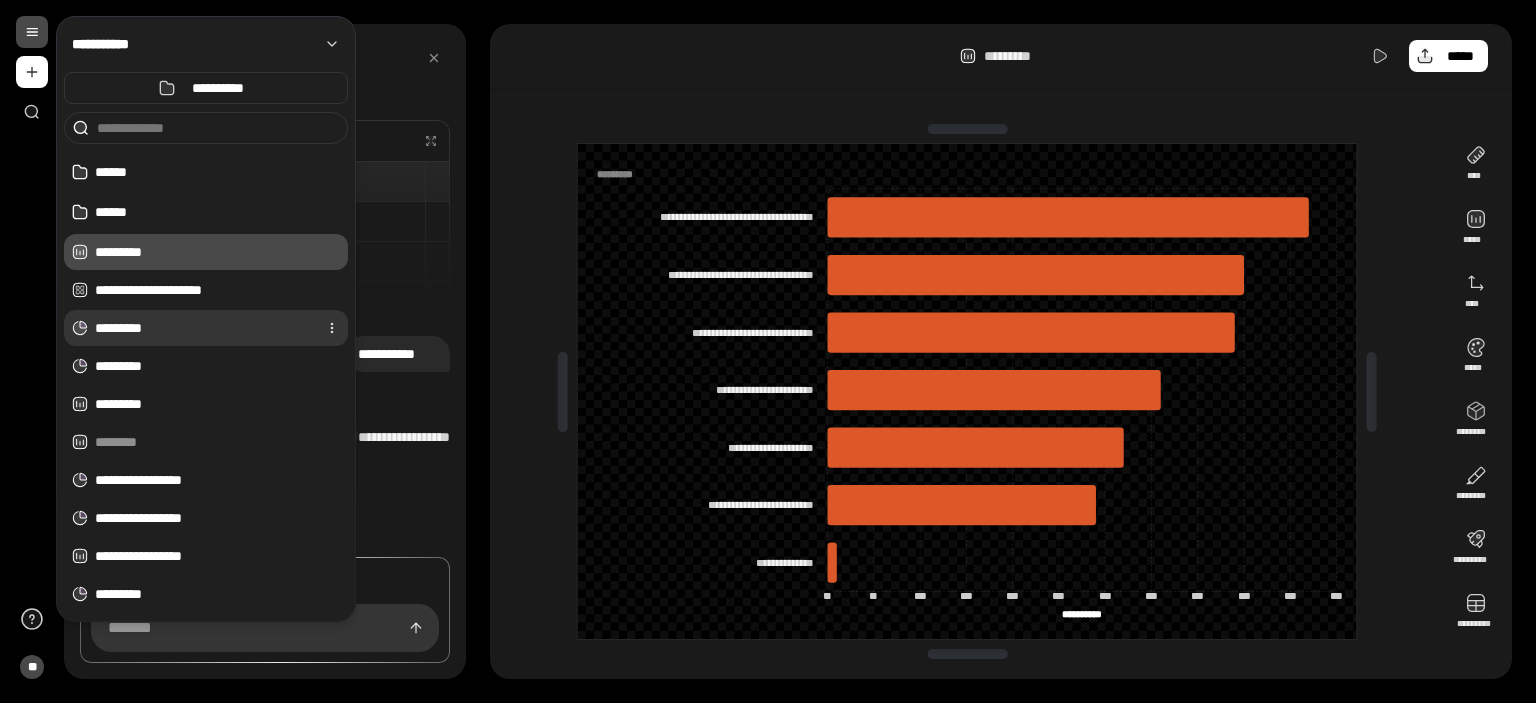 type on "******" 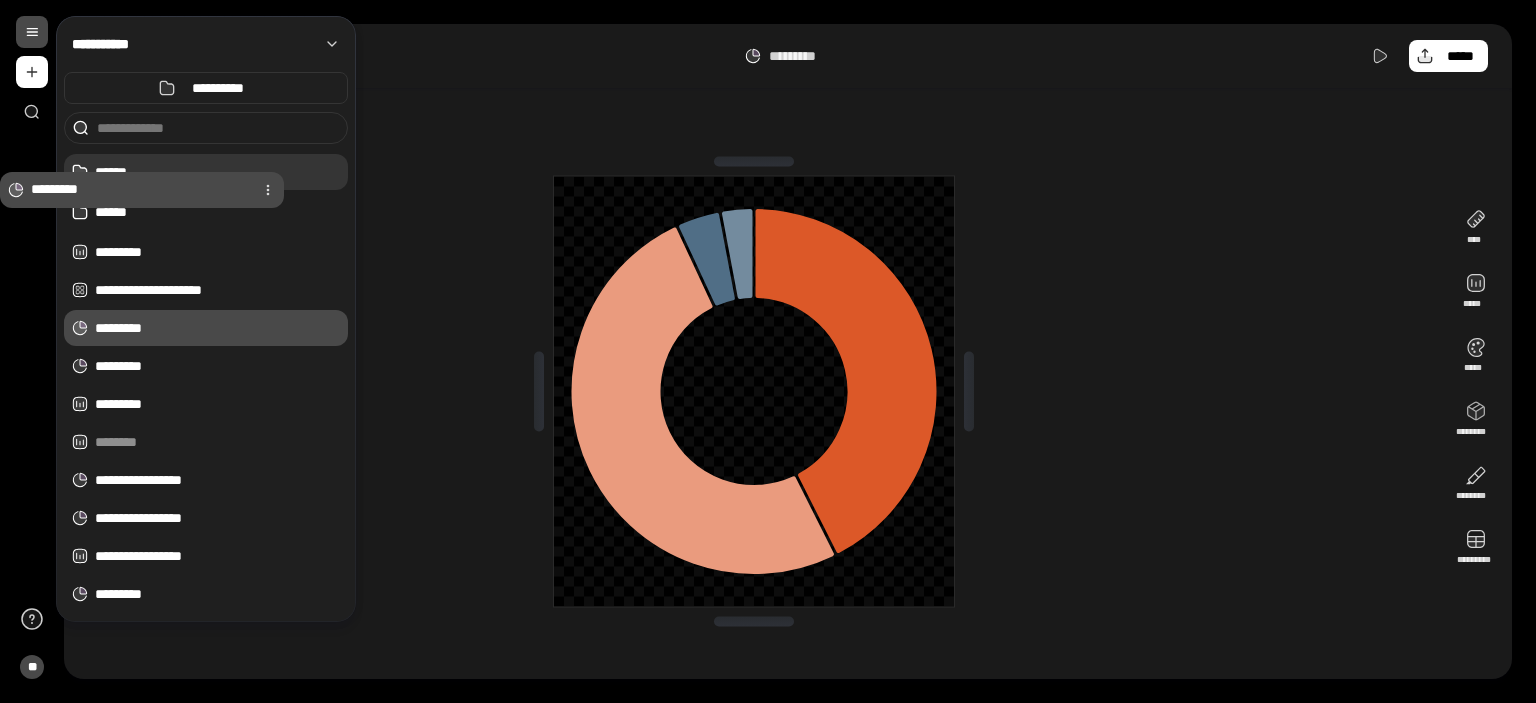 drag, startPoint x: 187, startPoint y: 338, endPoint x: 123, endPoint y: 199, distance: 153.02614 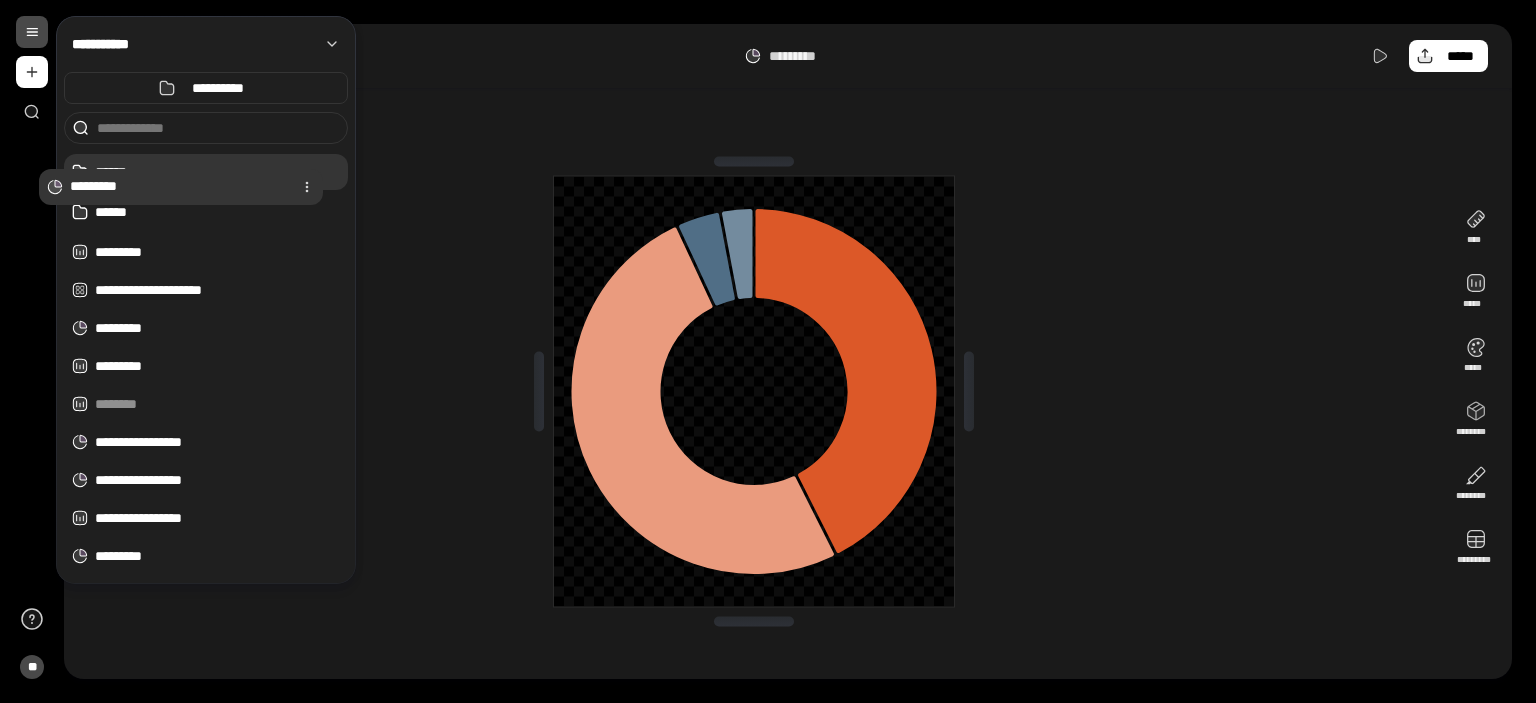drag, startPoint x: 150, startPoint y: 328, endPoint x: 125, endPoint y: 187, distance: 143.19916 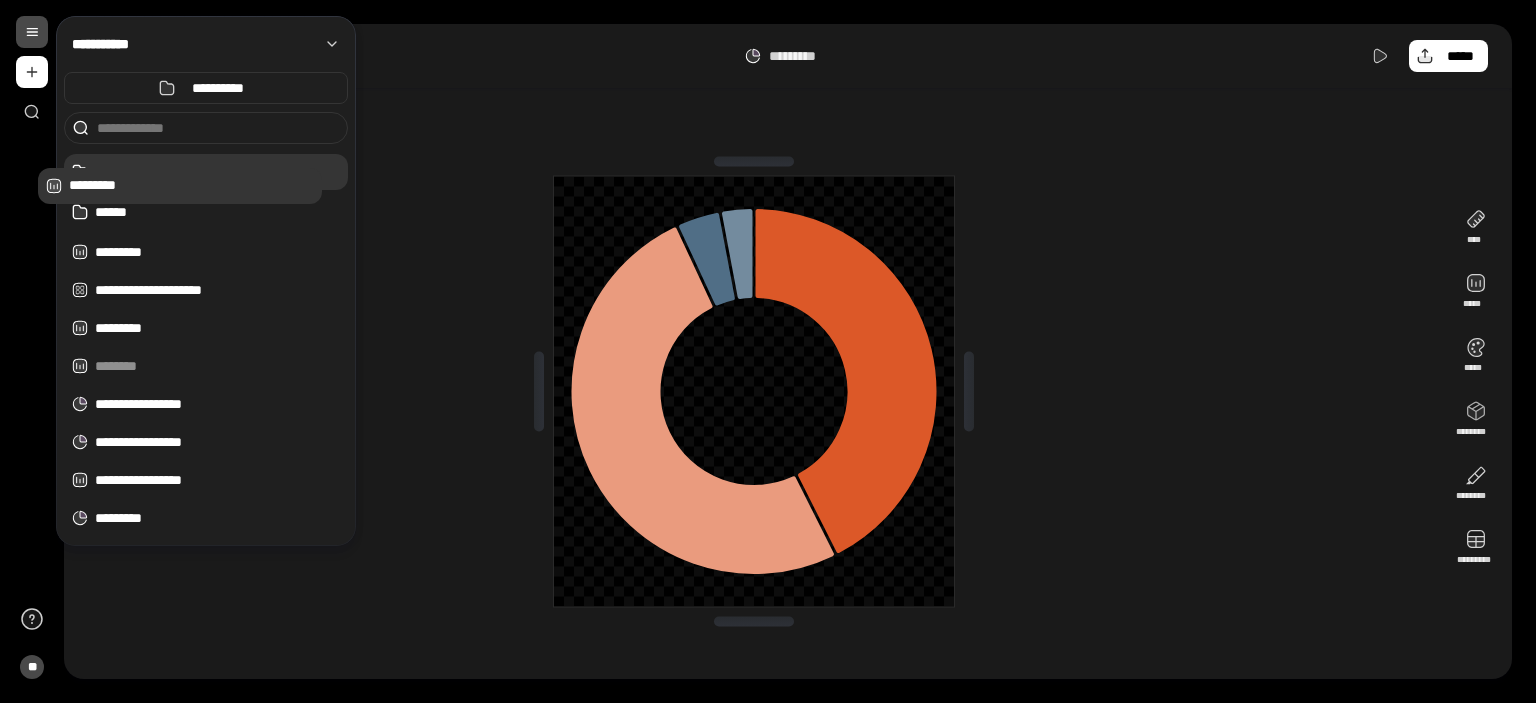 drag, startPoint x: 153, startPoint y: 318, endPoint x: 127, endPoint y: 175, distance: 145.34442 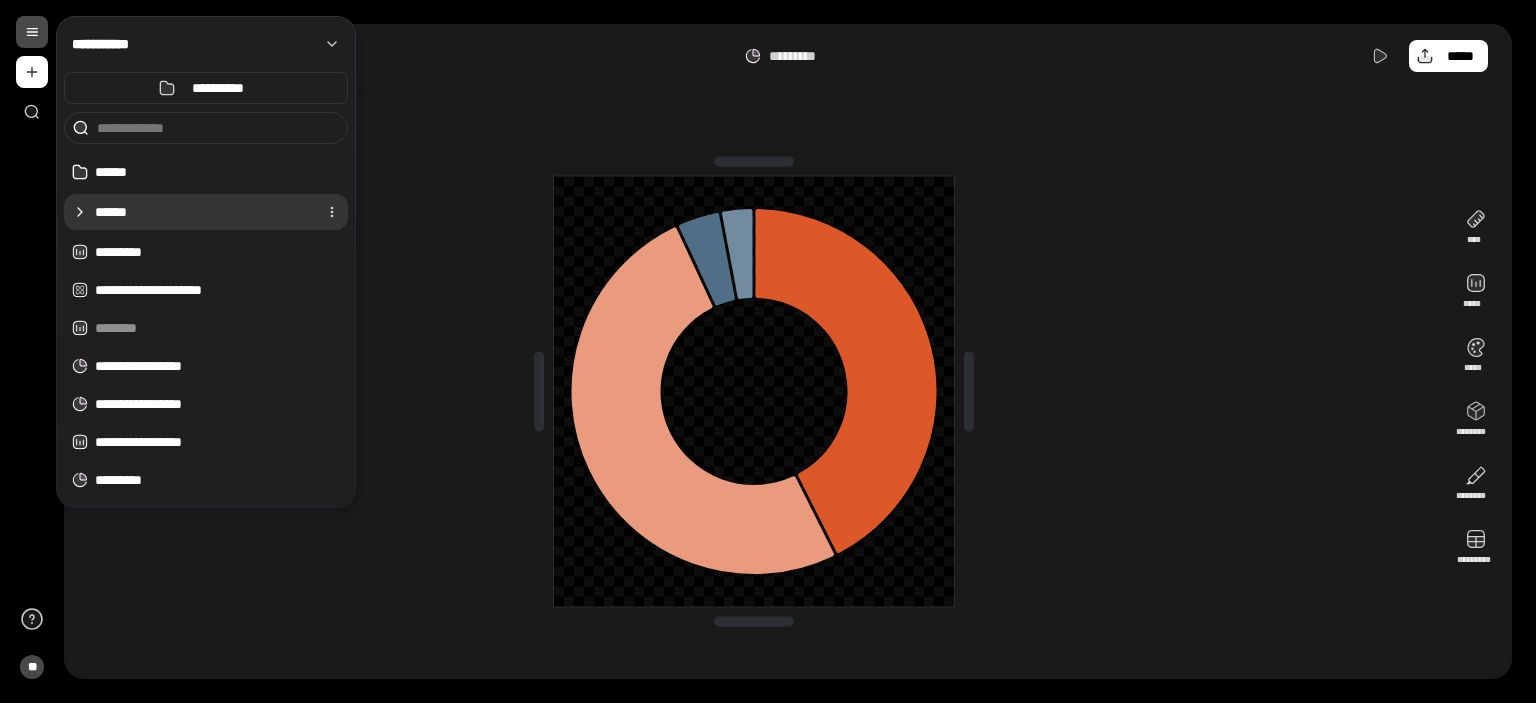 click on "******" at bounding box center [202, 212] 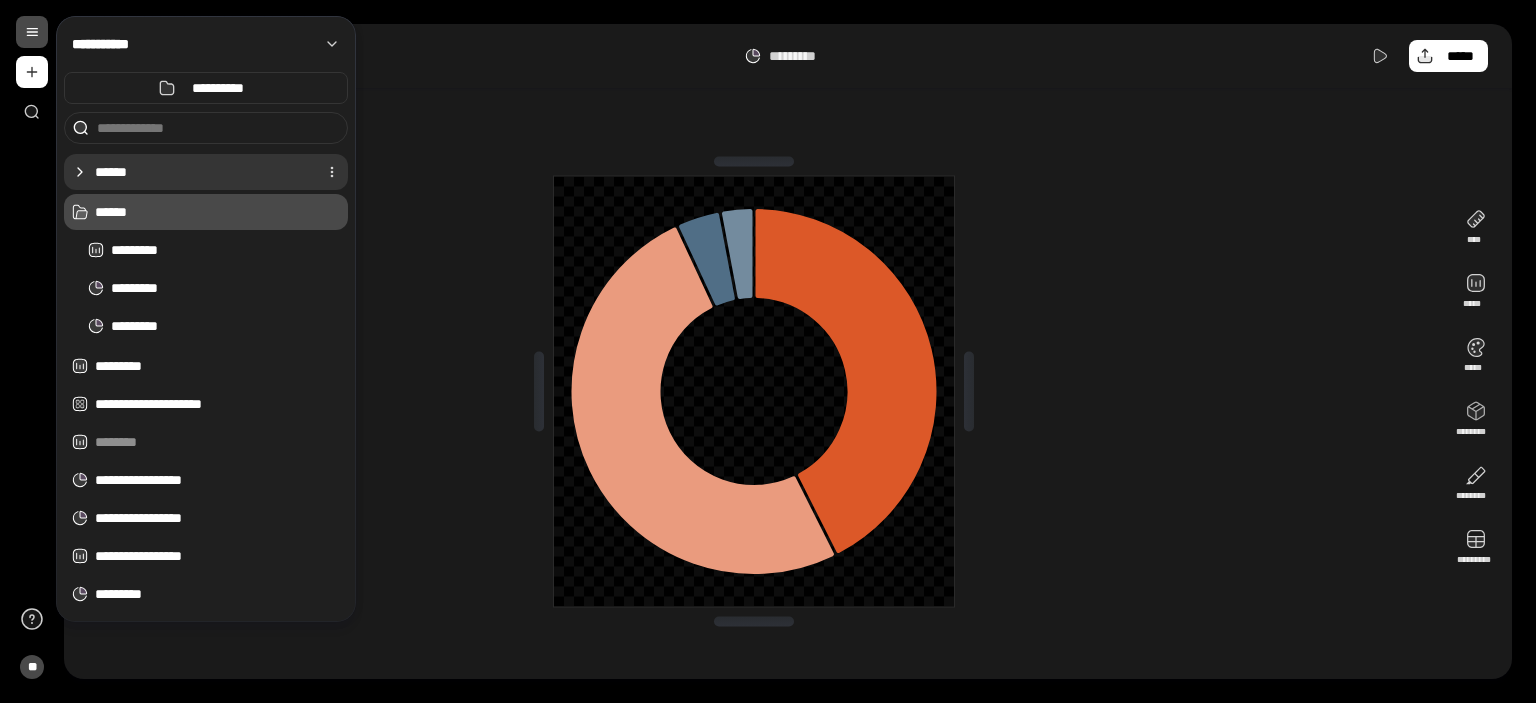click on "******" at bounding box center (202, 172) 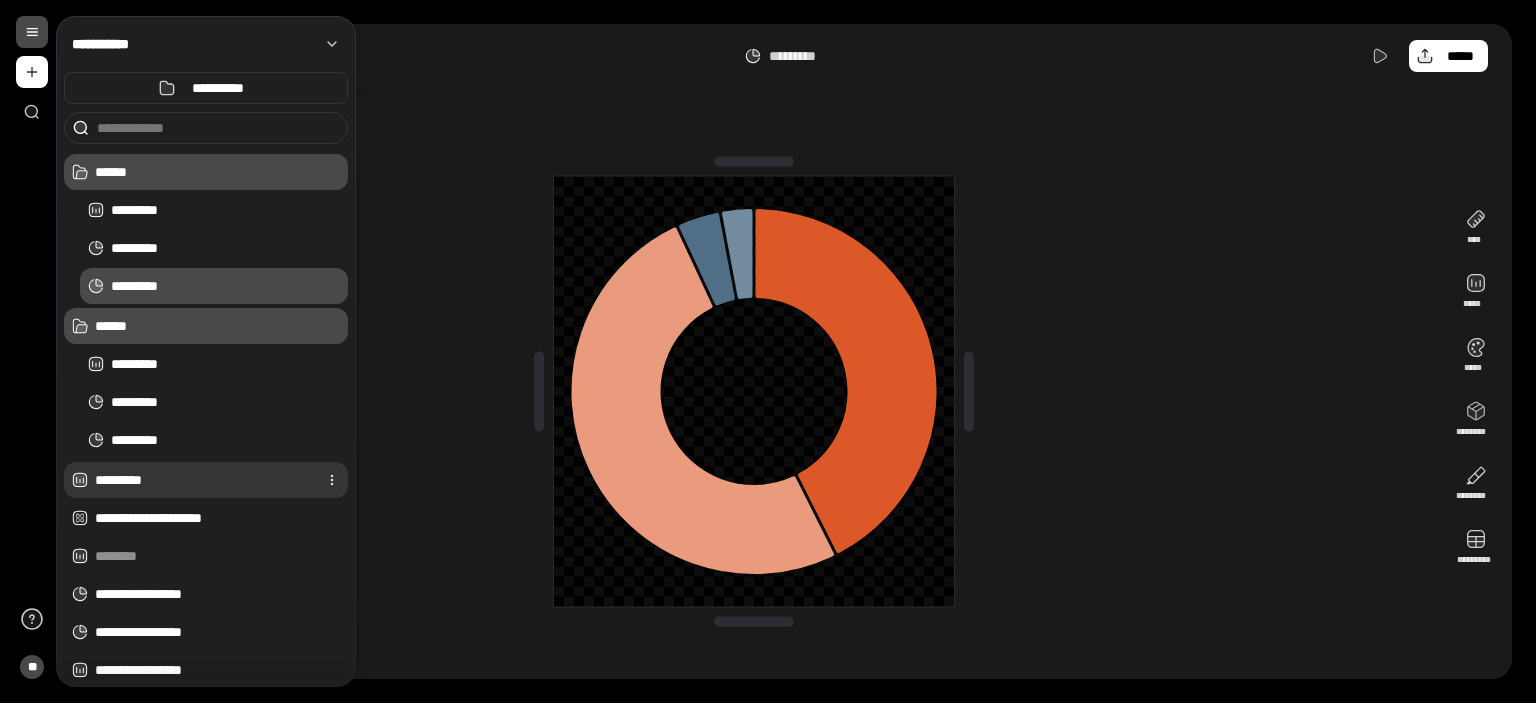 click on "*********" at bounding box center [202, 480] 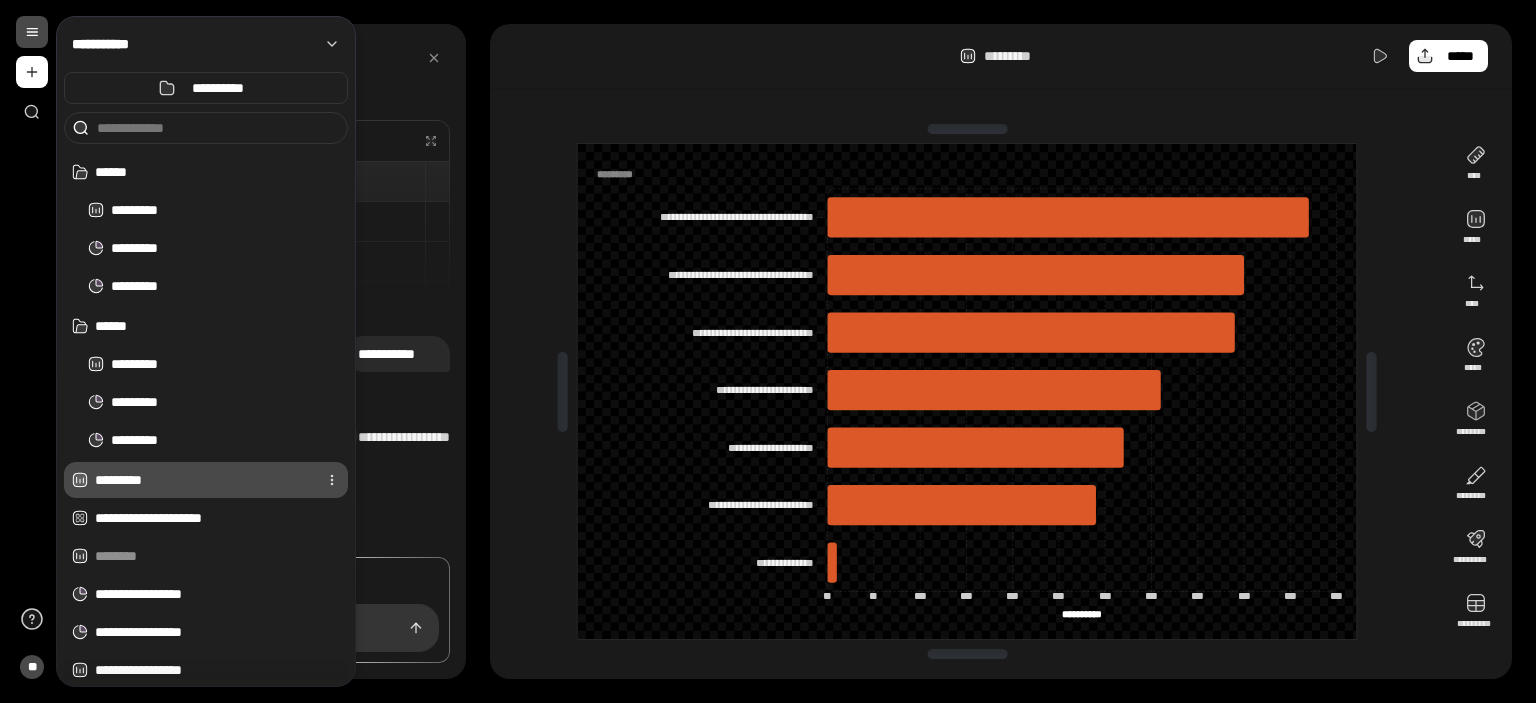 scroll, scrollTop: 49, scrollLeft: 0, axis: vertical 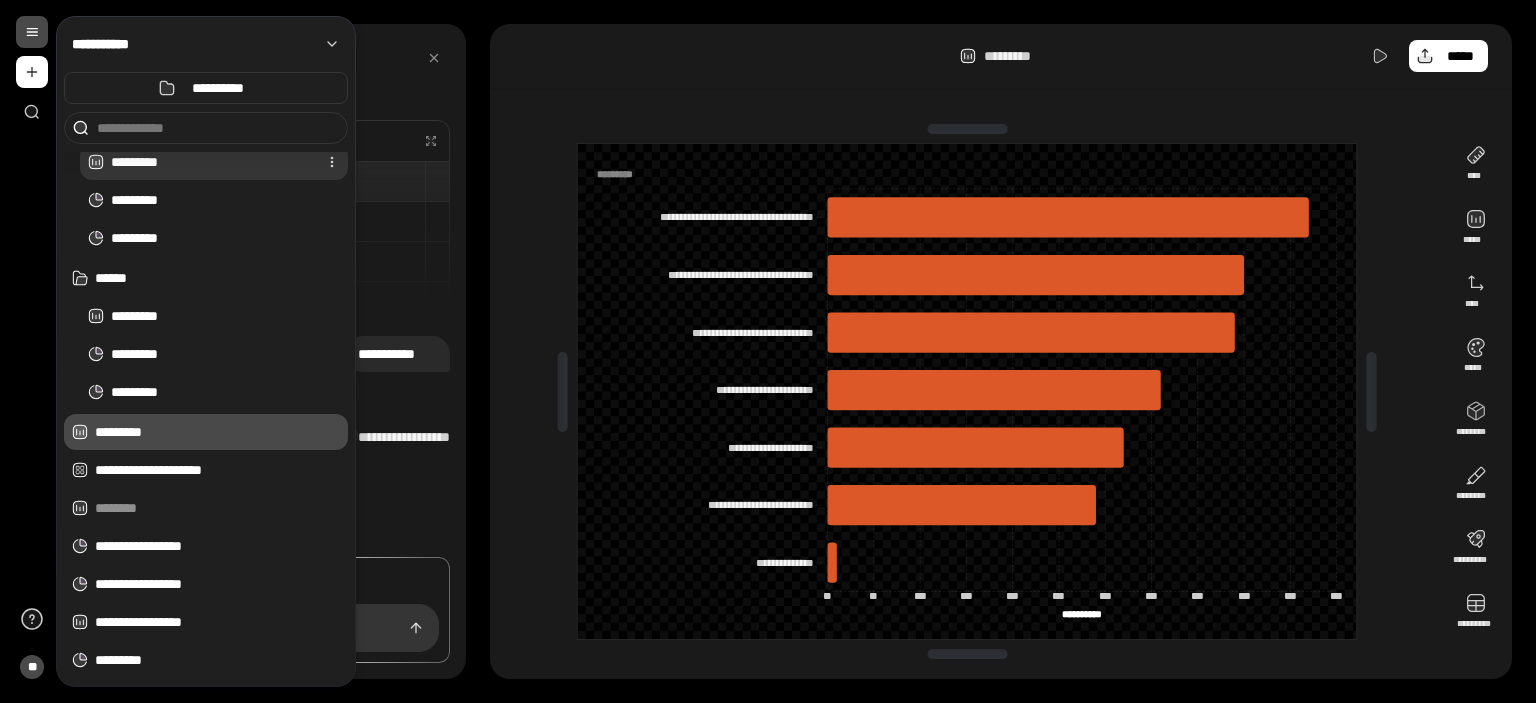 click on "*********" at bounding box center (210, 162) 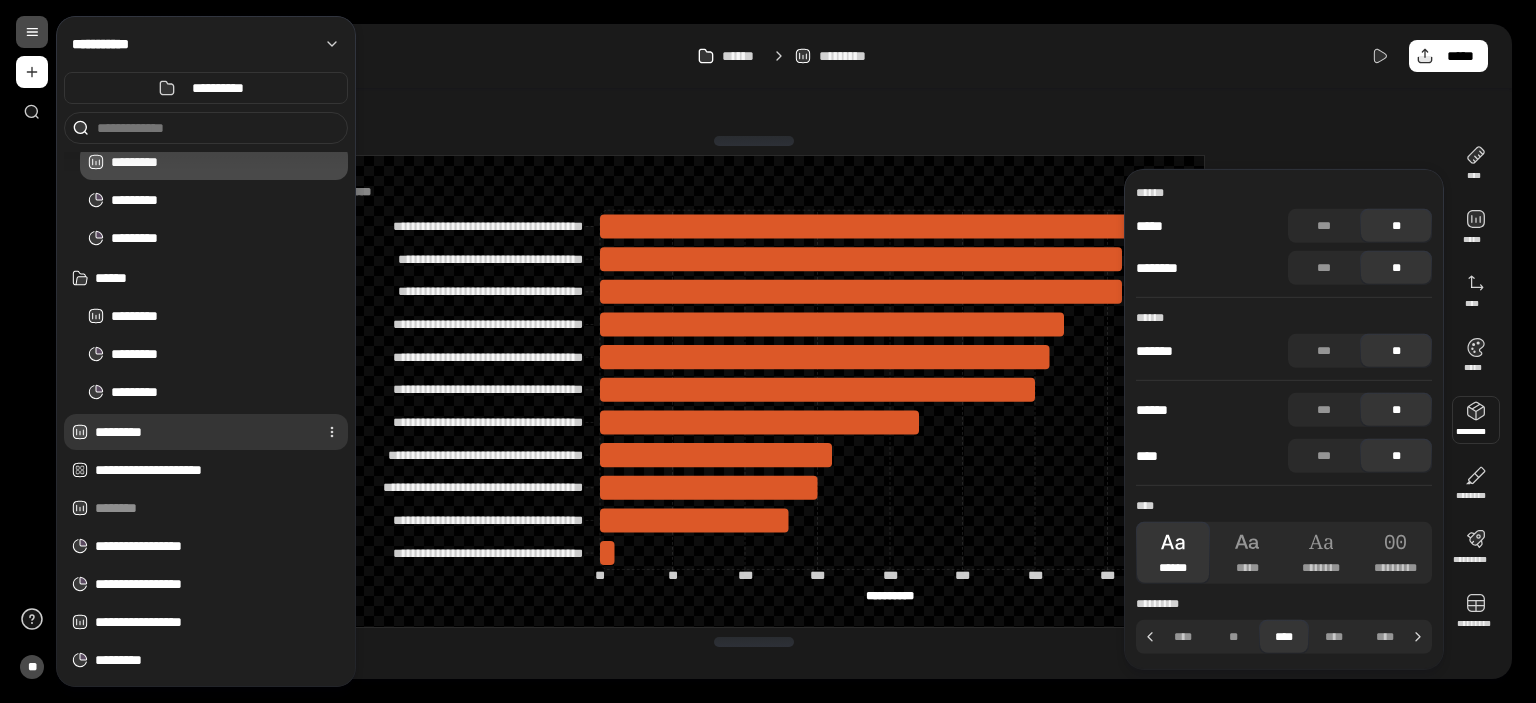 click on "*********" at bounding box center [202, 432] 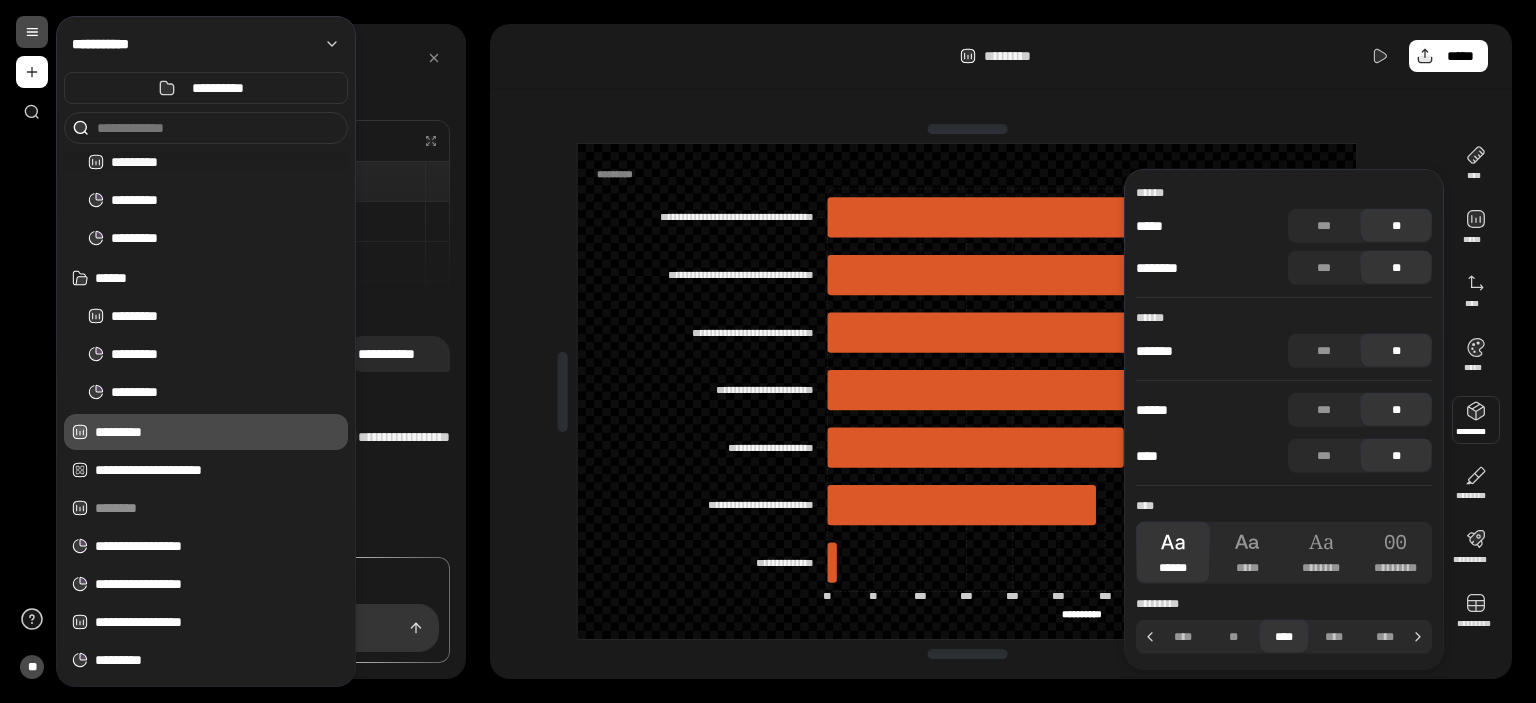 click on "**********" at bounding box center [967, 391] 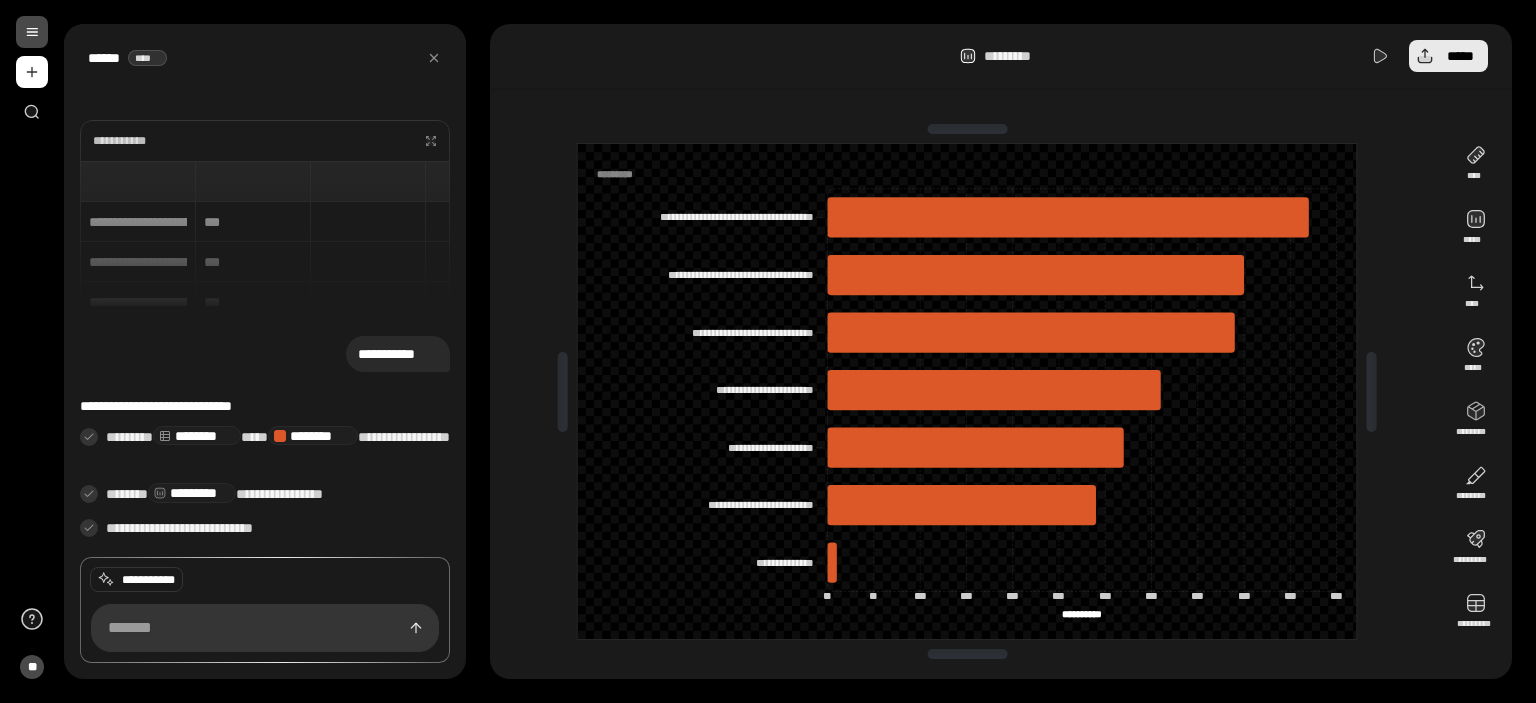click on "*****" at bounding box center (1448, 56) 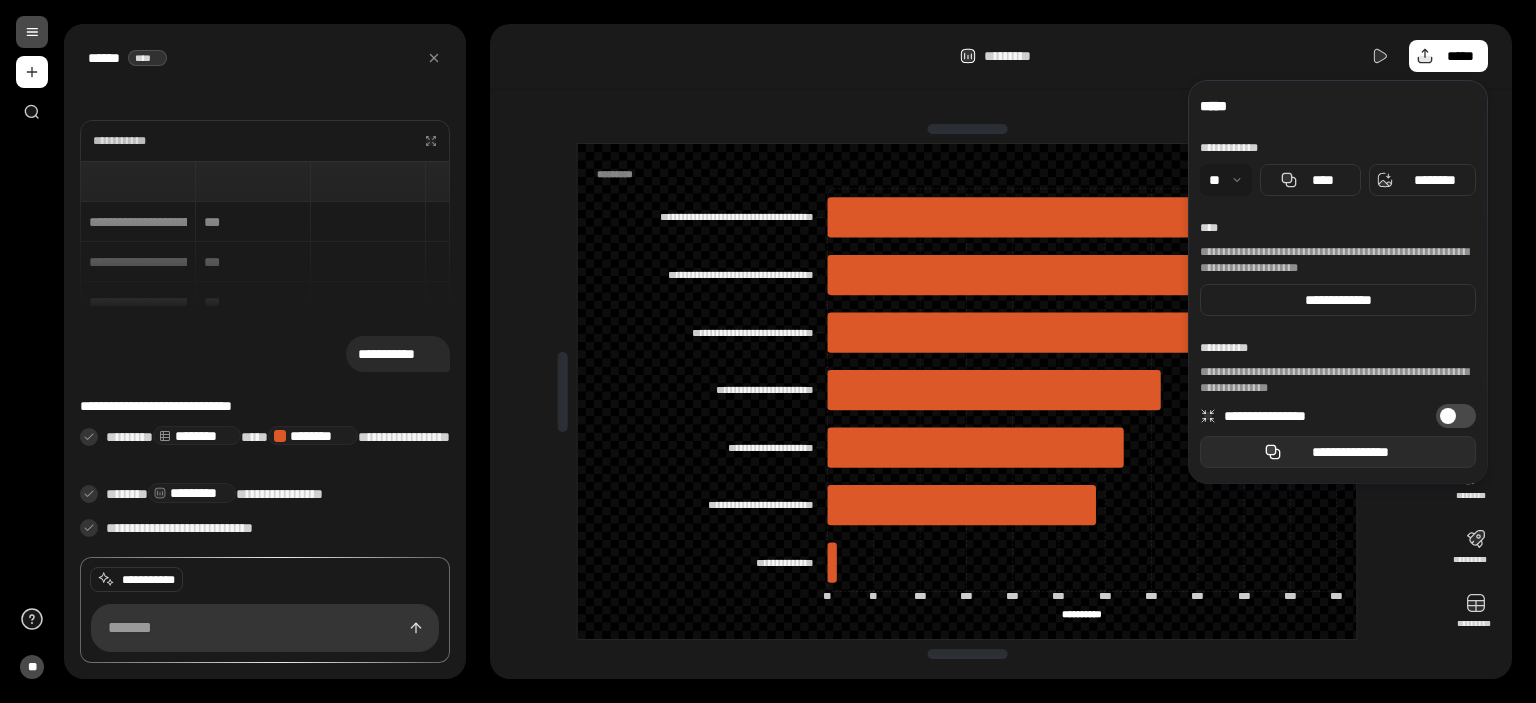 click on "**********" at bounding box center (1350, 452) 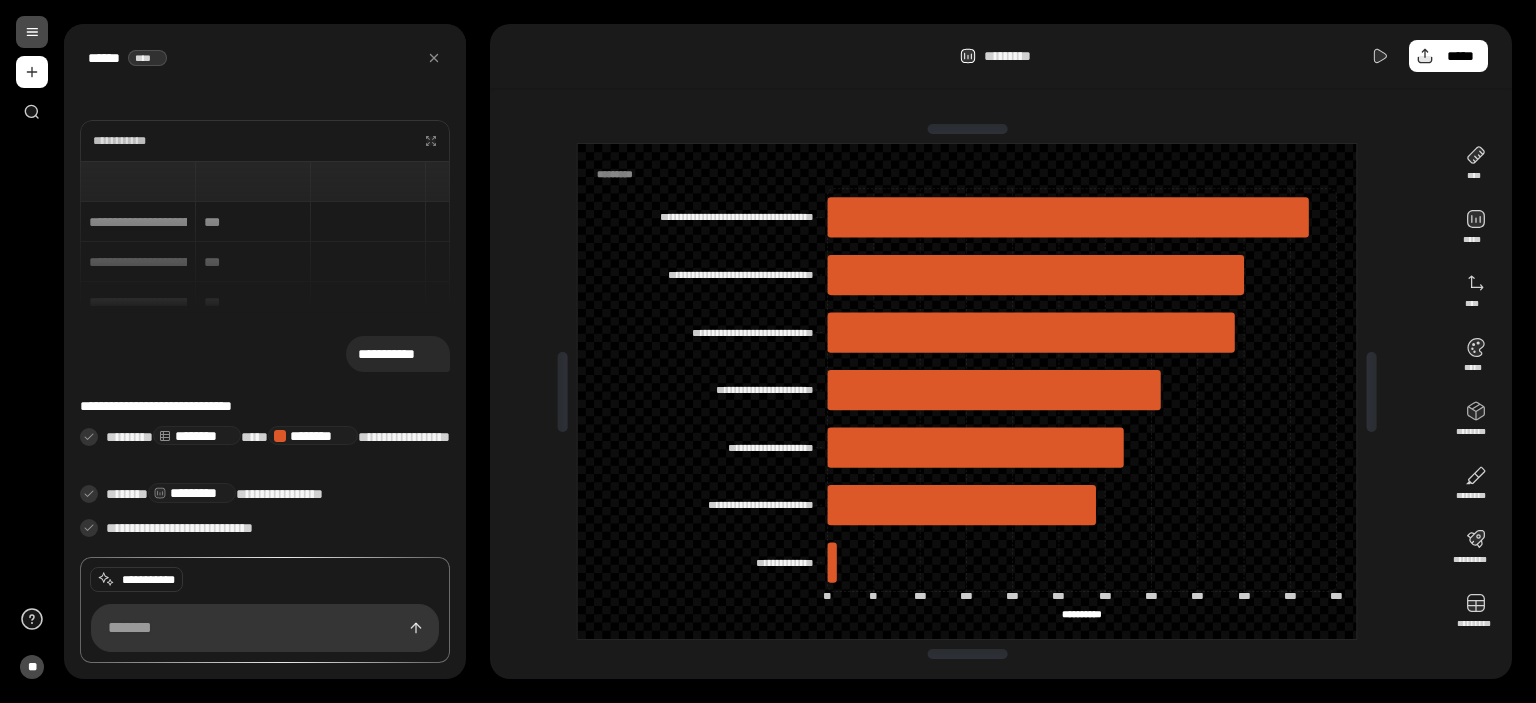 click on "**********" at bounding box center (967, 391) 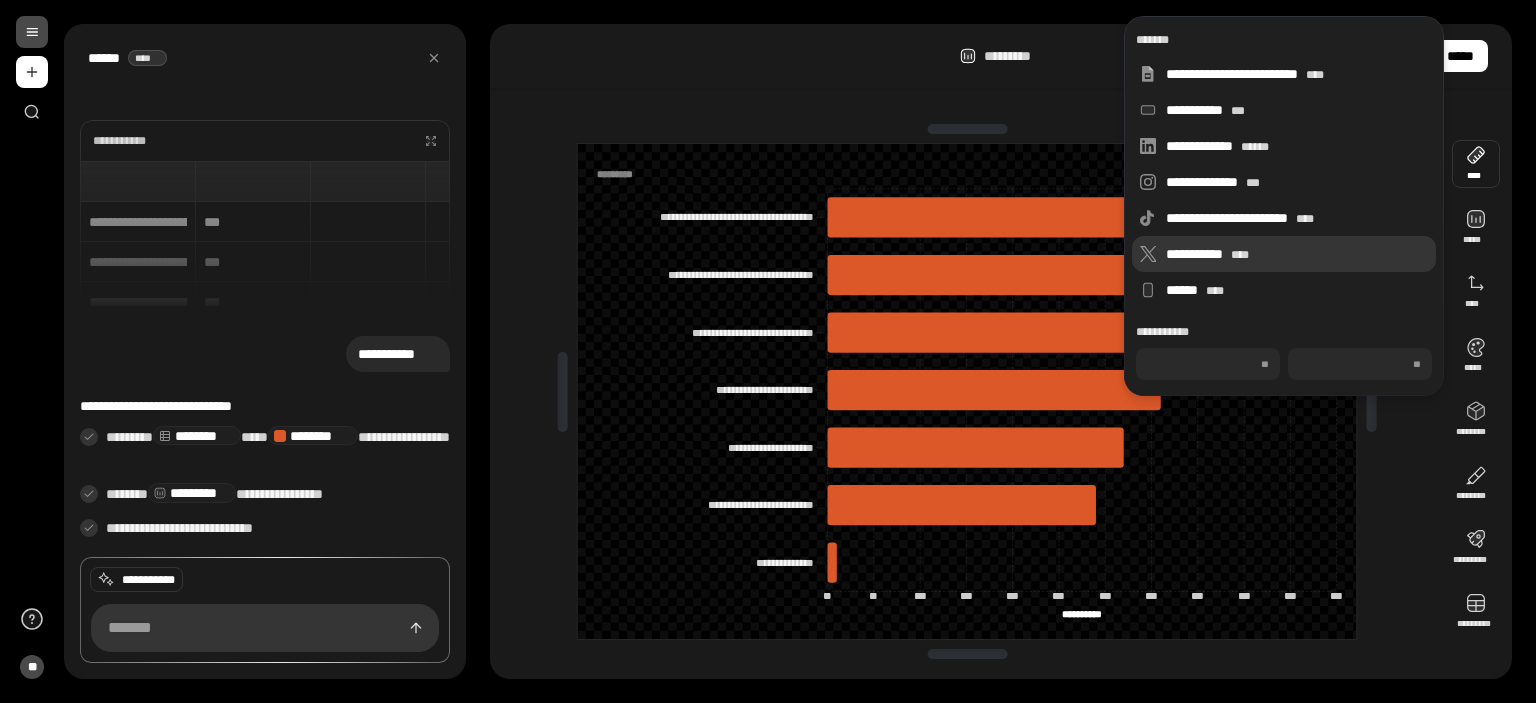 click on "**********" at bounding box center (1297, 254) 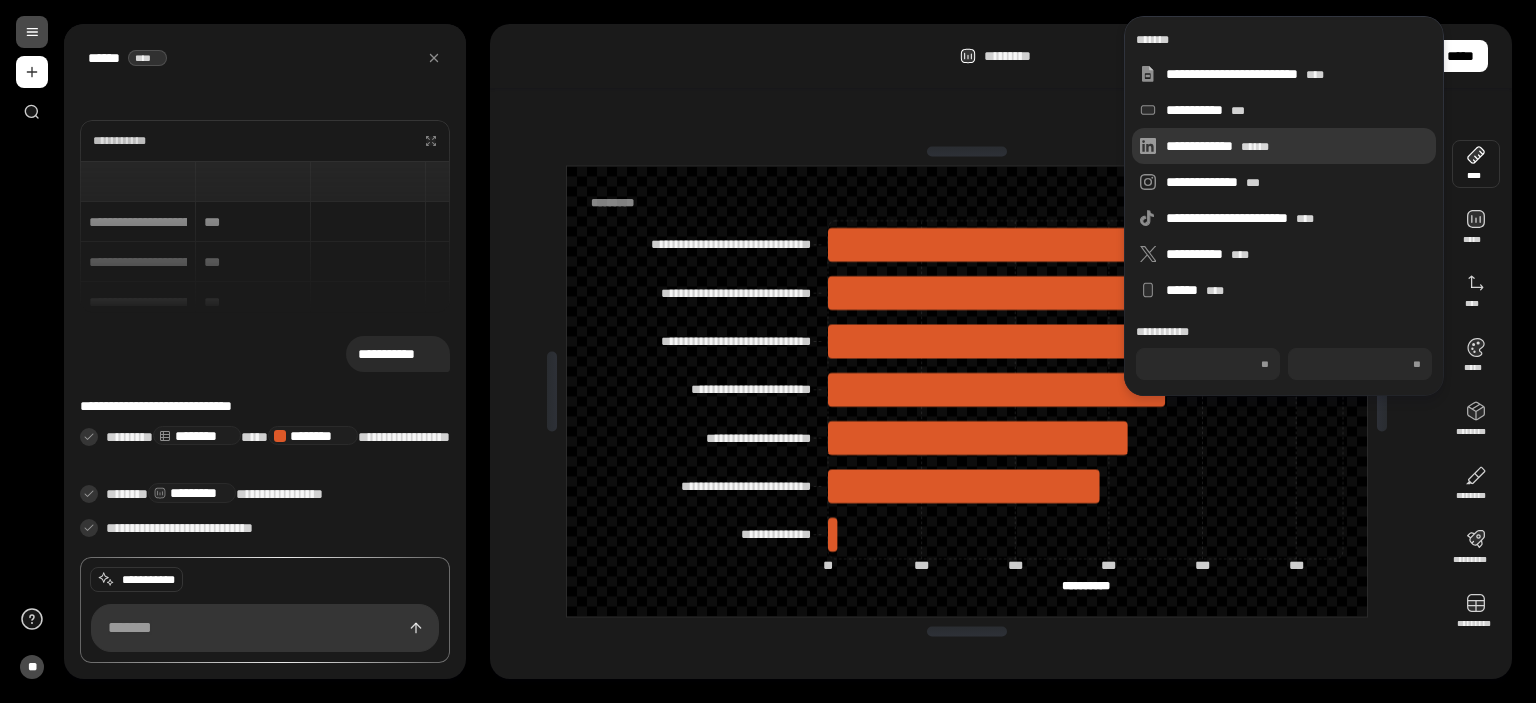 click on "**********" at bounding box center [1297, 146] 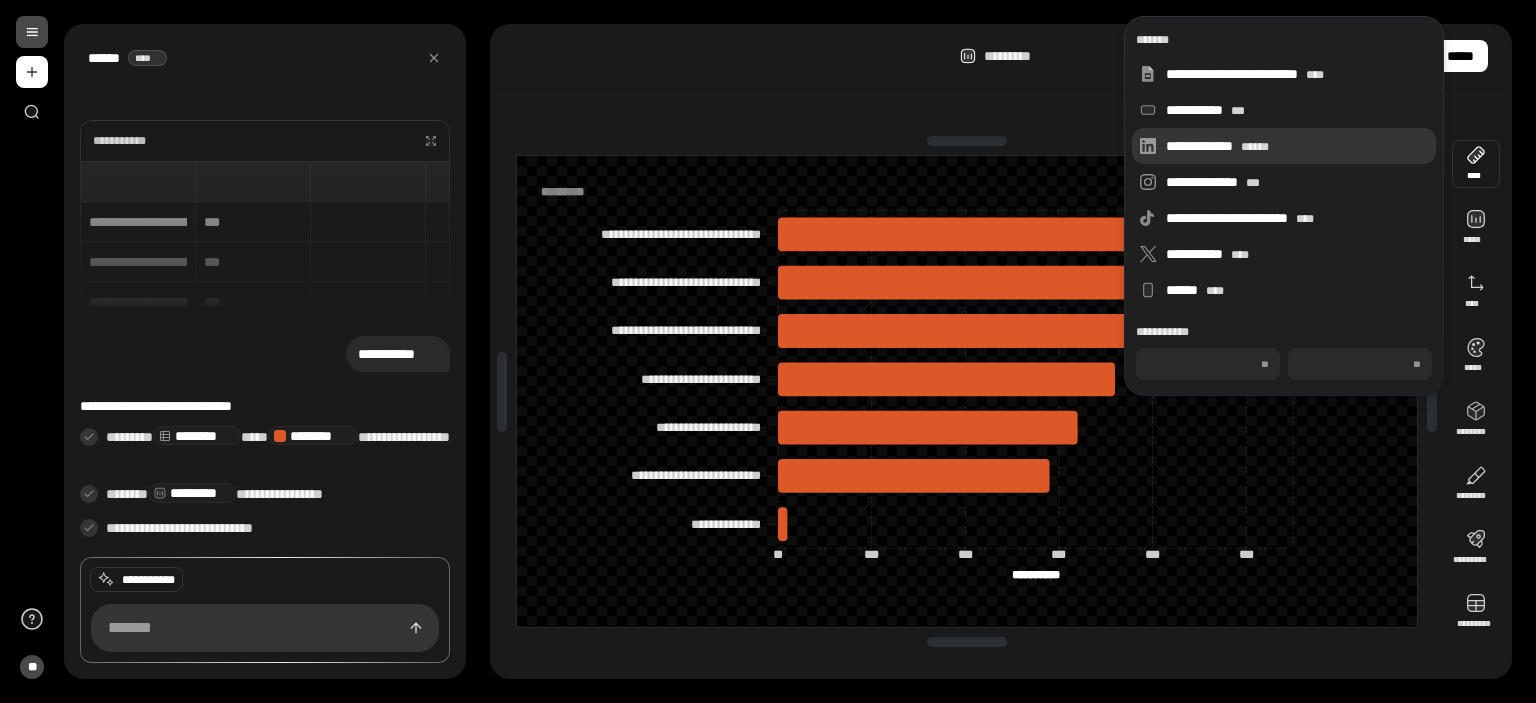 type on "***" 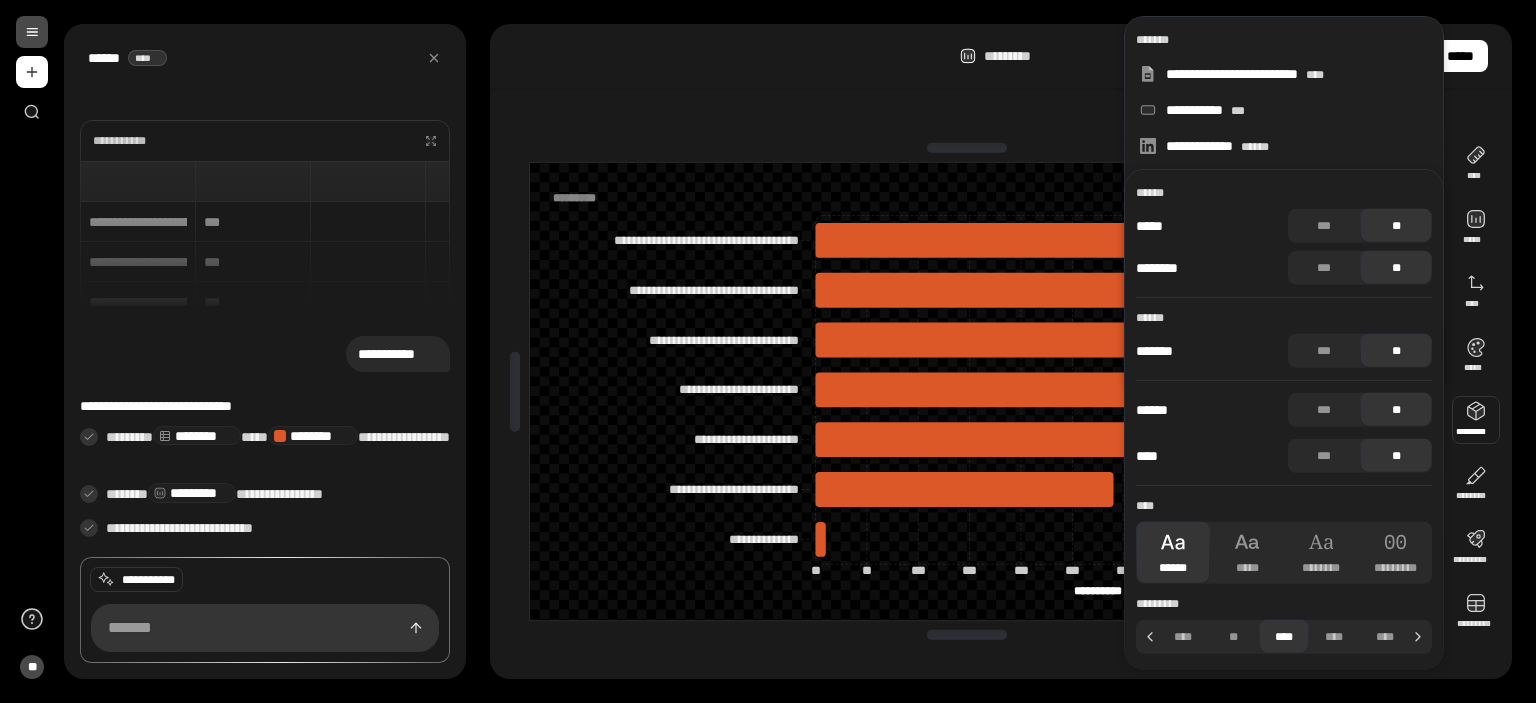 click at bounding box center [1476, 420] 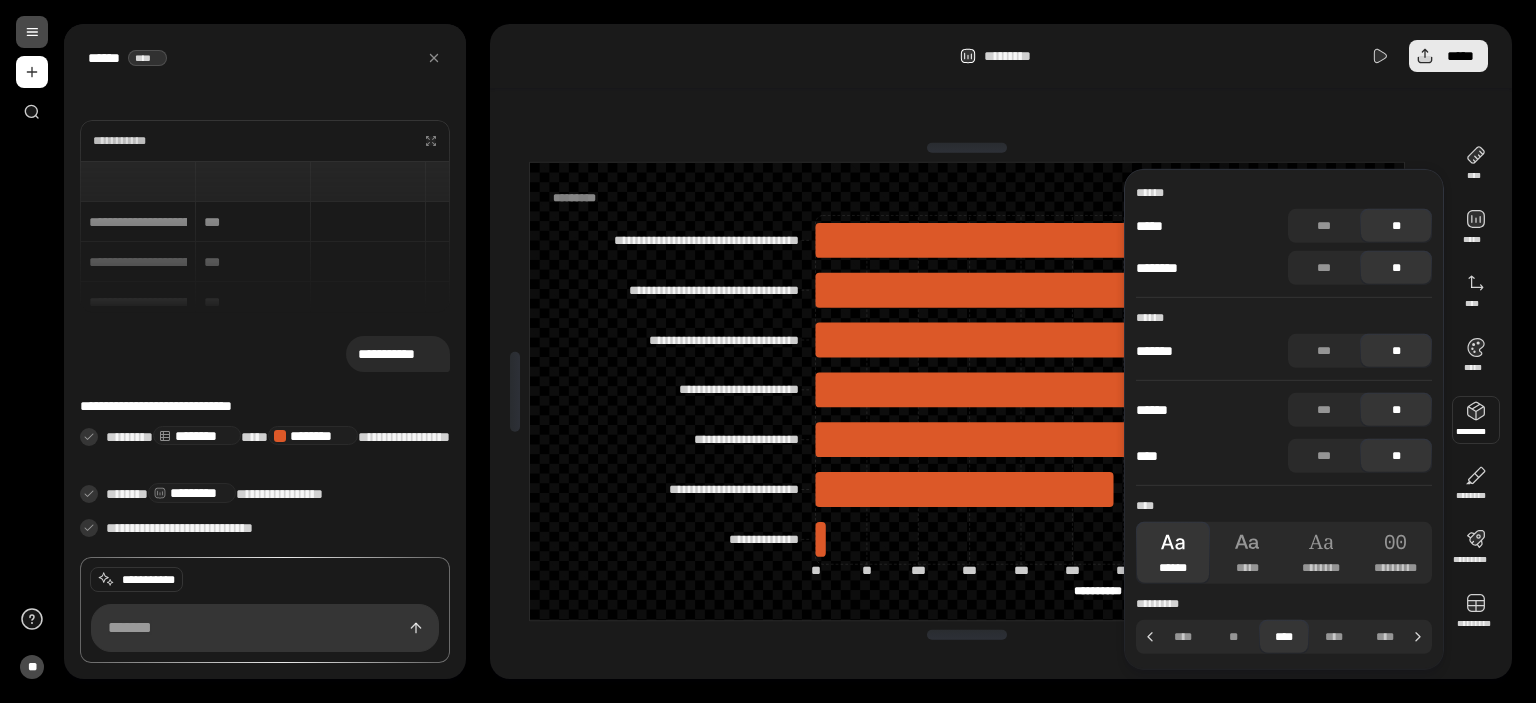 click on "*****" at bounding box center (1448, 56) 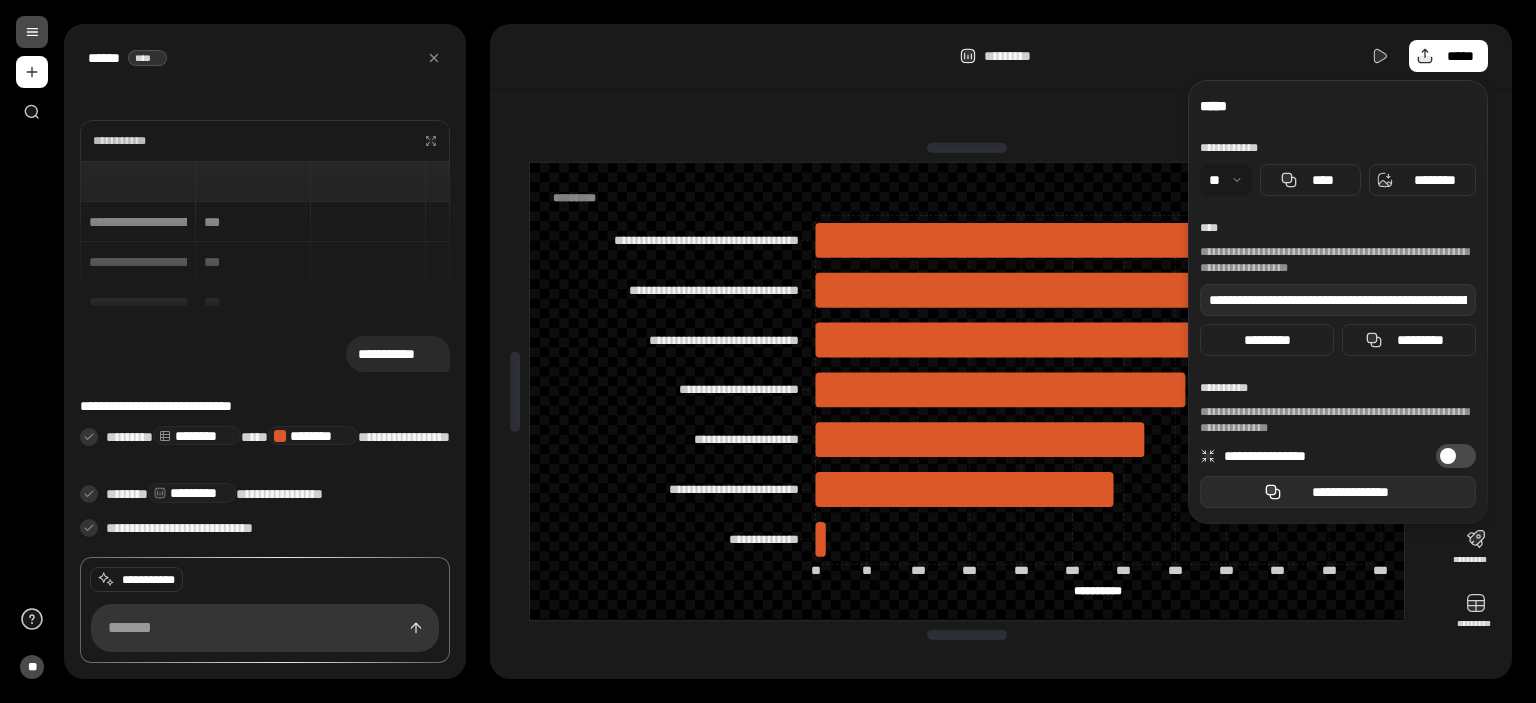 click on "**********" at bounding box center [1350, 492] 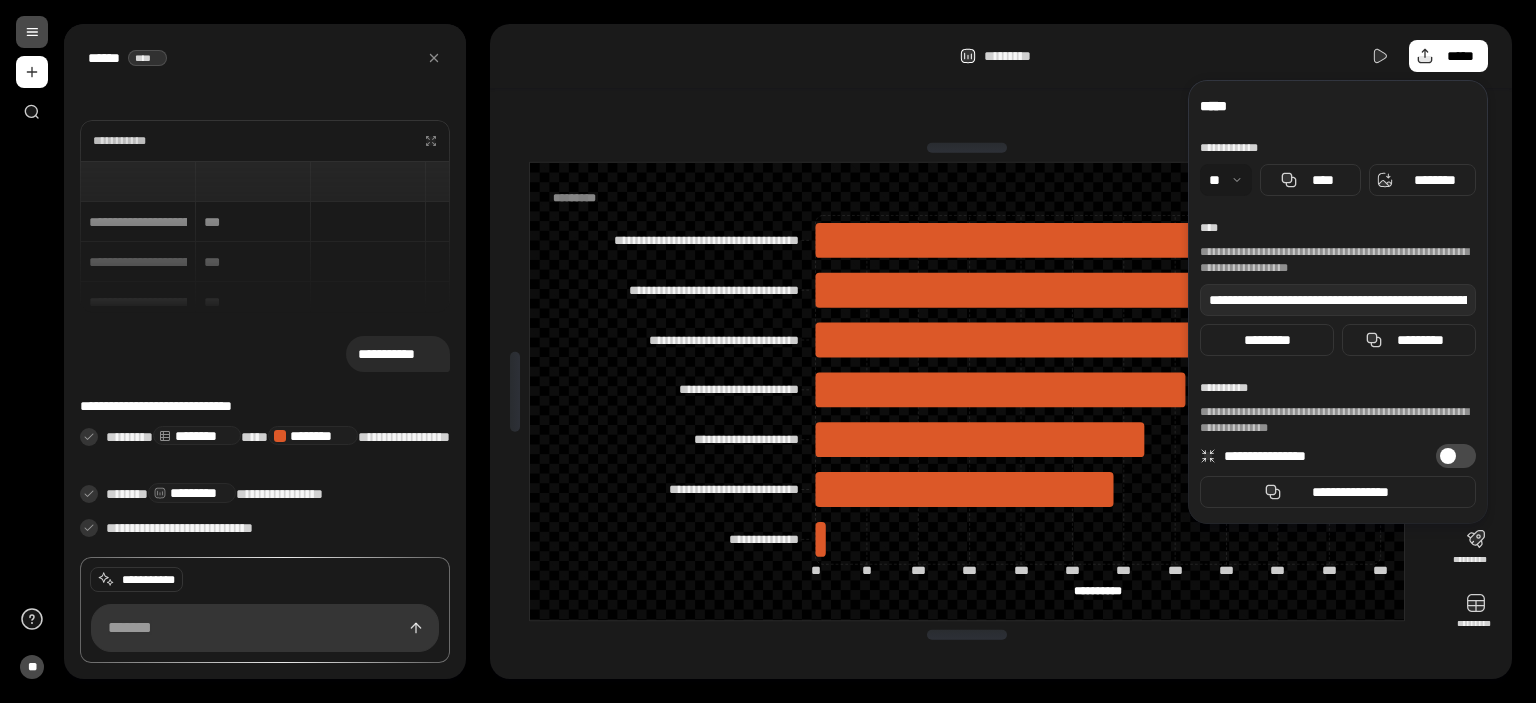 click at bounding box center (32, 32) 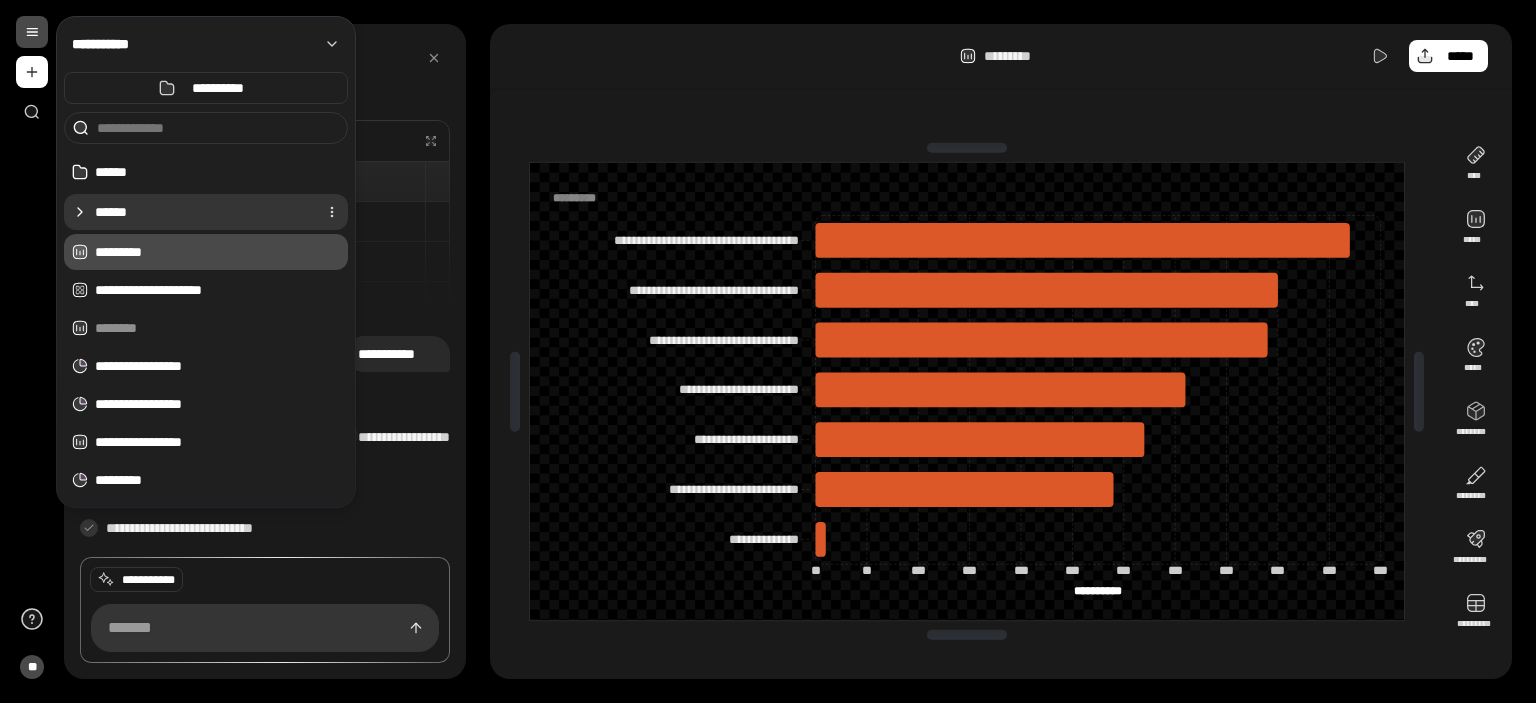 click on "******" at bounding box center [202, 212] 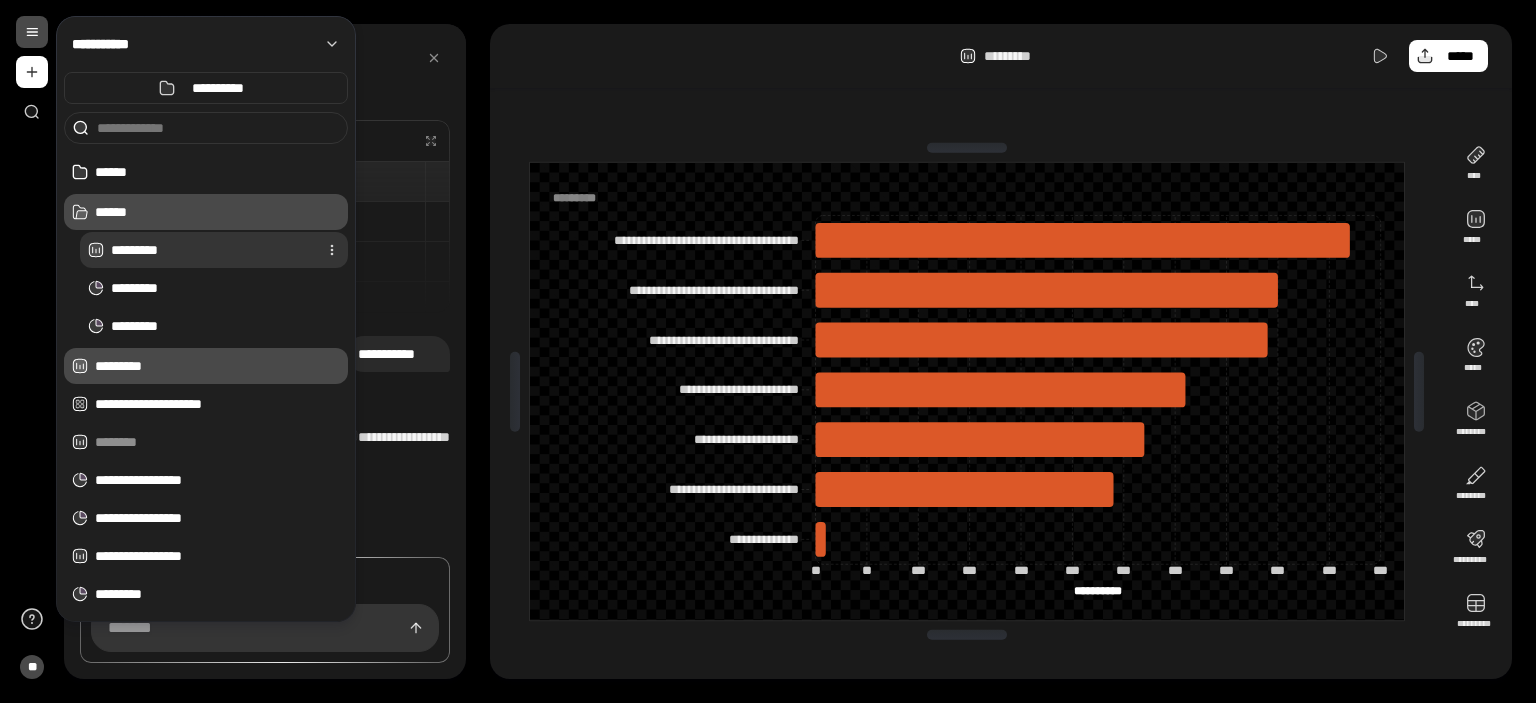 click on "*********" at bounding box center (210, 250) 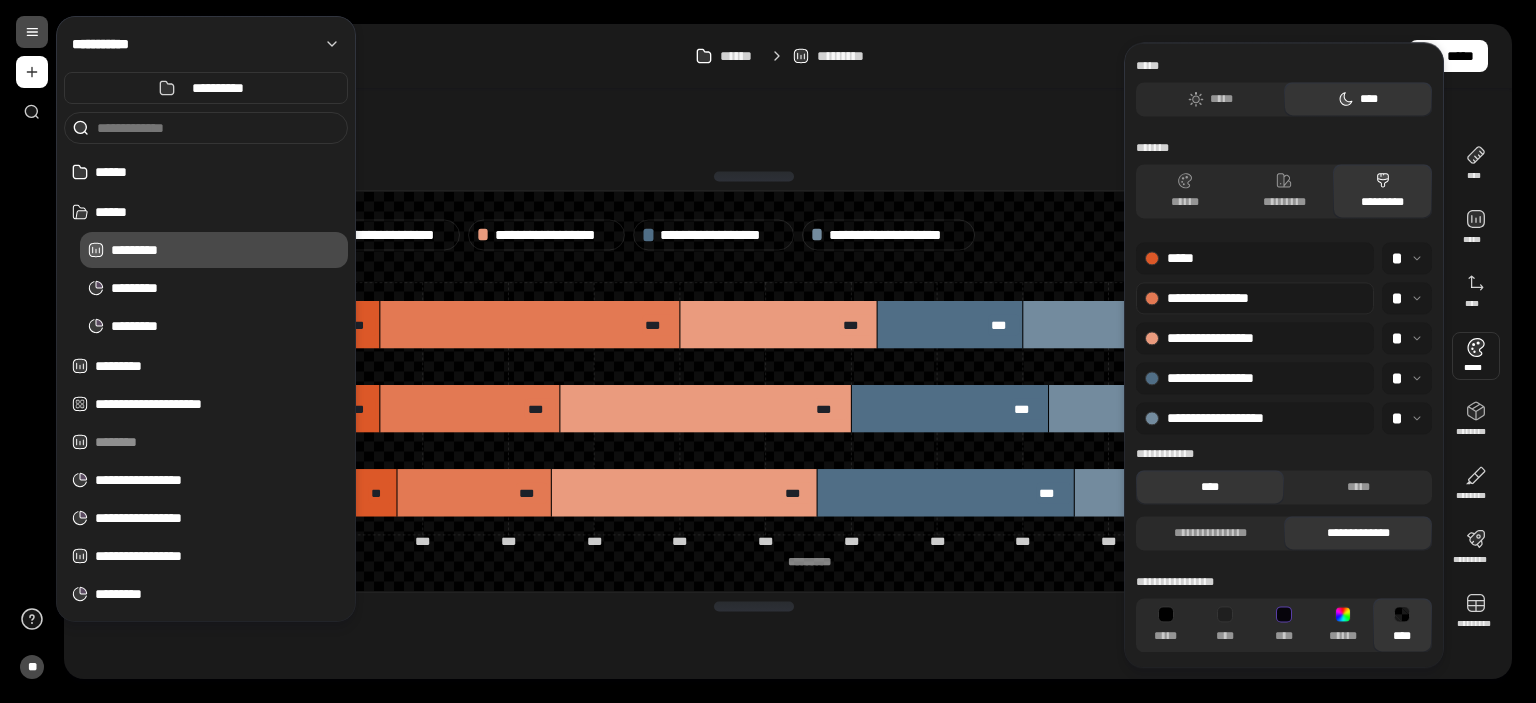 click at bounding box center (1152, 298) 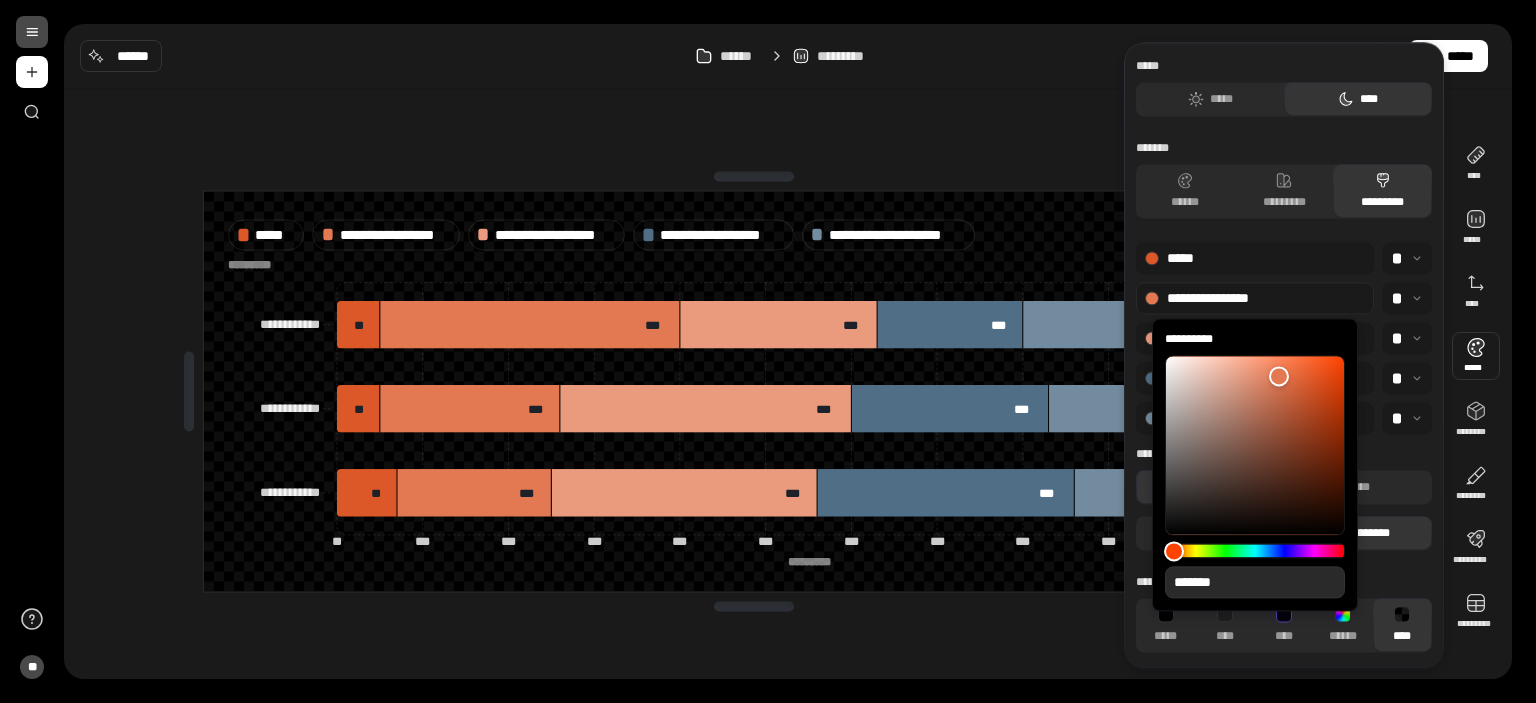 click on "*******" at bounding box center (1255, 582) 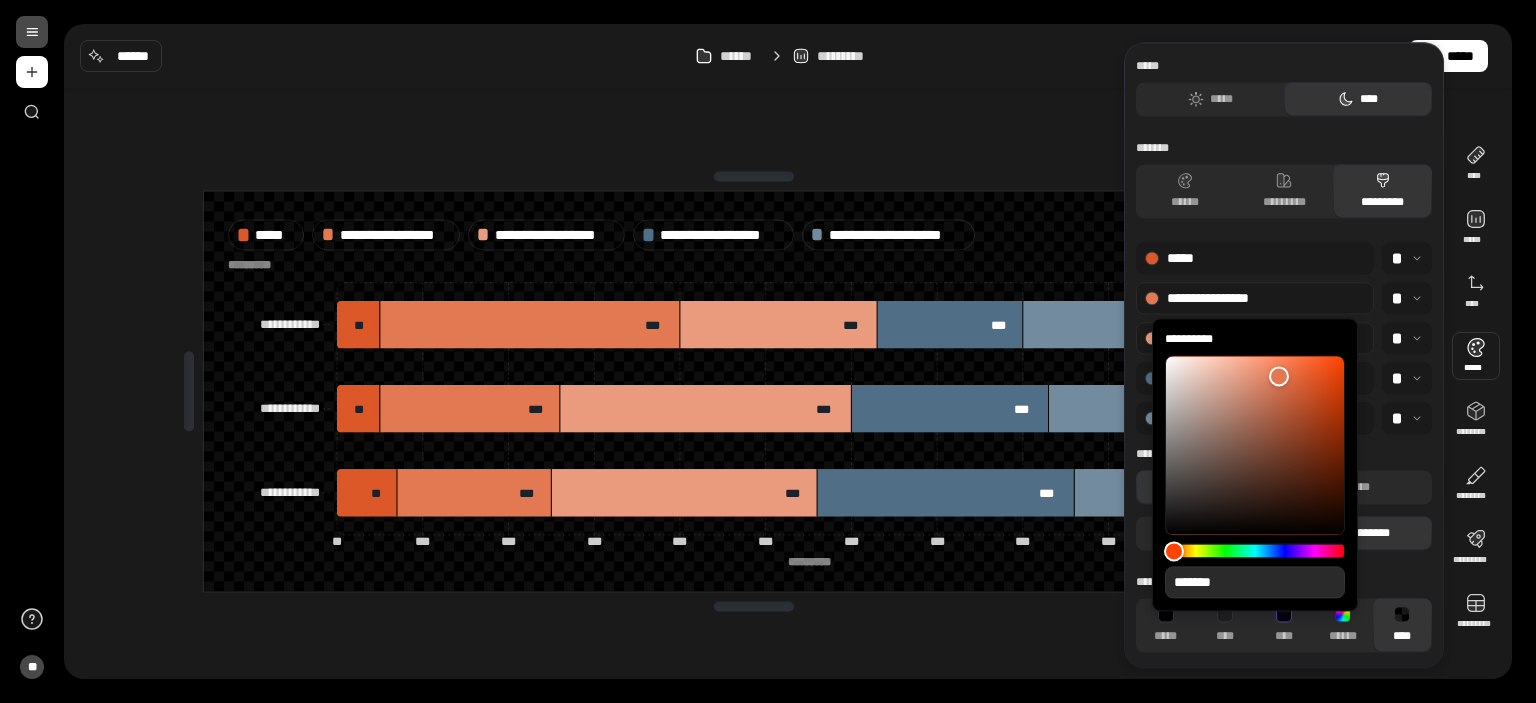 click at bounding box center (1152, 338) 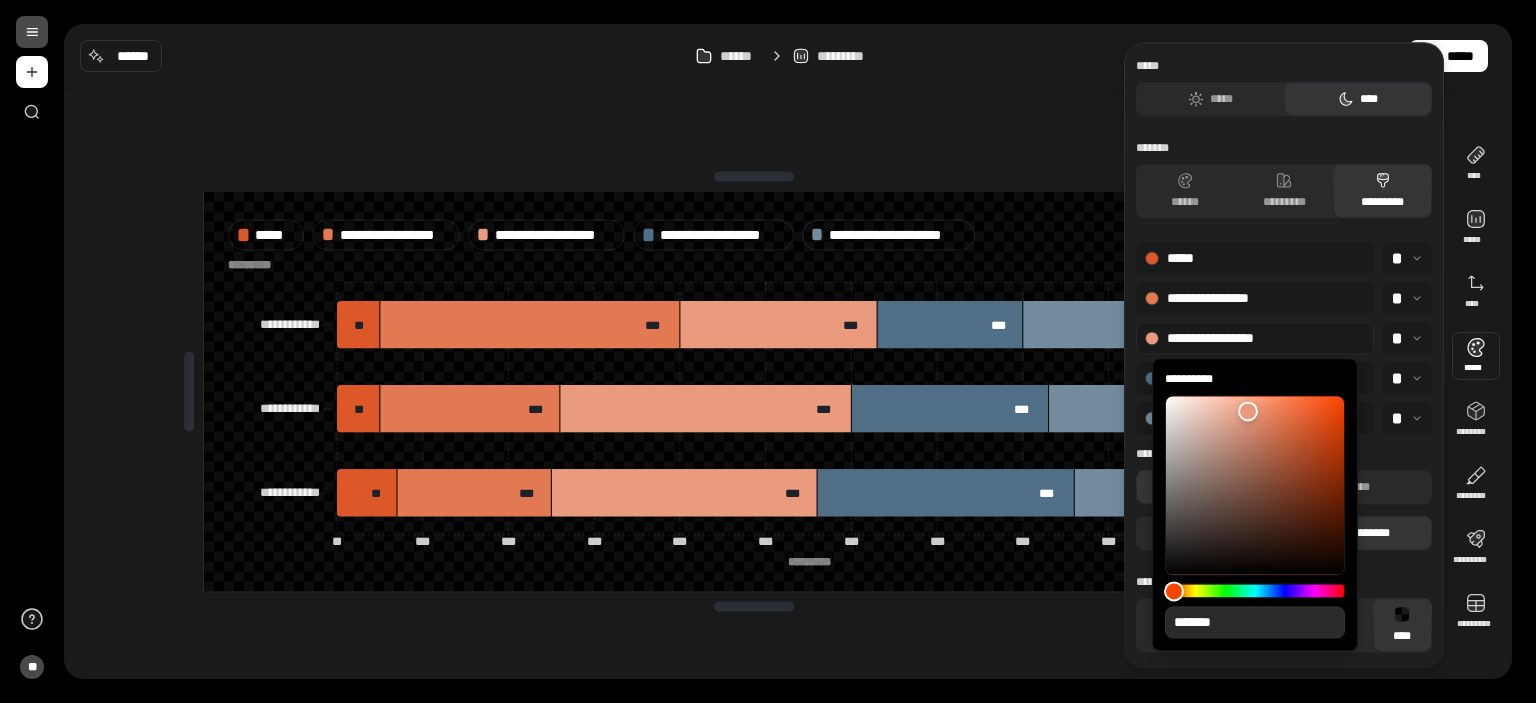click on "*******" at bounding box center [1255, 622] 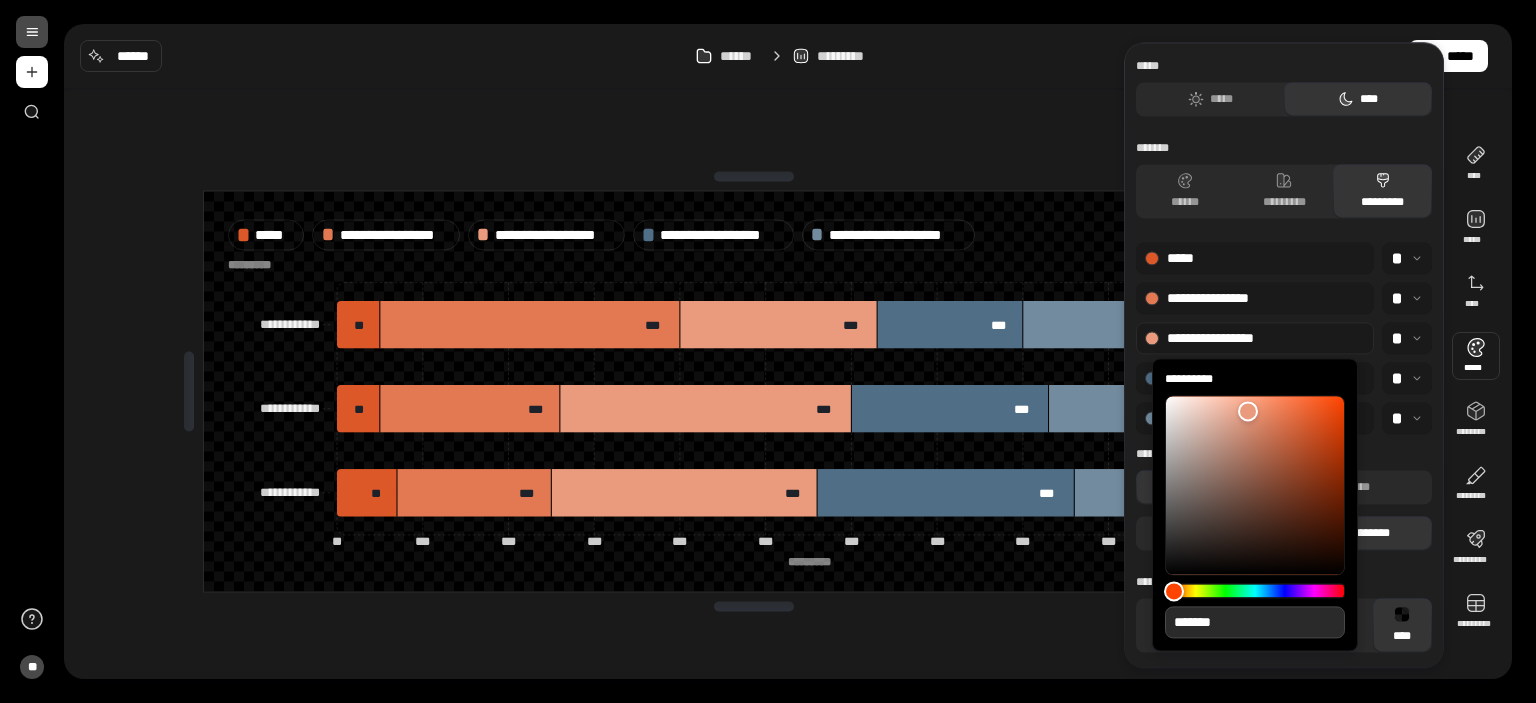 type on "**" 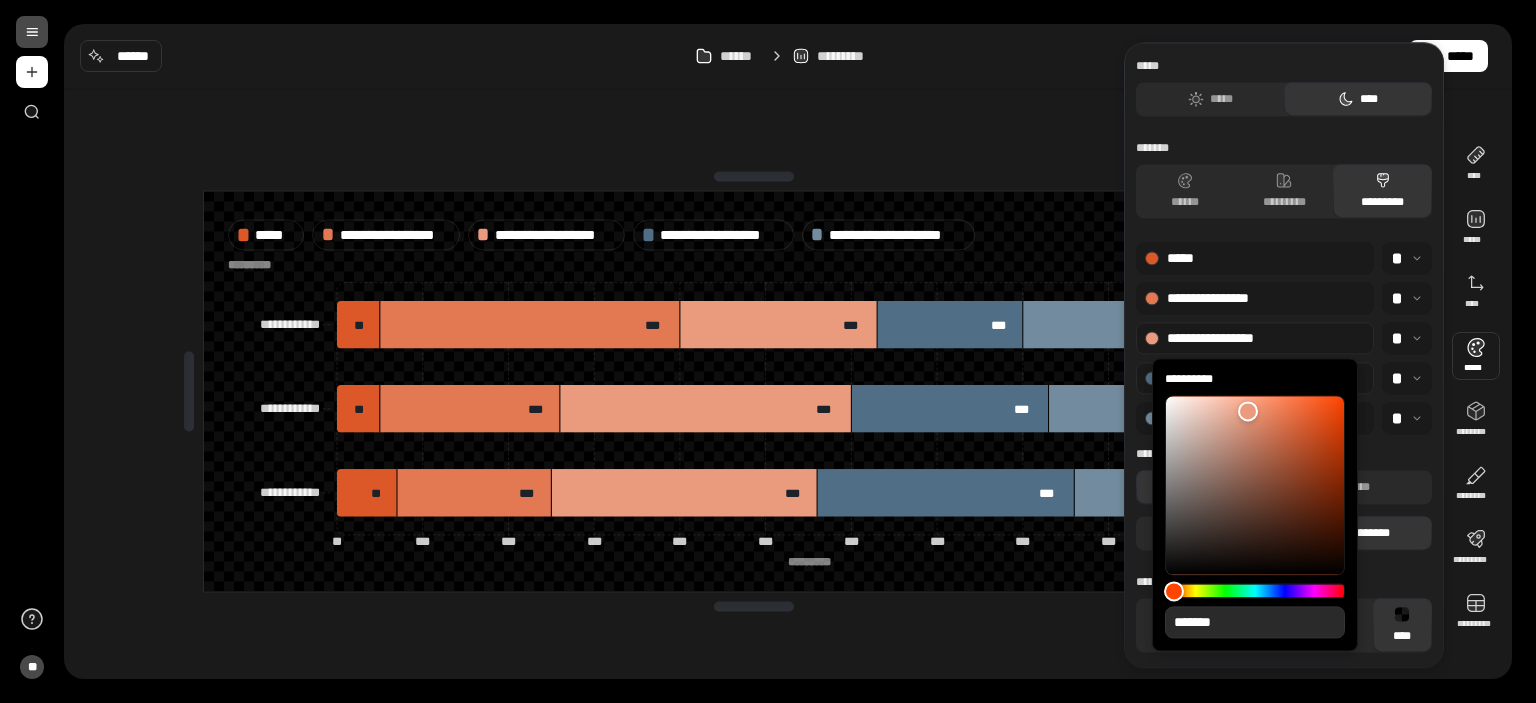 click at bounding box center (1152, 378) 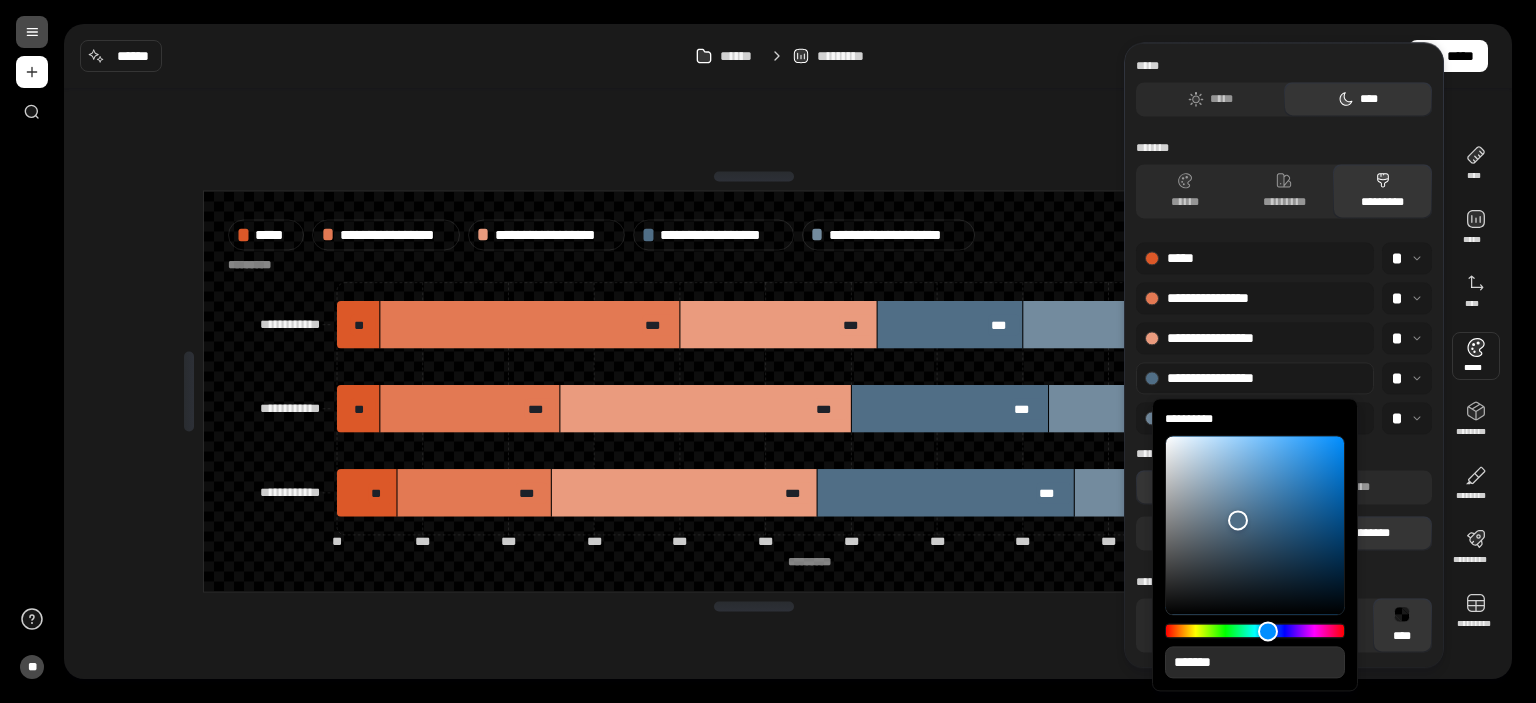 click on "*******" at bounding box center (1255, 662) 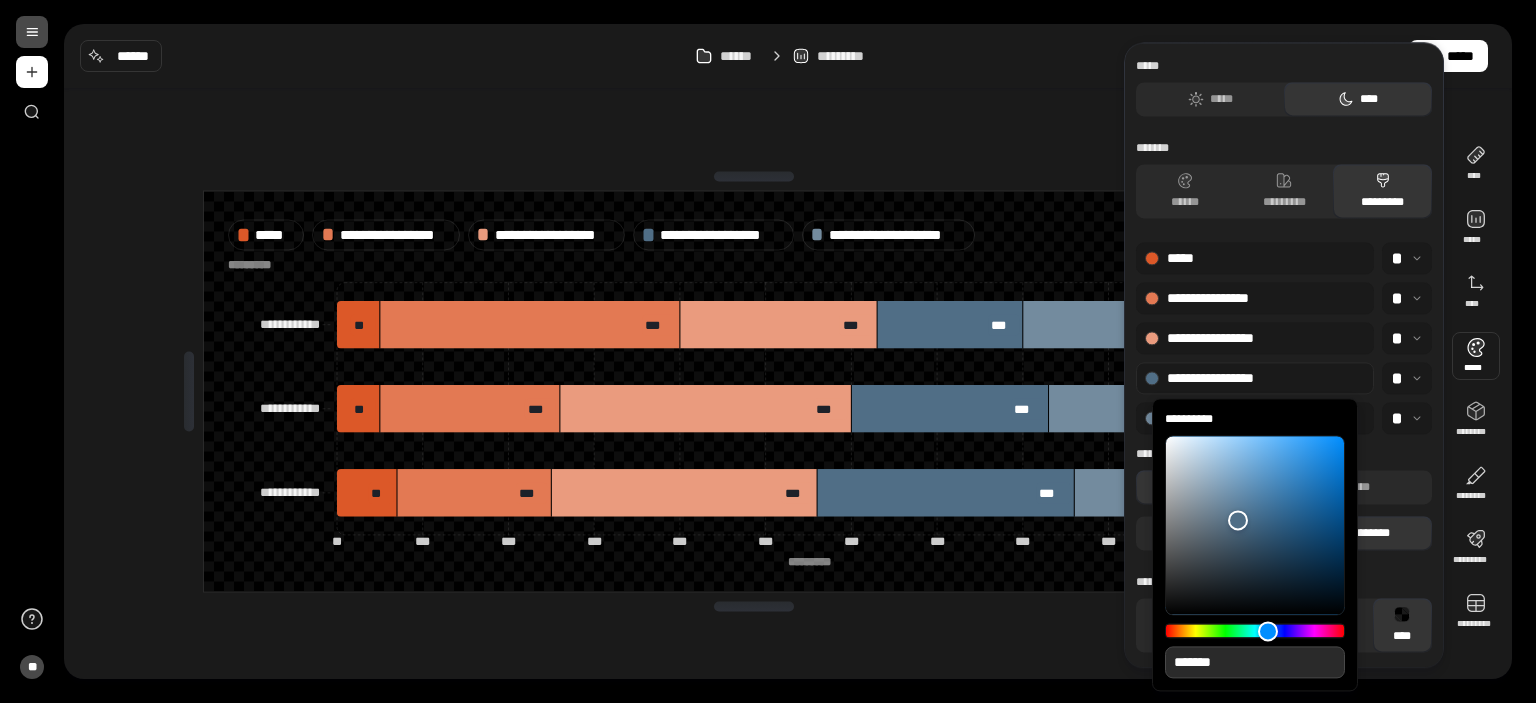 click on "**********" at bounding box center (754, 391) 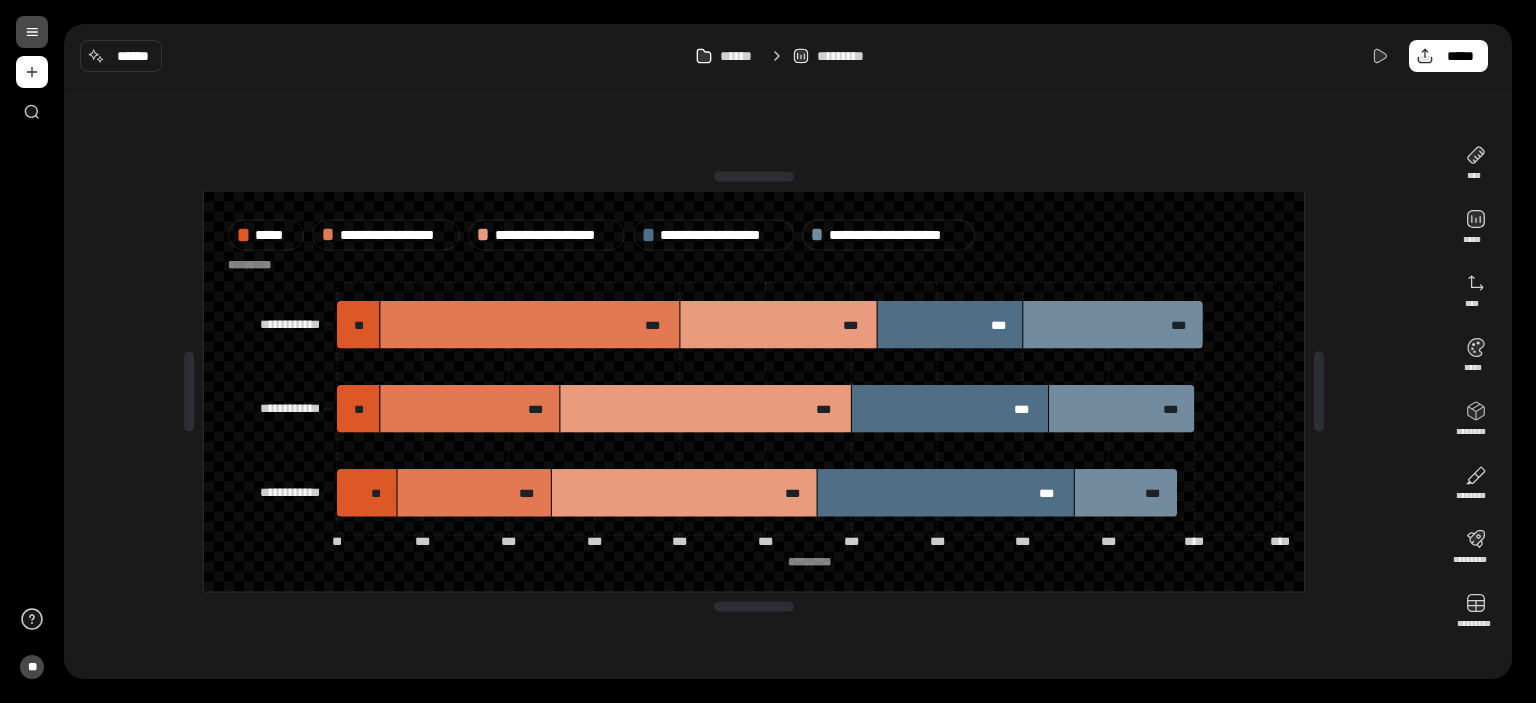 click at bounding box center [32, 32] 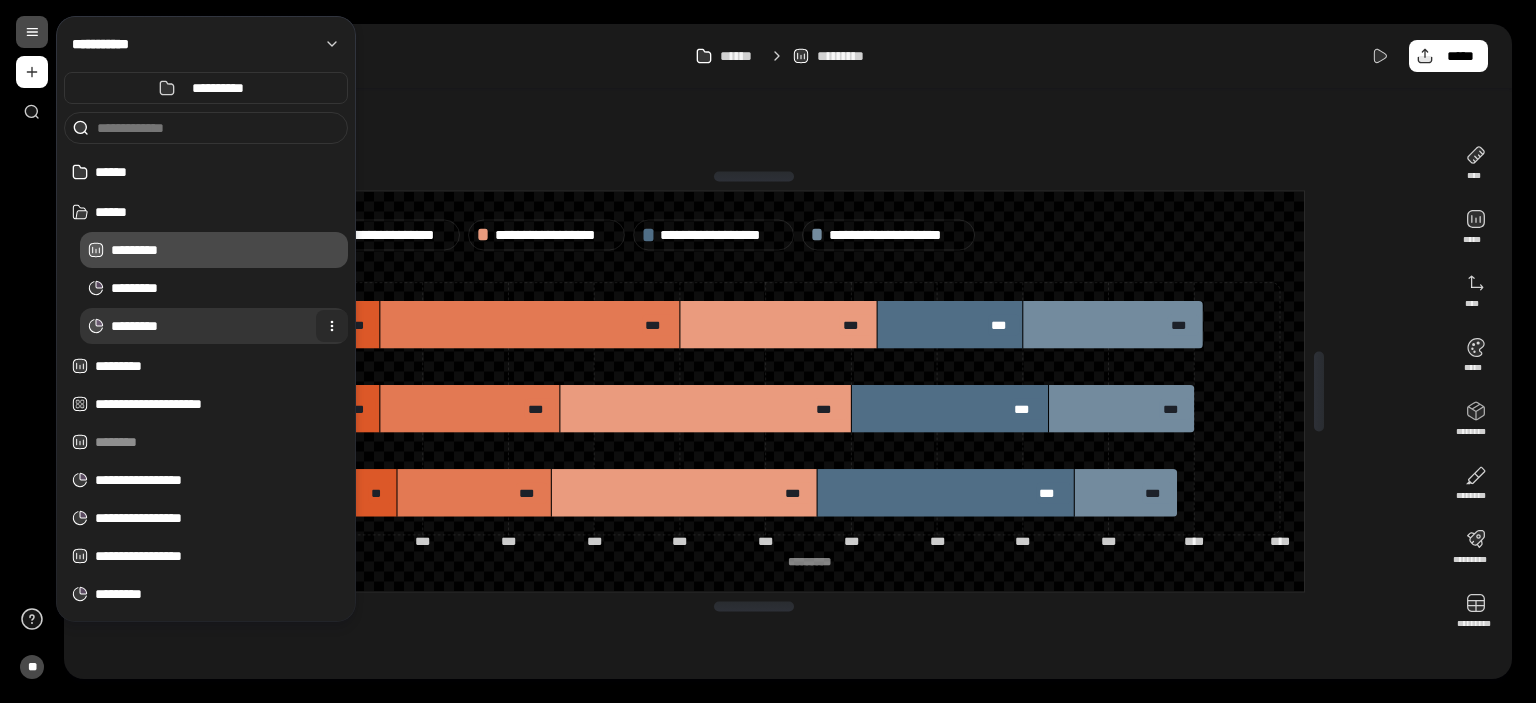 click at bounding box center (332, 326) 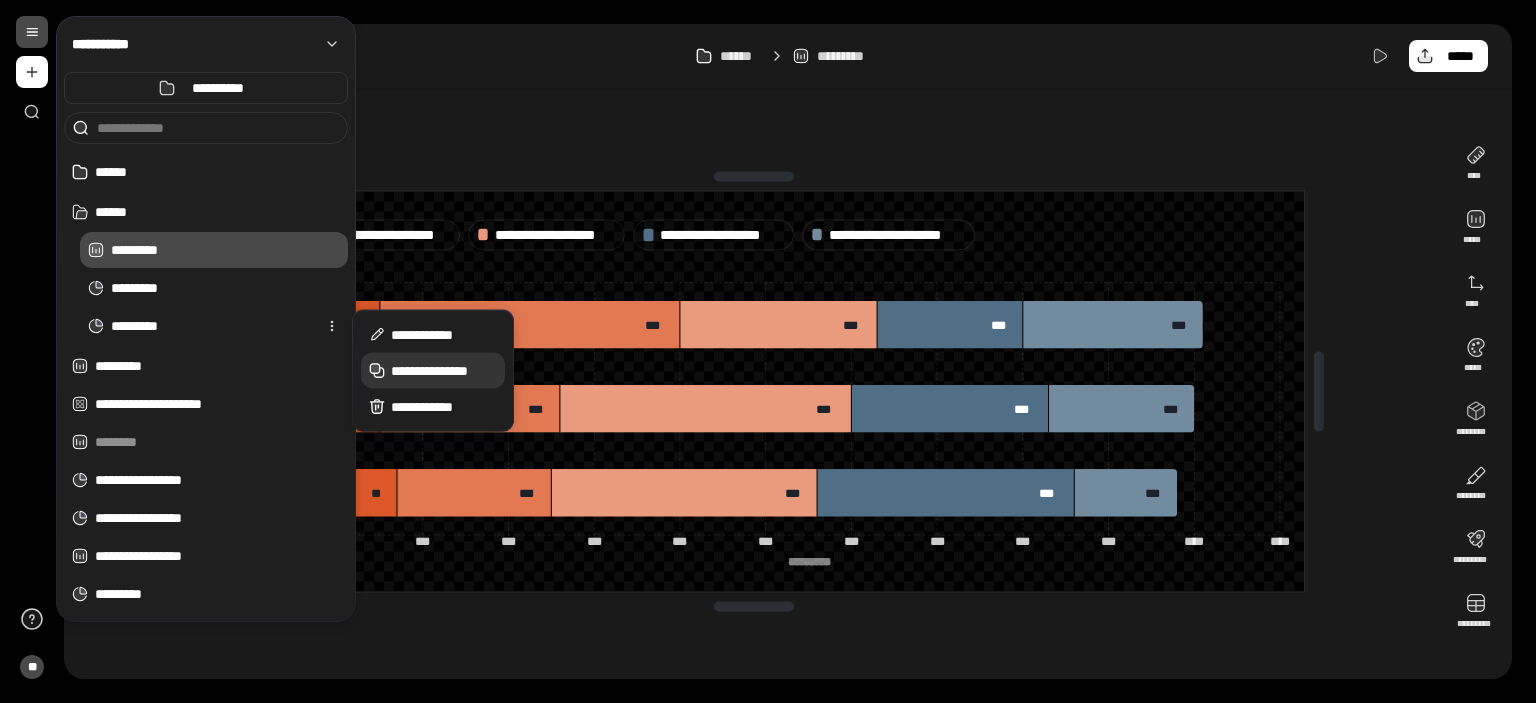click on "**********" at bounding box center [444, 371] 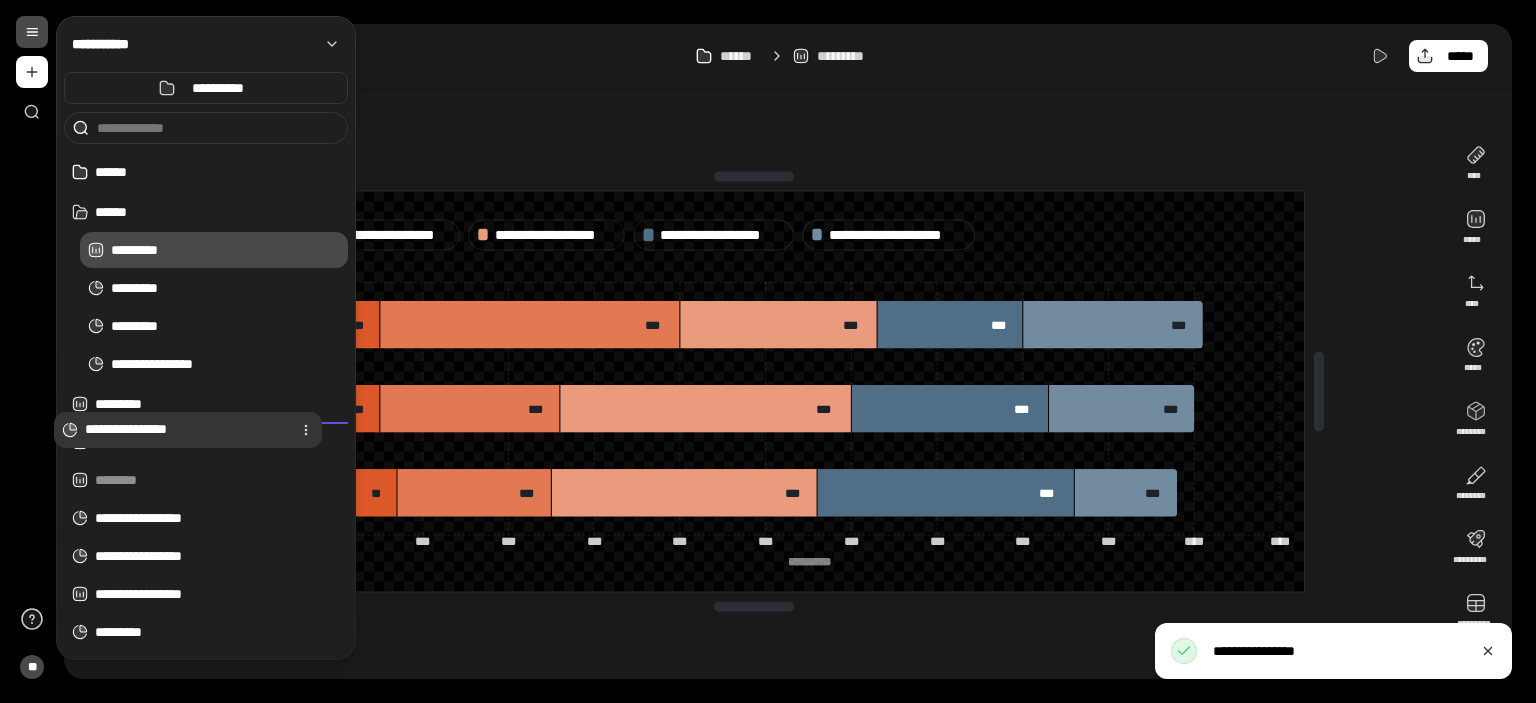 drag, startPoint x: 238, startPoint y: 362, endPoint x: 211, endPoint y: 427, distance: 70.38466 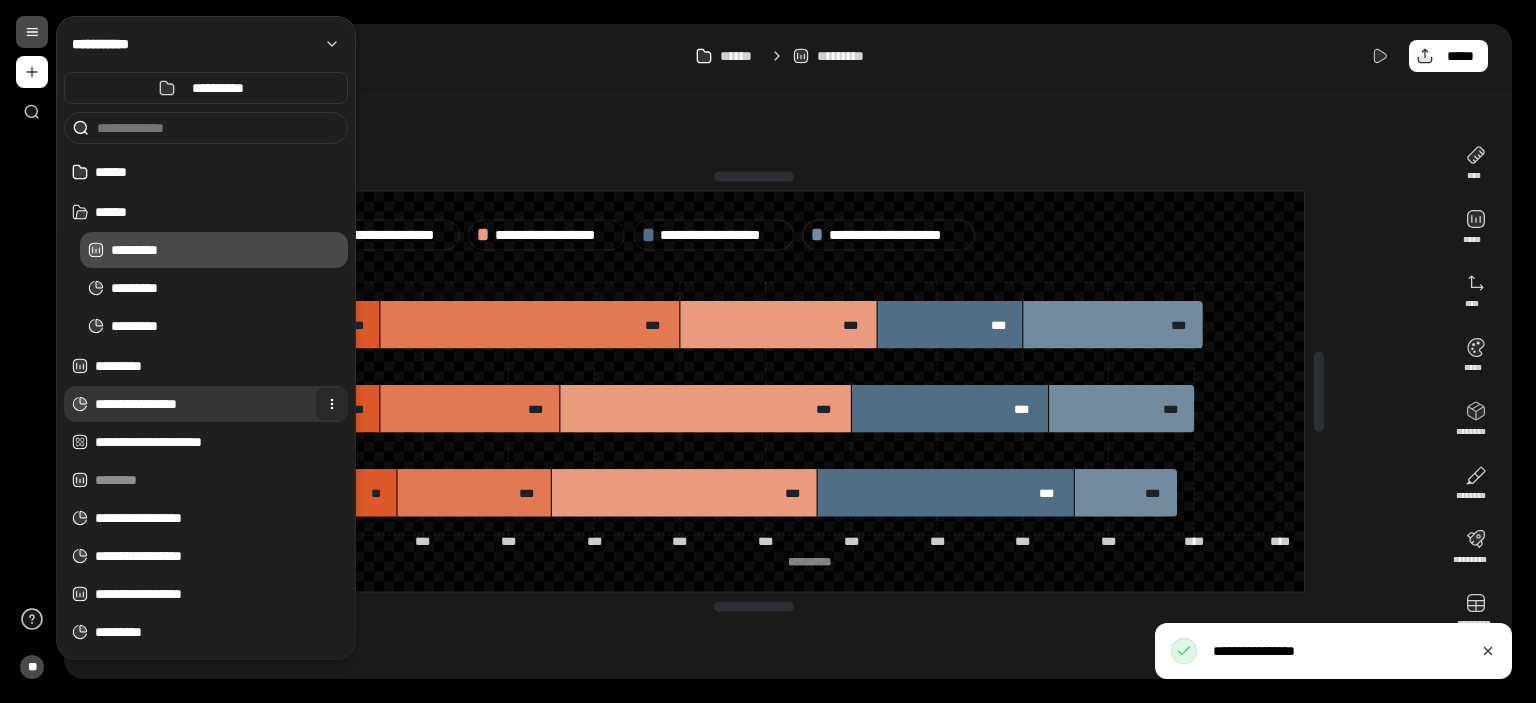 click at bounding box center (332, 404) 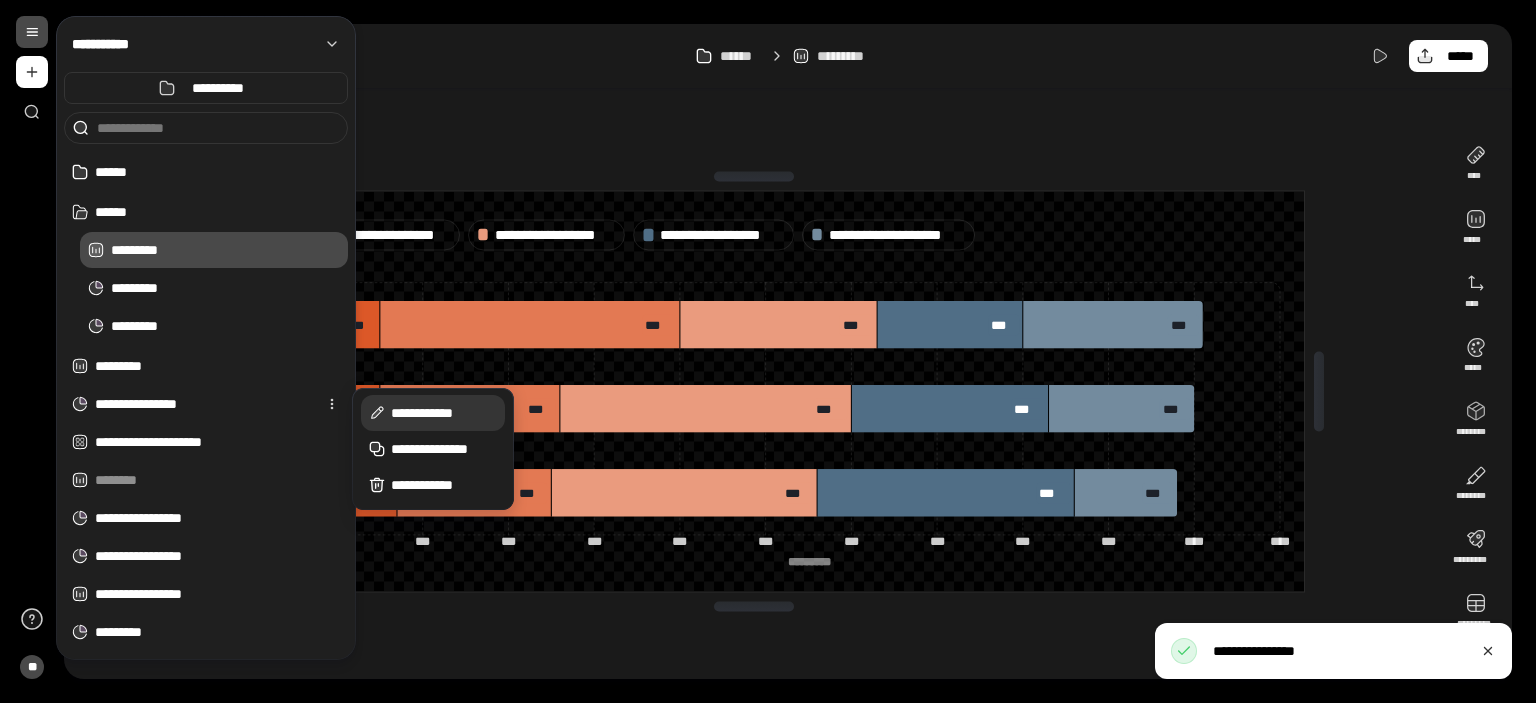 click on "**********" at bounding box center [444, 413] 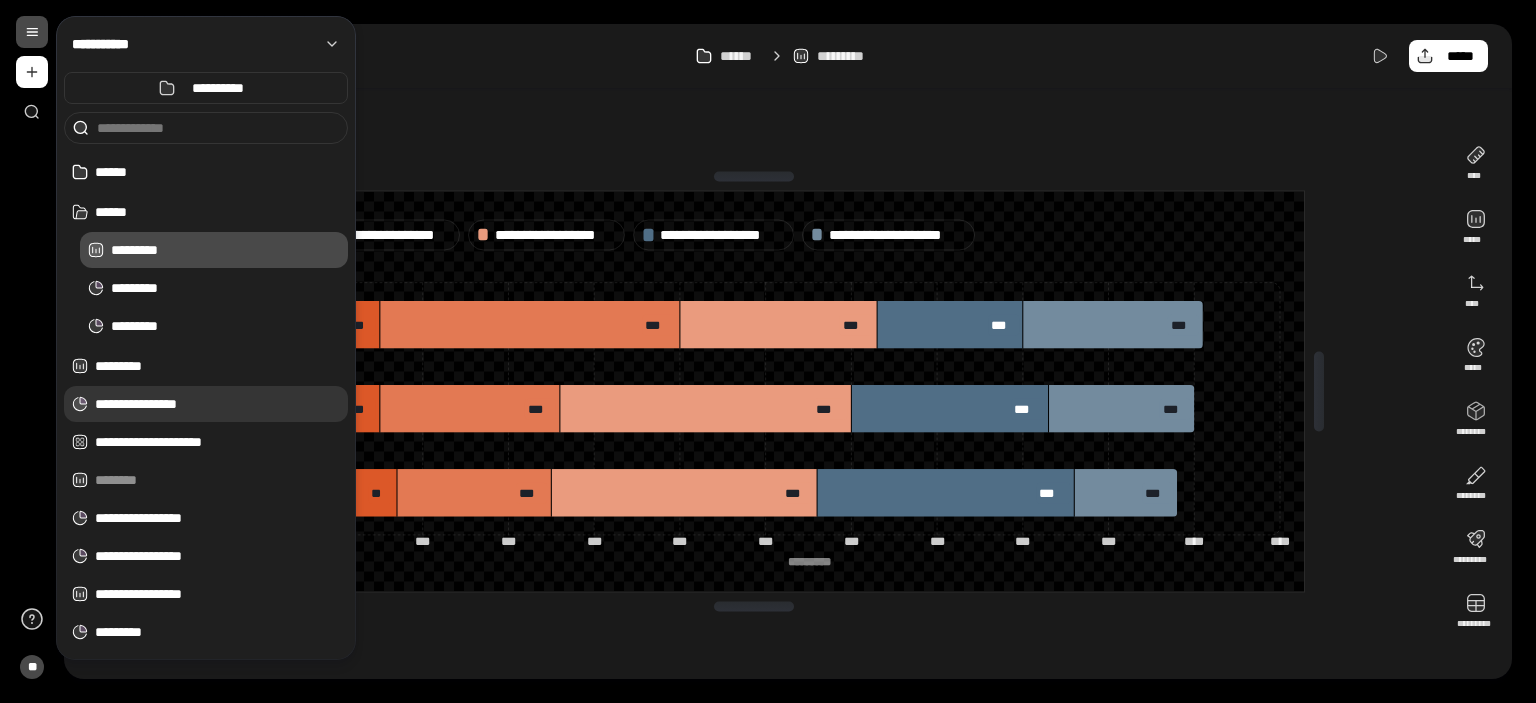 drag, startPoint x: 145, startPoint y: 403, endPoint x: 72, endPoint y: 403, distance: 73 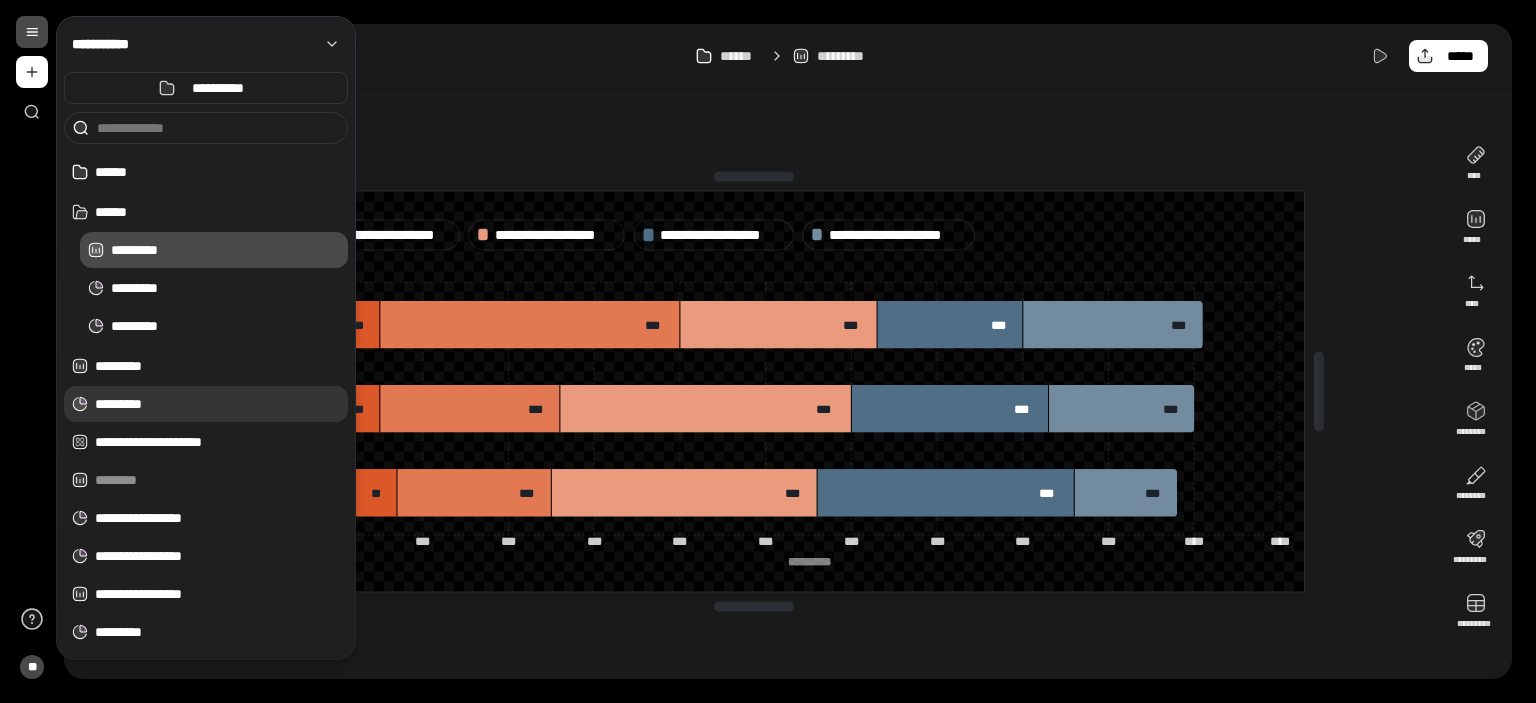 click on "*********" at bounding box center [221, 404] 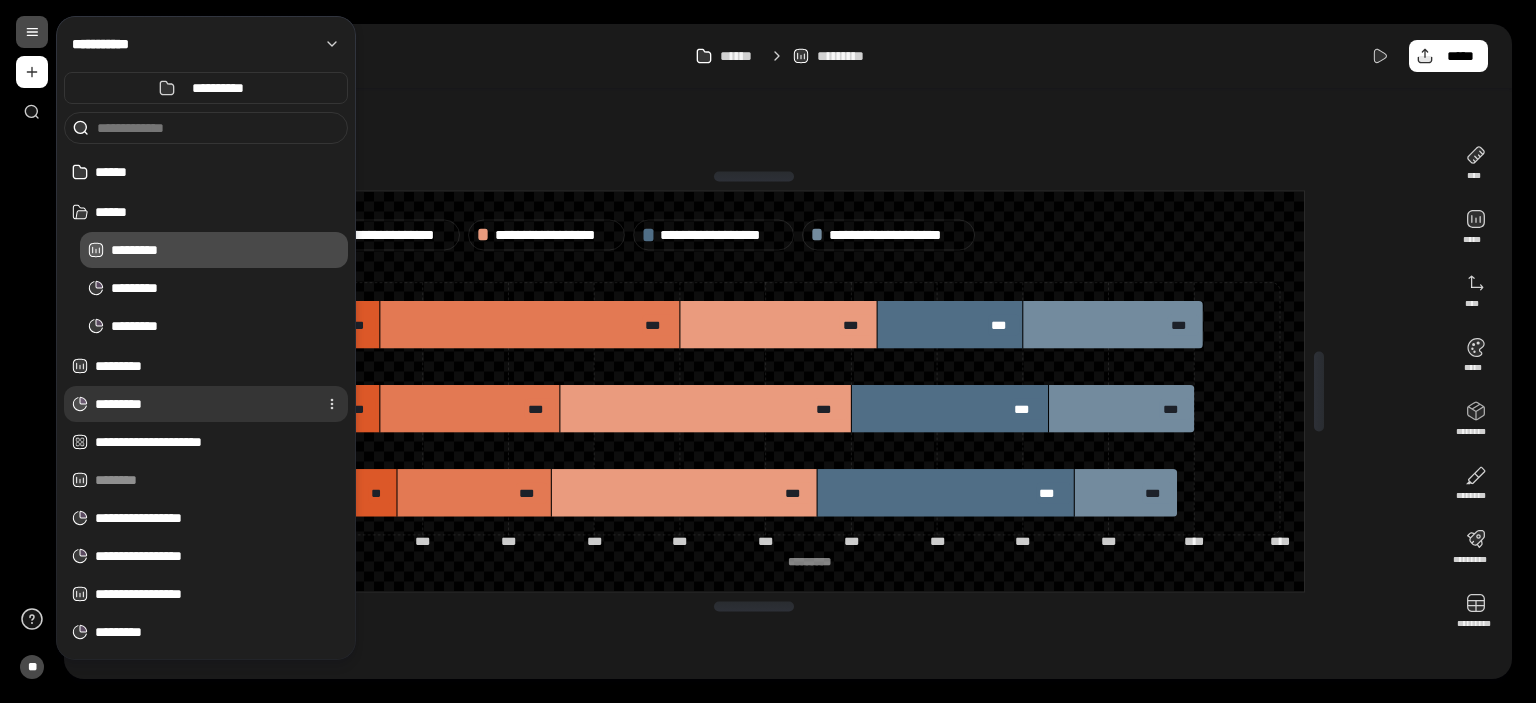 click on "*********" at bounding box center (202, 404) 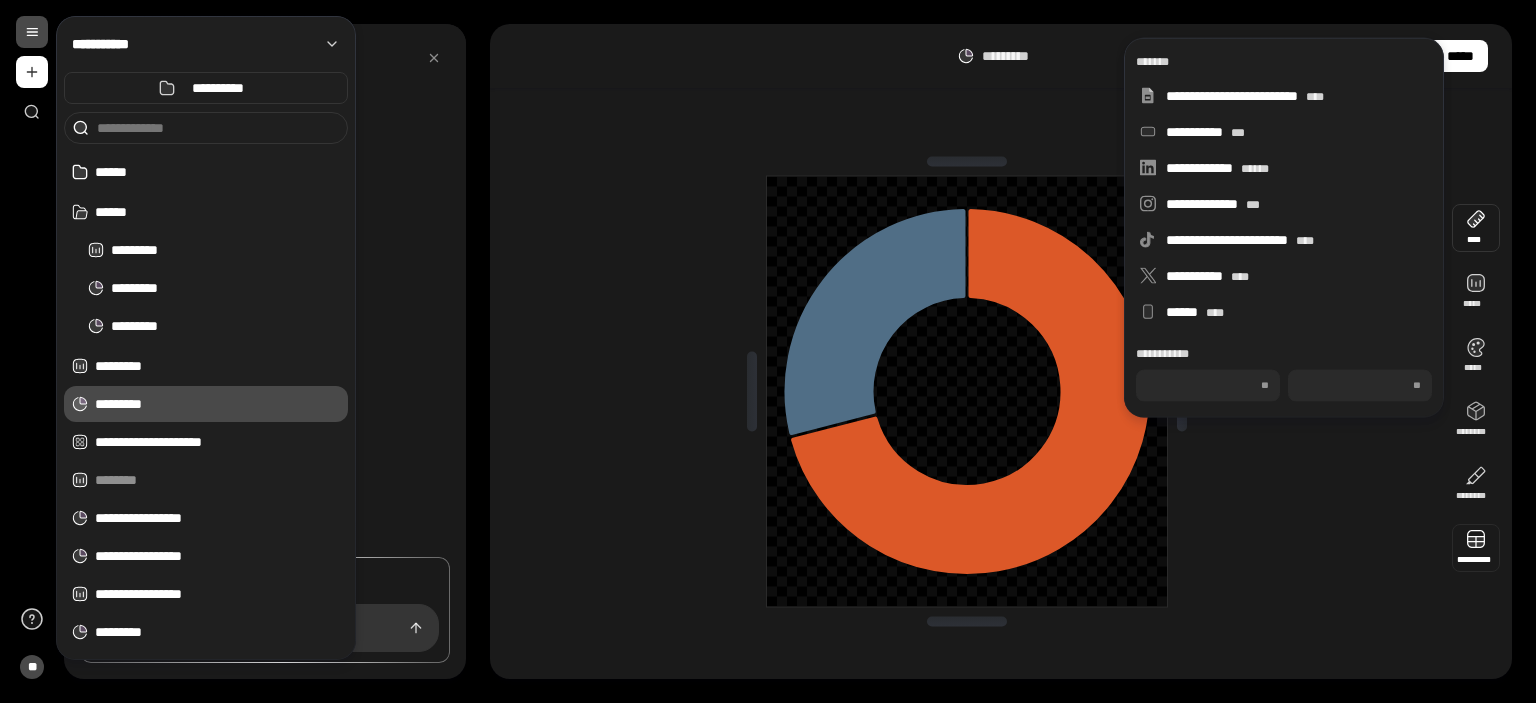 click at bounding box center [1476, 548] 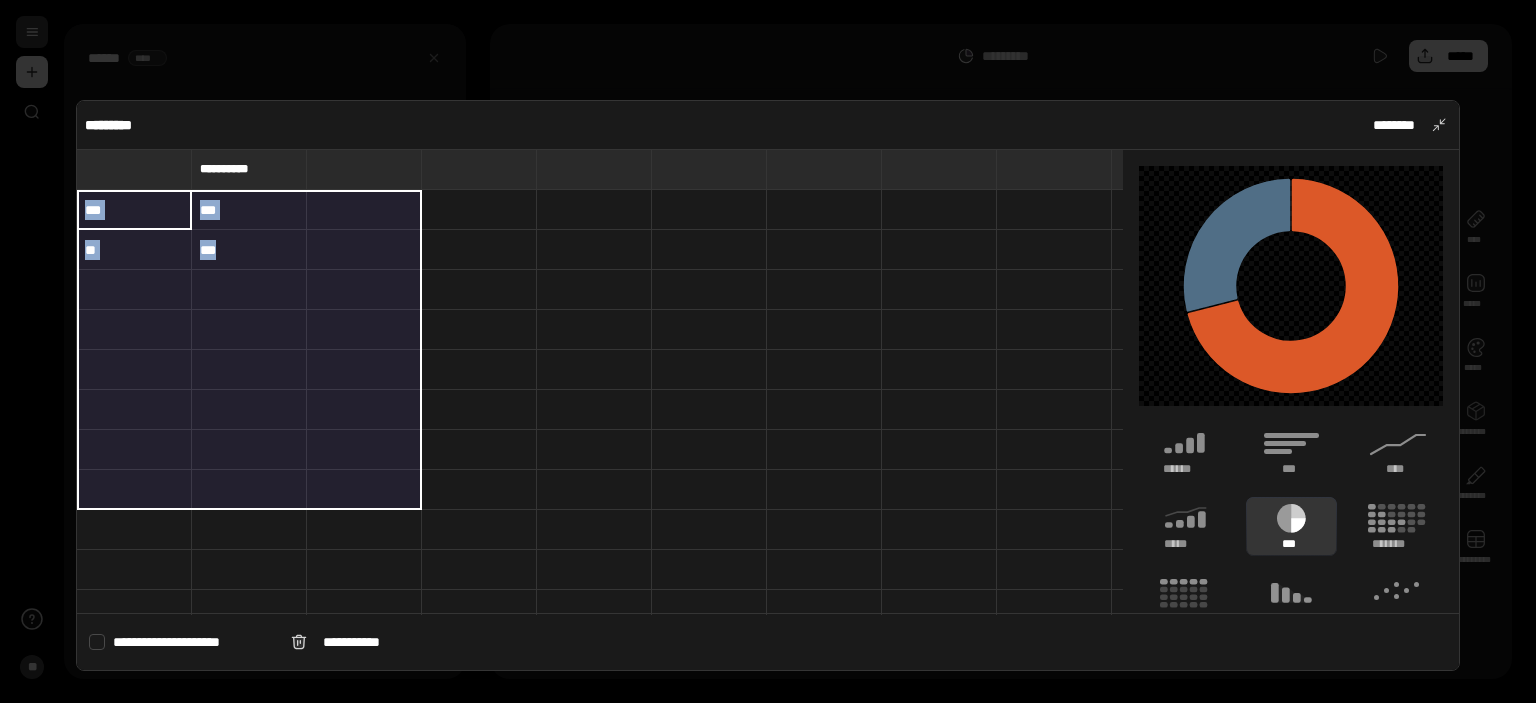 drag, startPoint x: 118, startPoint y: 204, endPoint x: 346, endPoint y: 501, distance: 374.42355 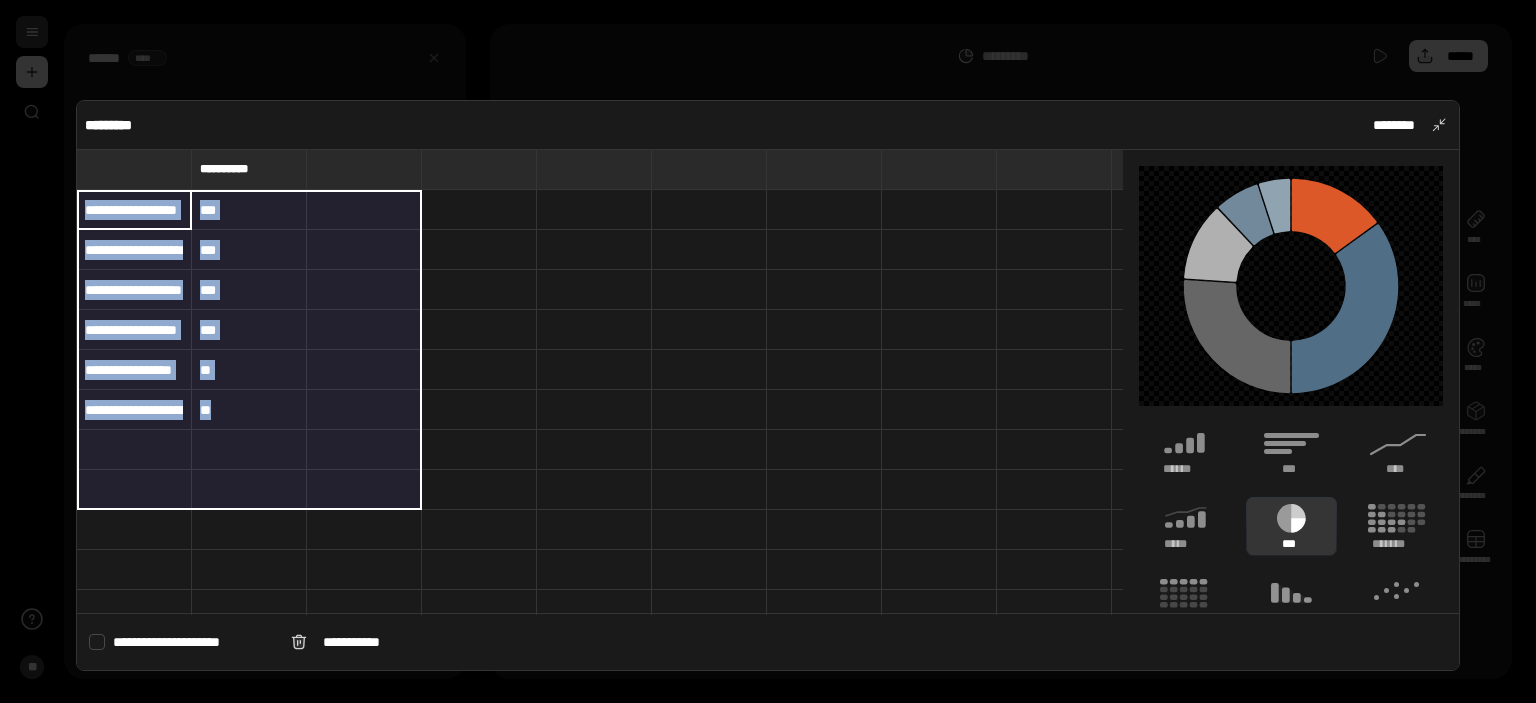 click on "**" at bounding box center [249, 410] 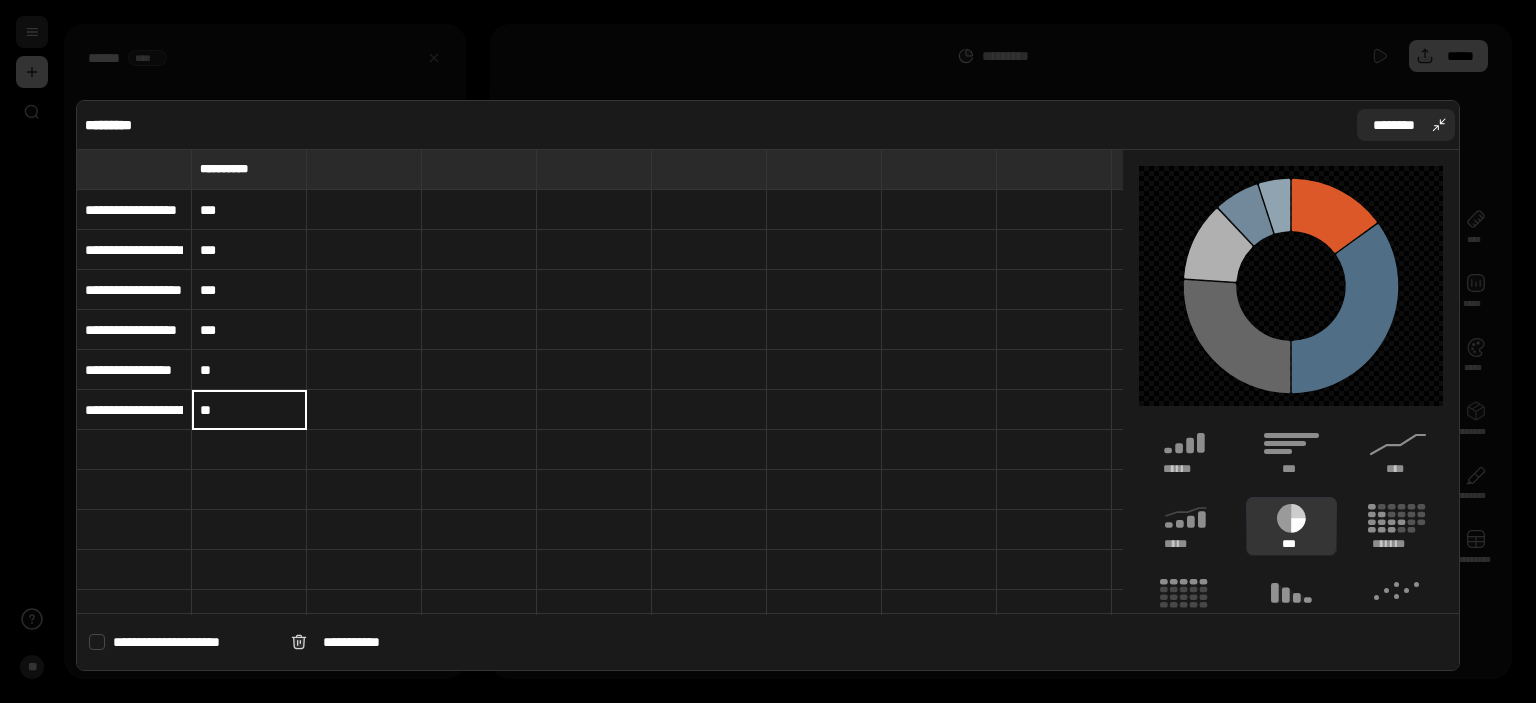 click on "********" at bounding box center [1406, 125] 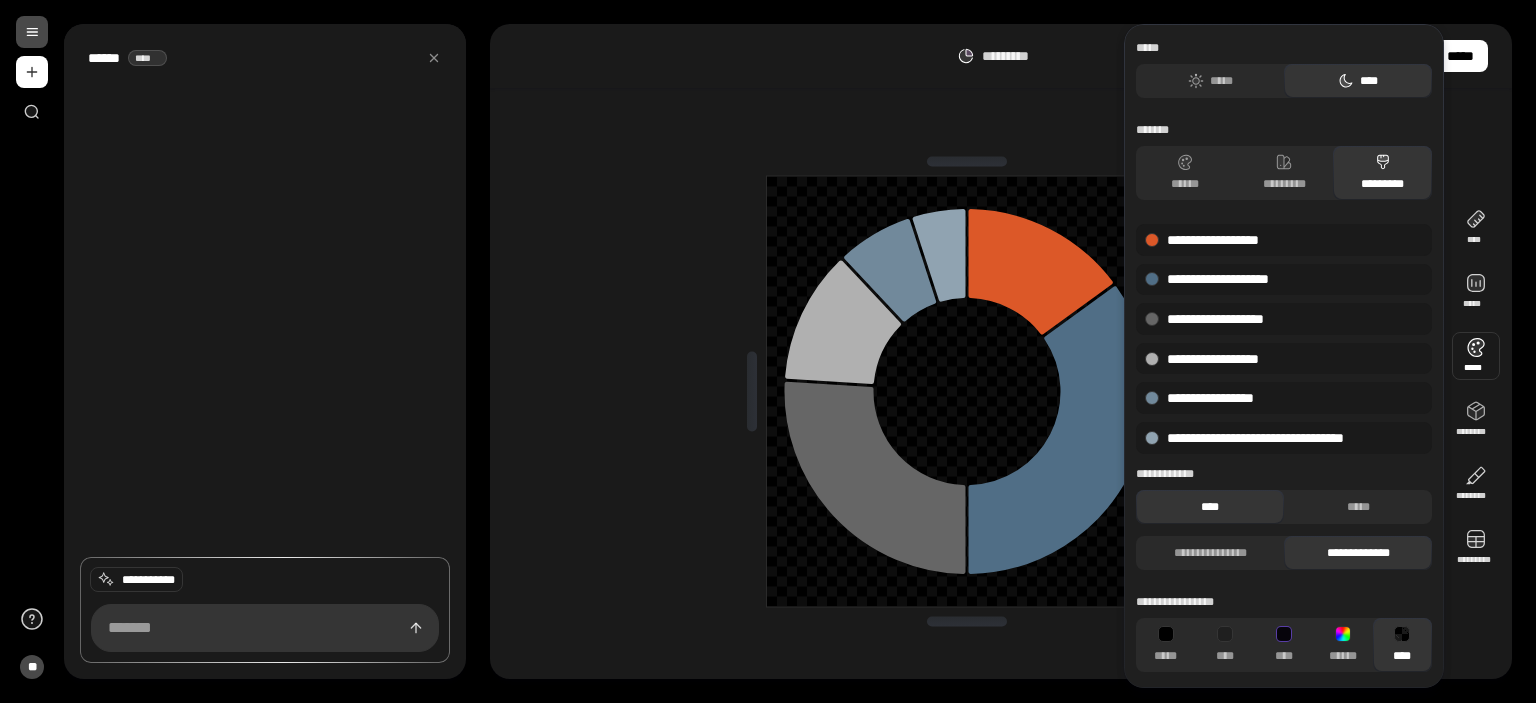 click at bounding box center (1476, 356) 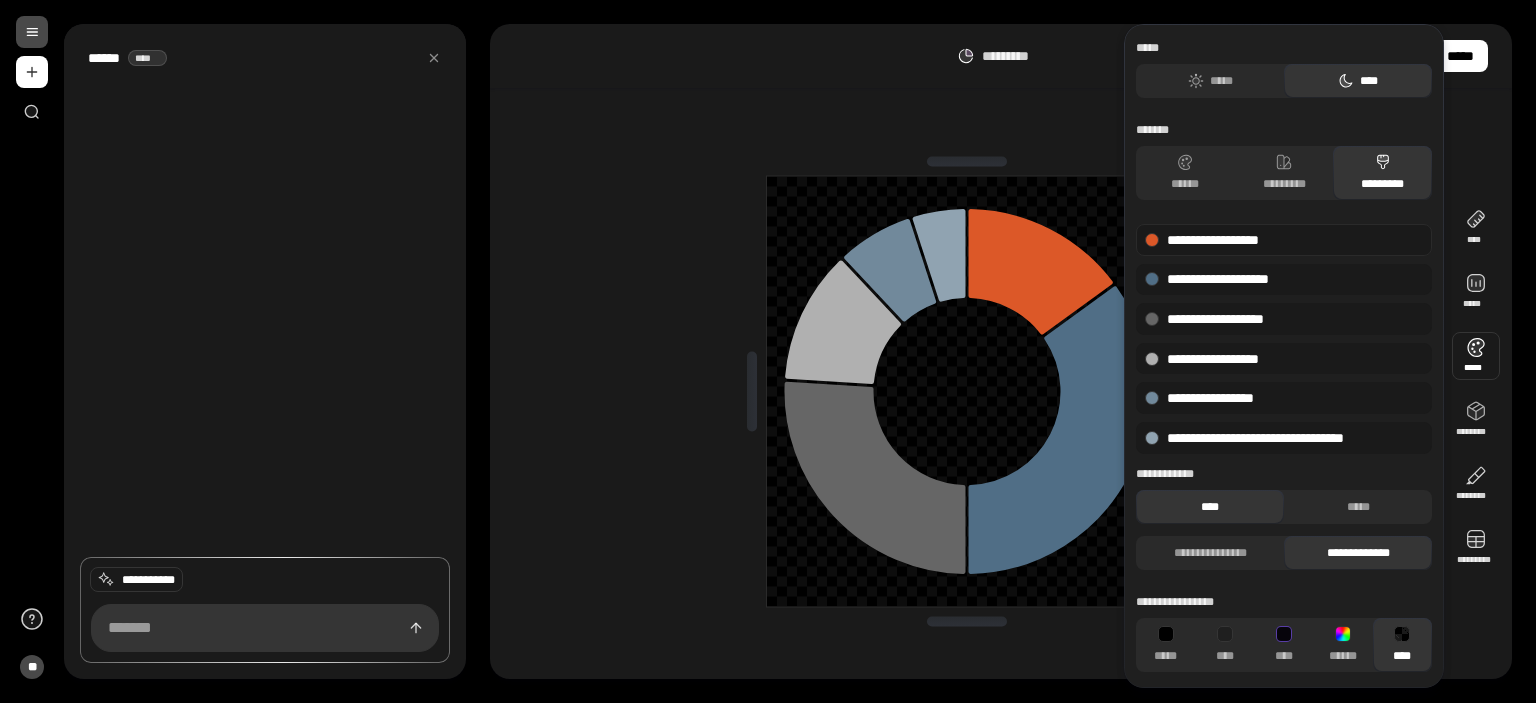 click on "**********" at bounding box center (1284, 240) 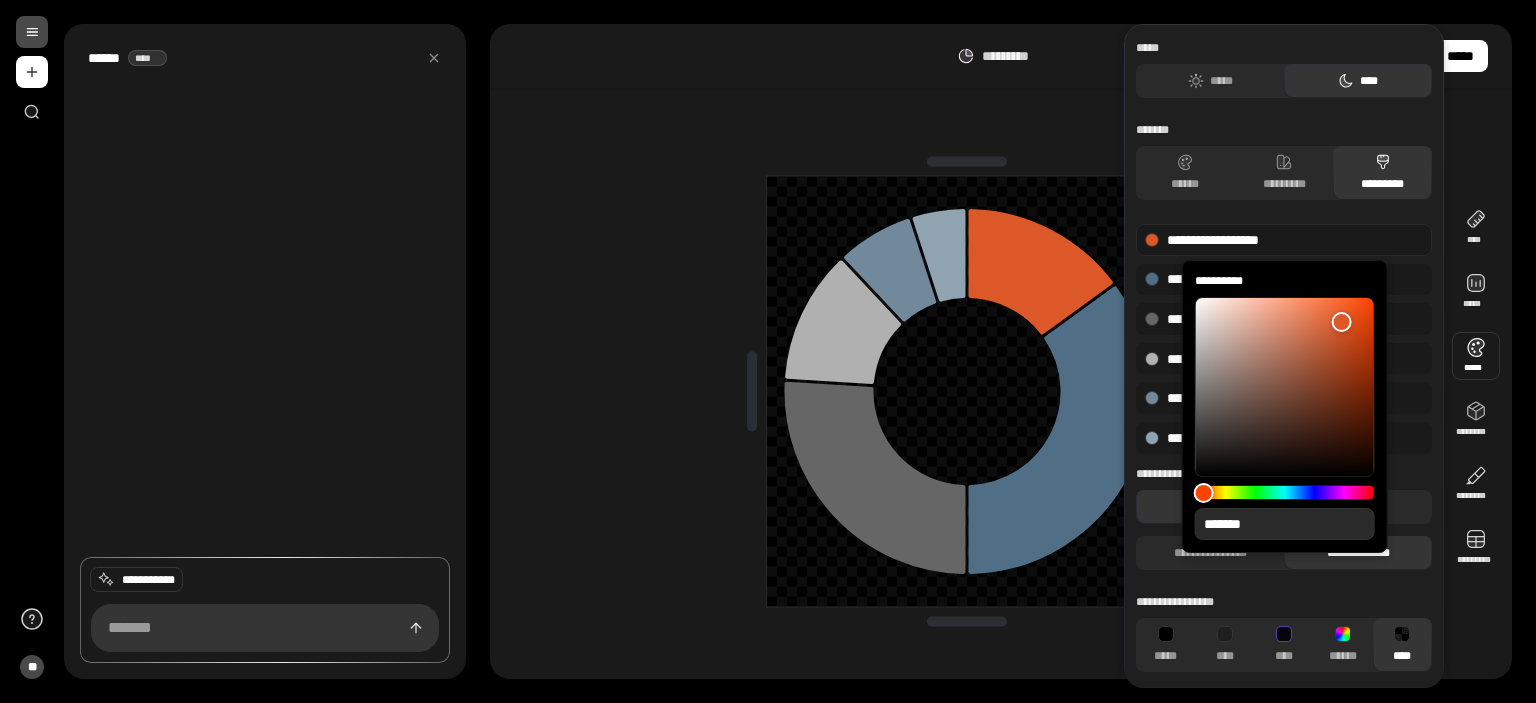 click on "*******" at bounding box center [1285, 524] 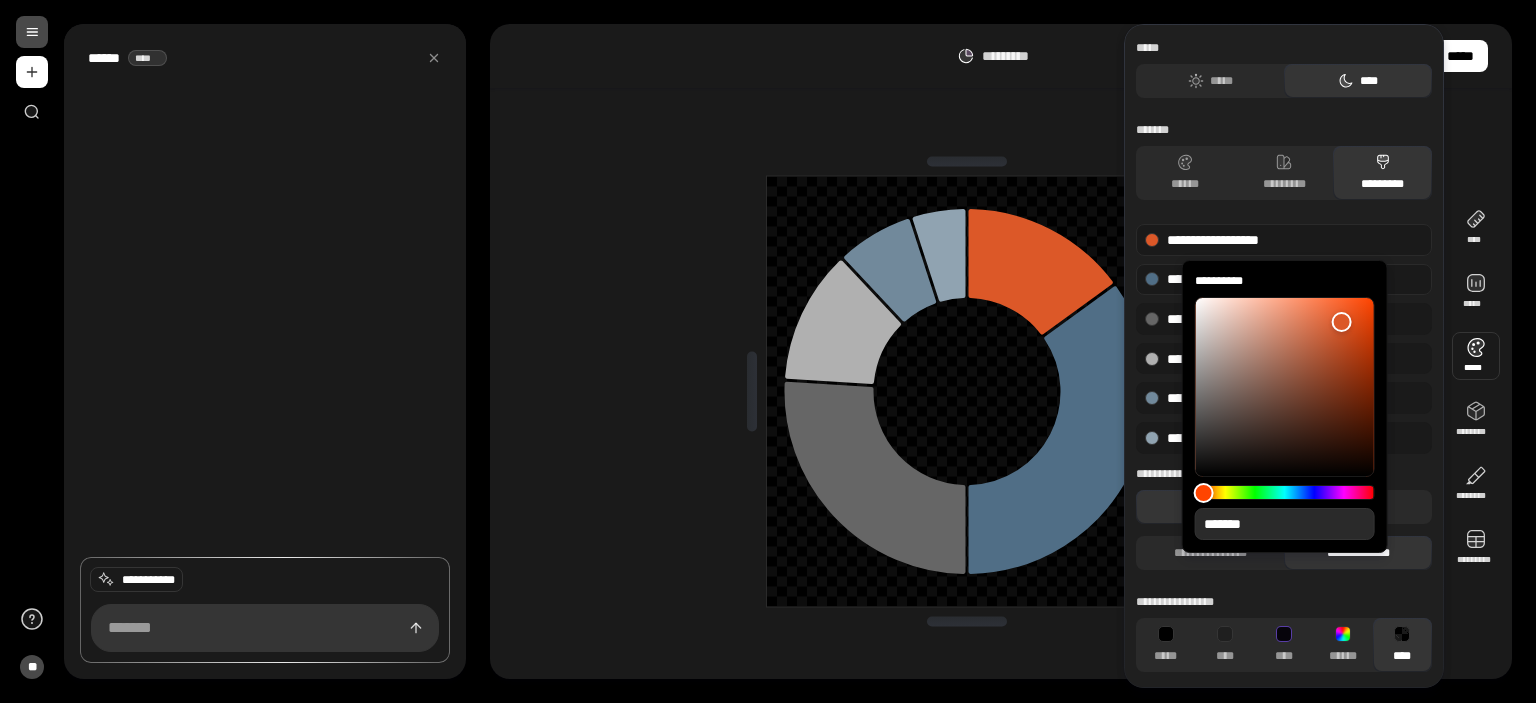 click on "**********" at bounding box center [1284, 280] 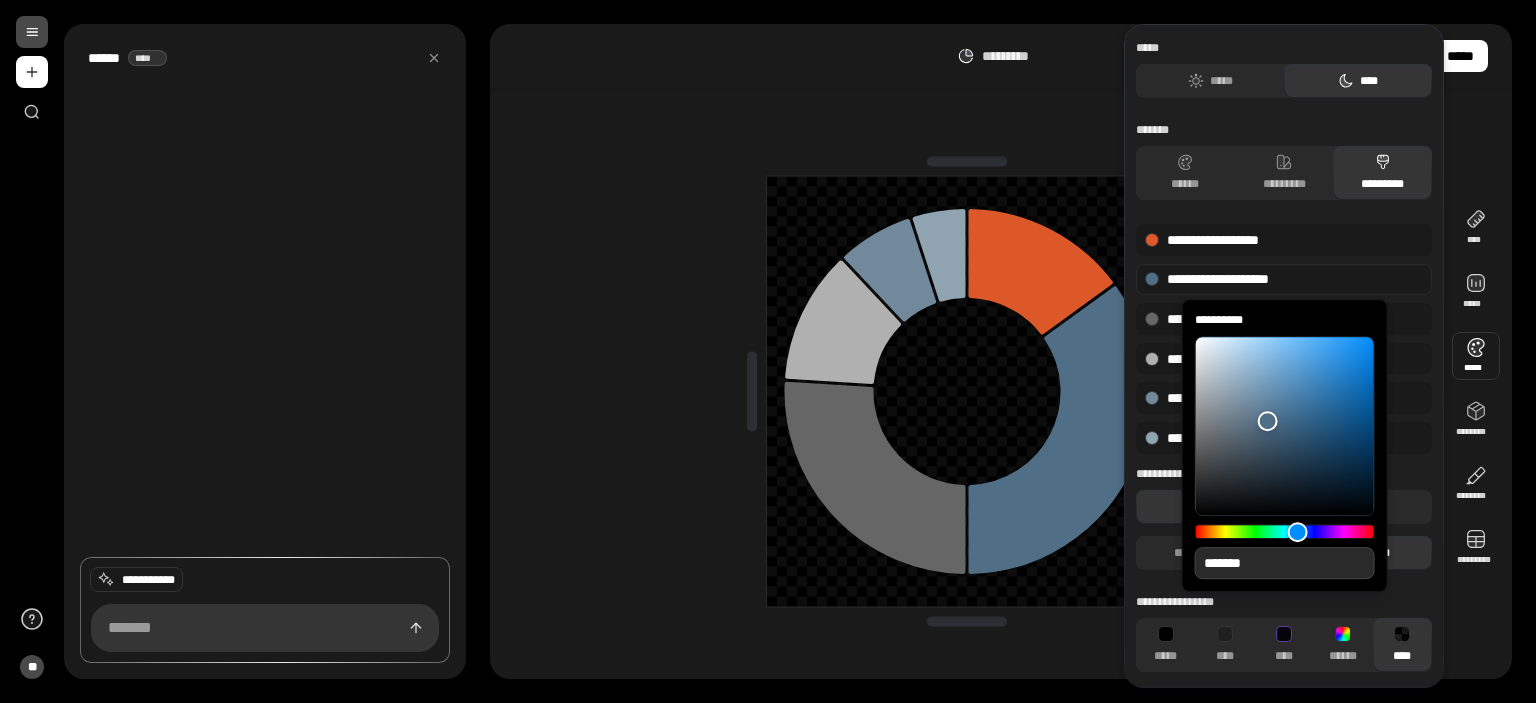 click on "*******" at bounding box center [1285, 563] 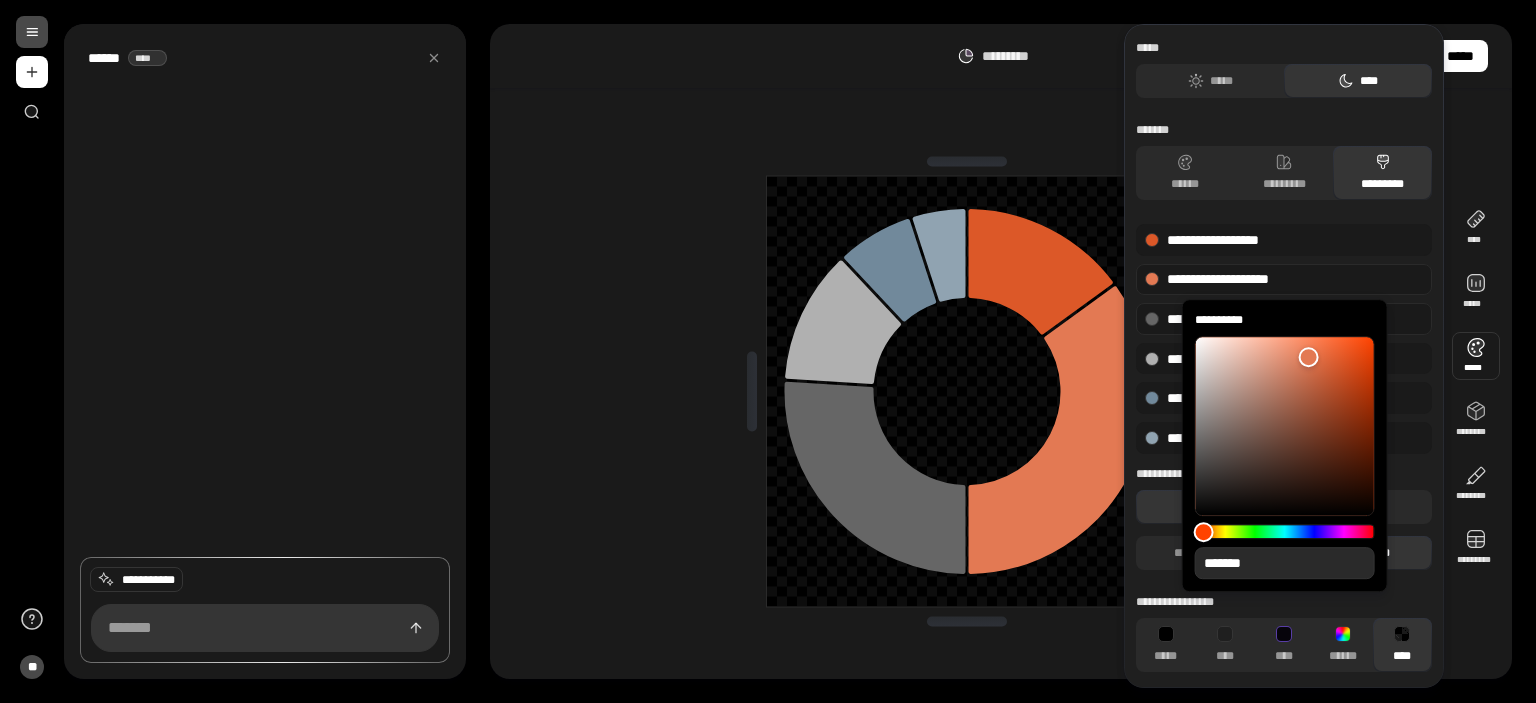 click on "**********" at bounding box center [1284, 319] 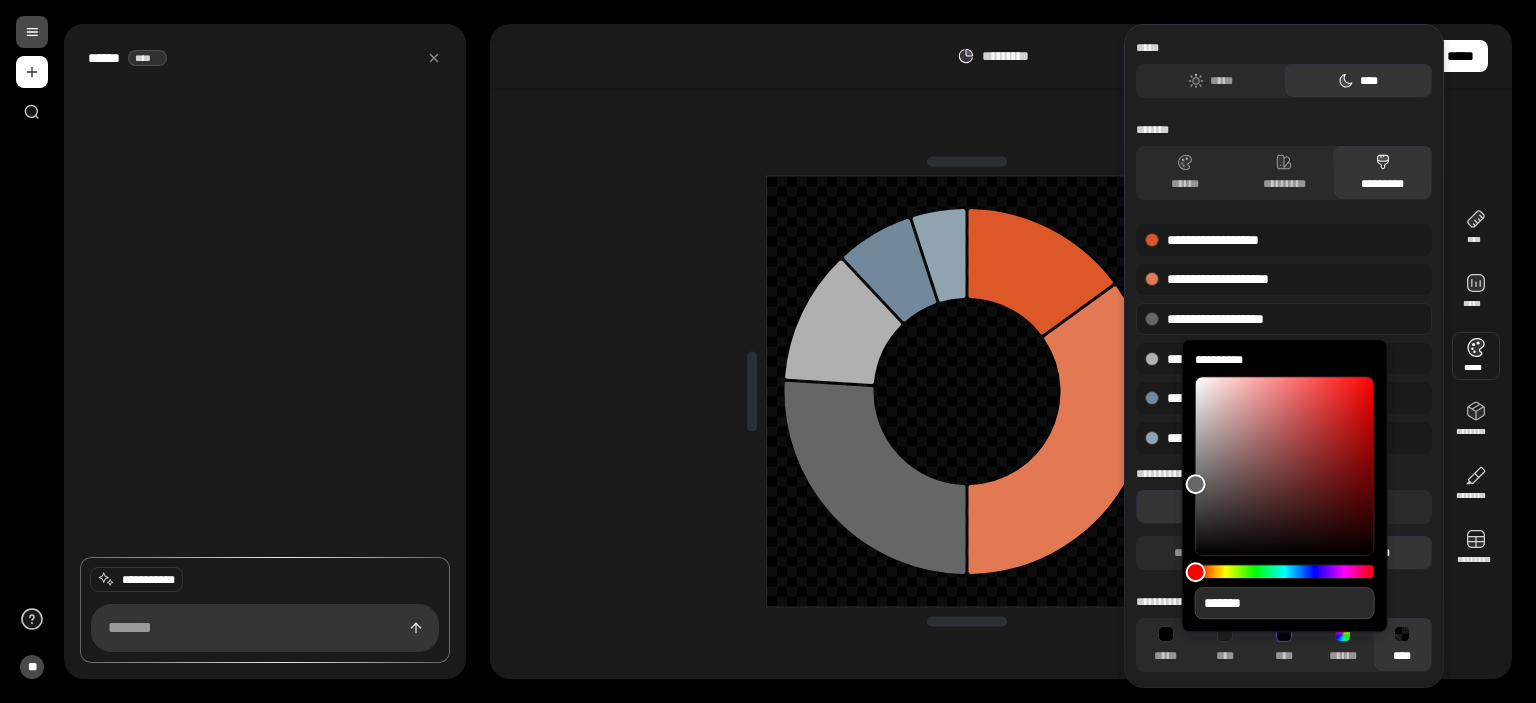 click on "*******" at bounding box center (1285, 603) 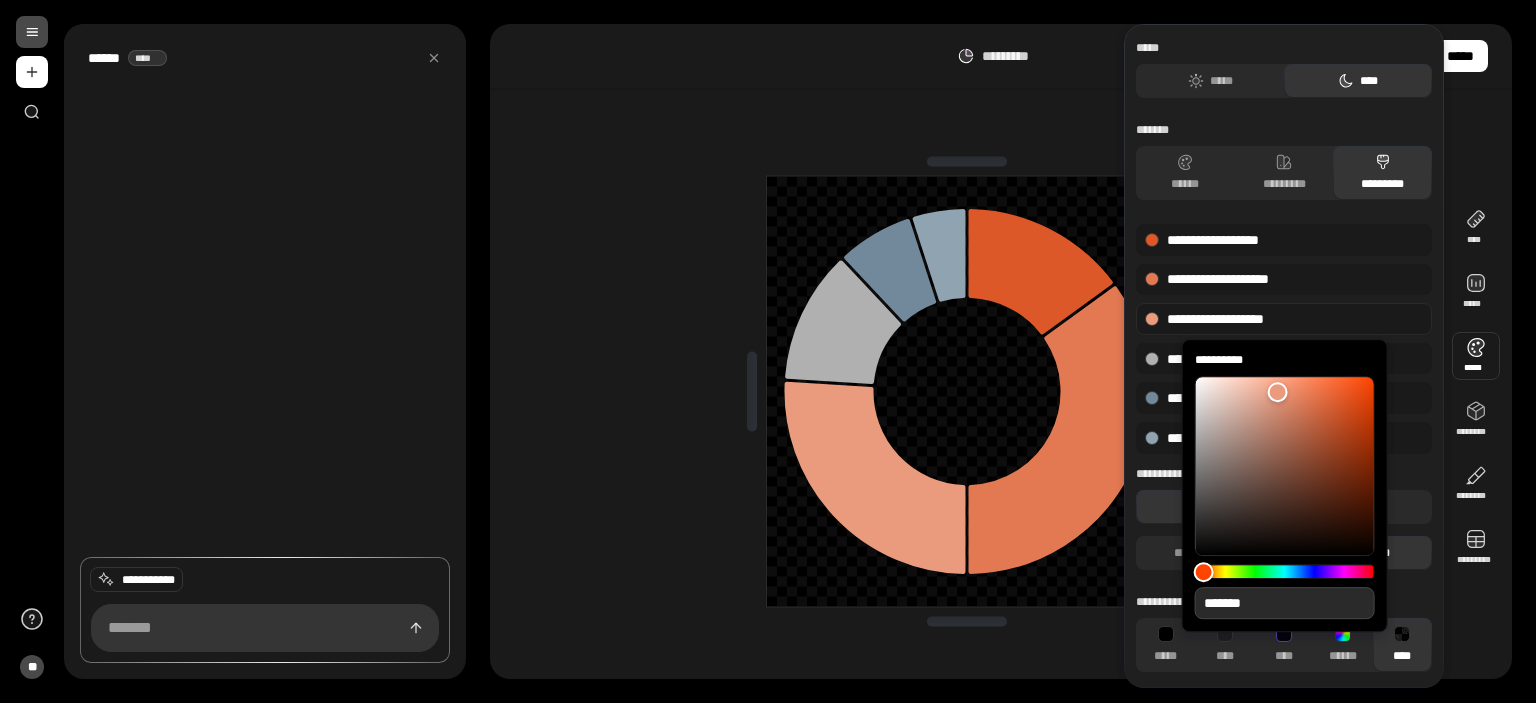 type on "**" 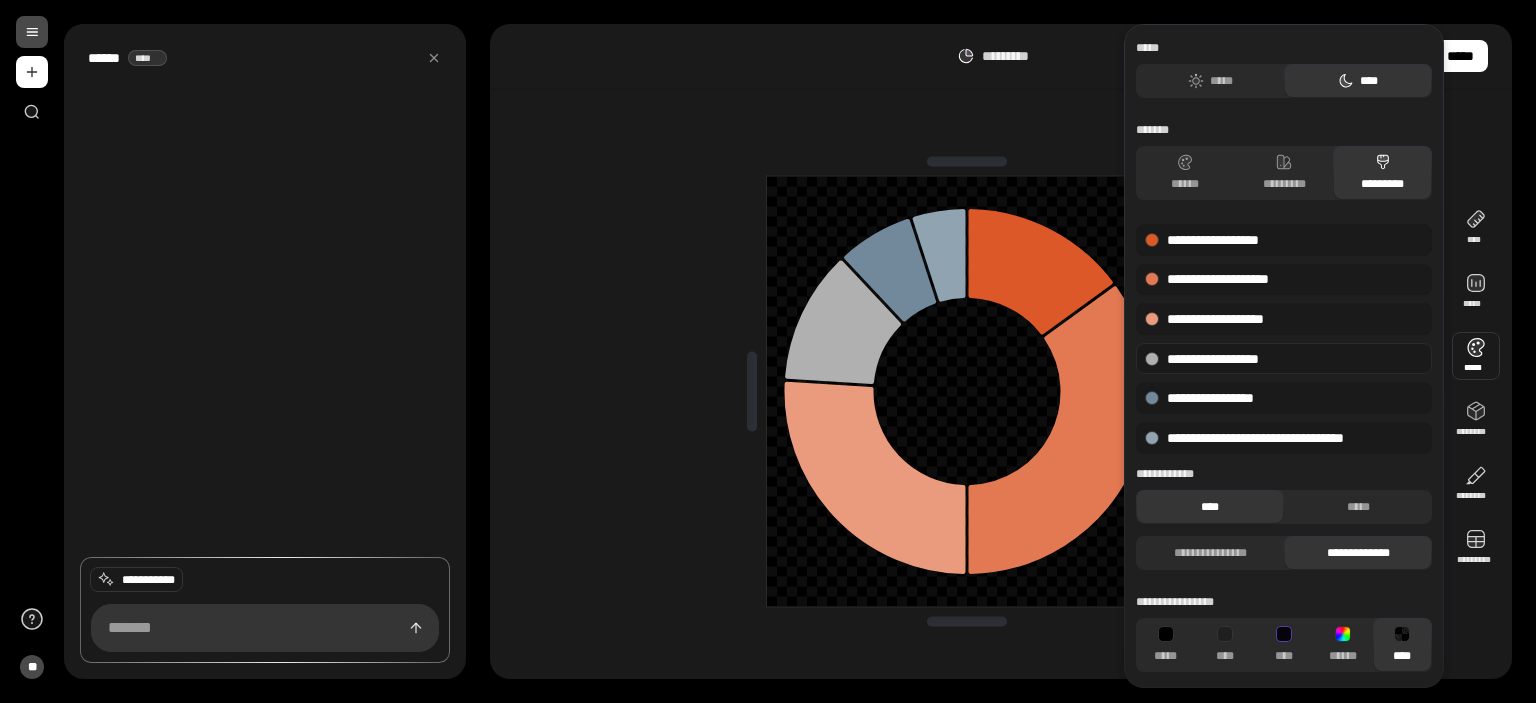 click at bounding box center [1152, 359] 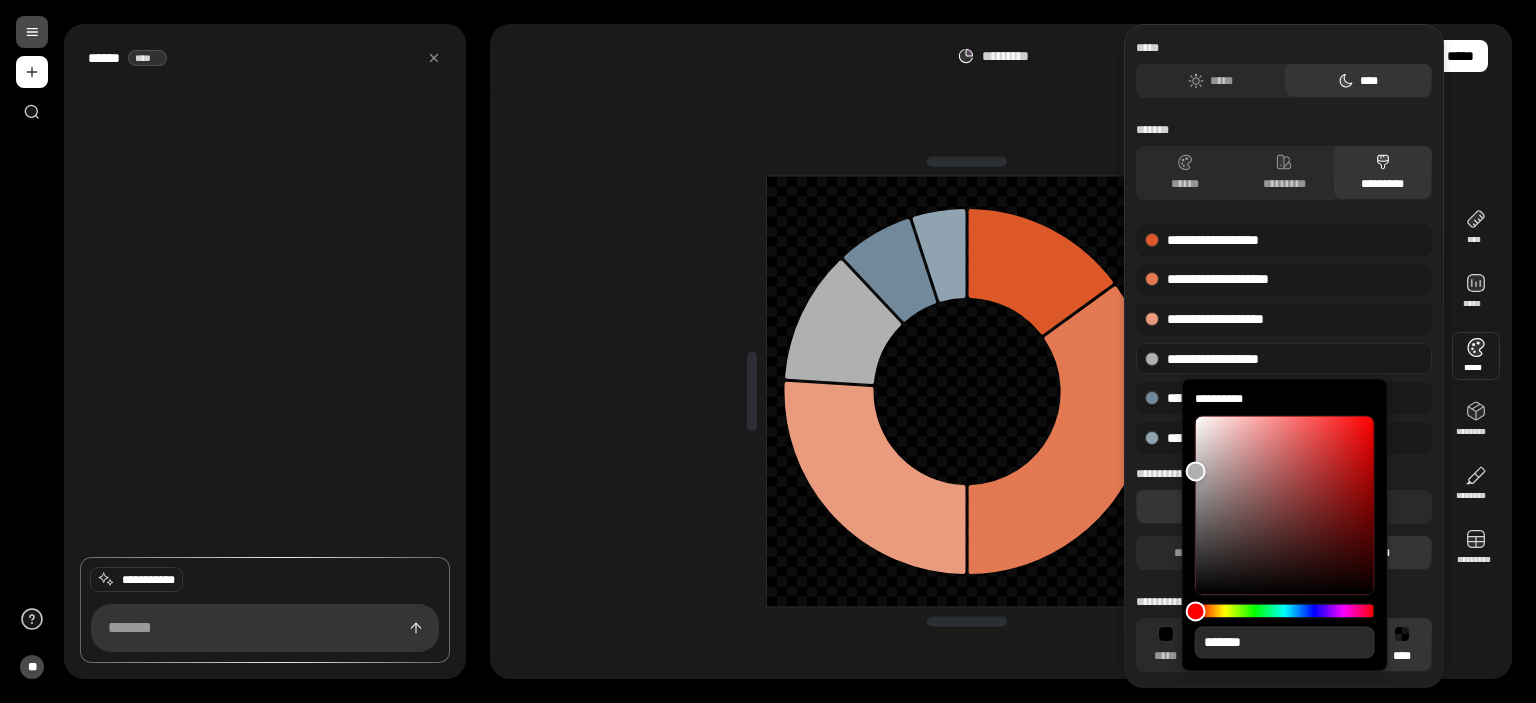 type on "**" 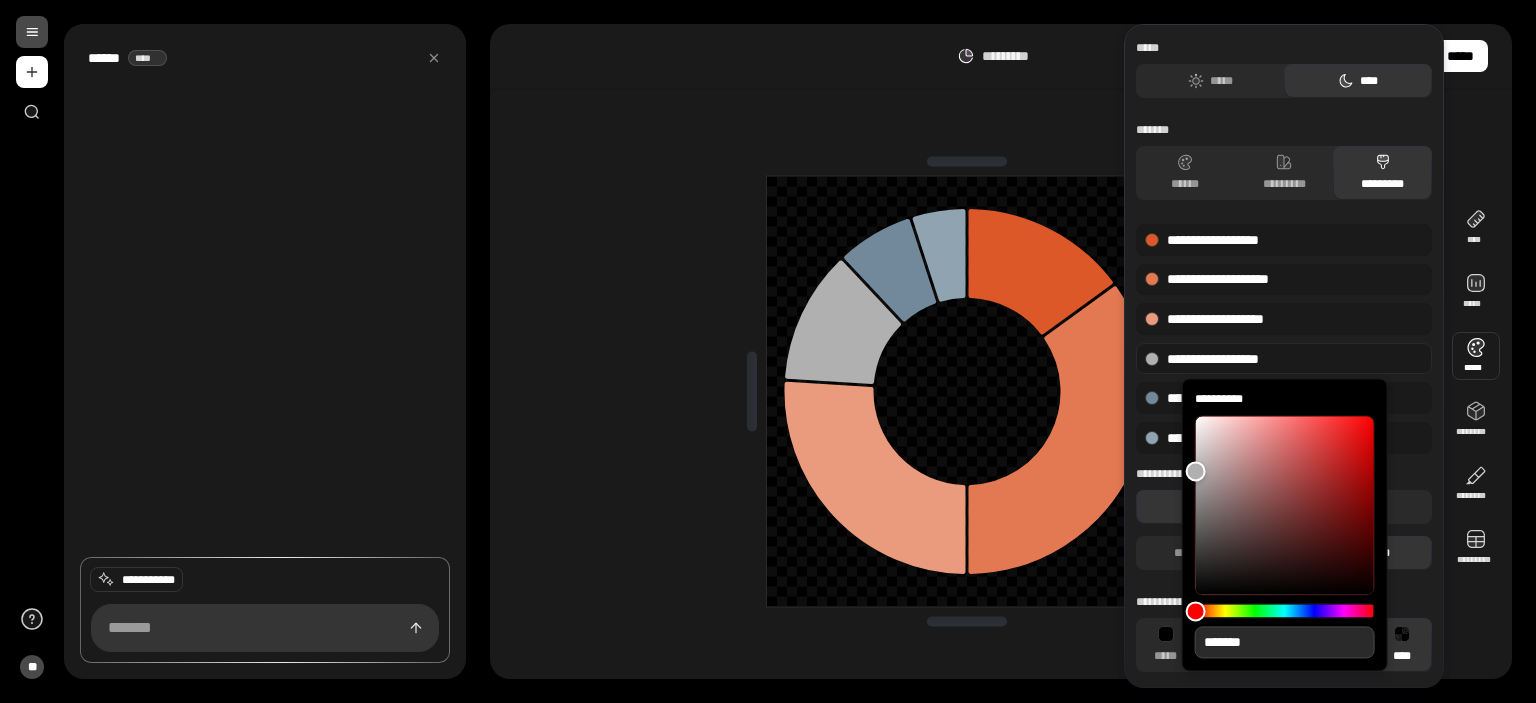 click on "*******" at bounding box center [1285, 642] 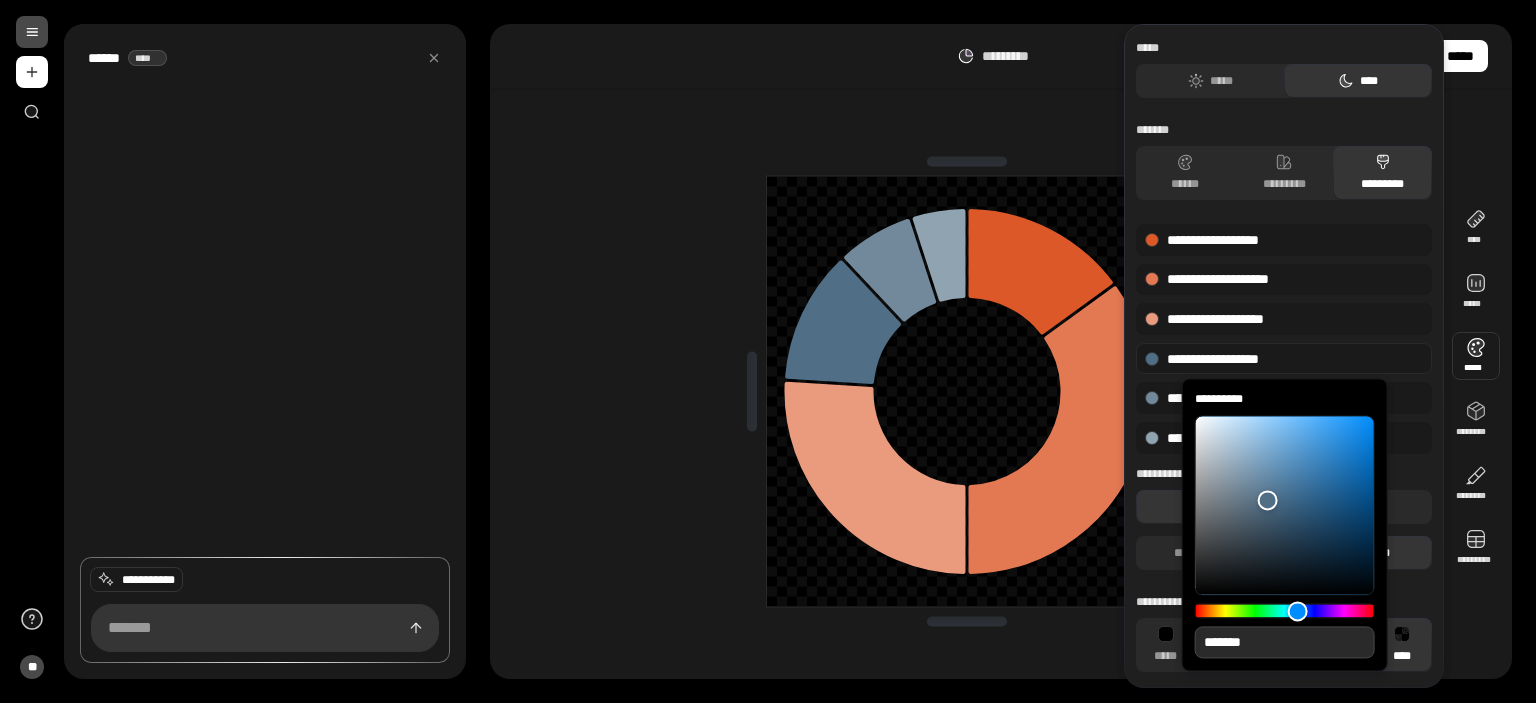 type on "**" 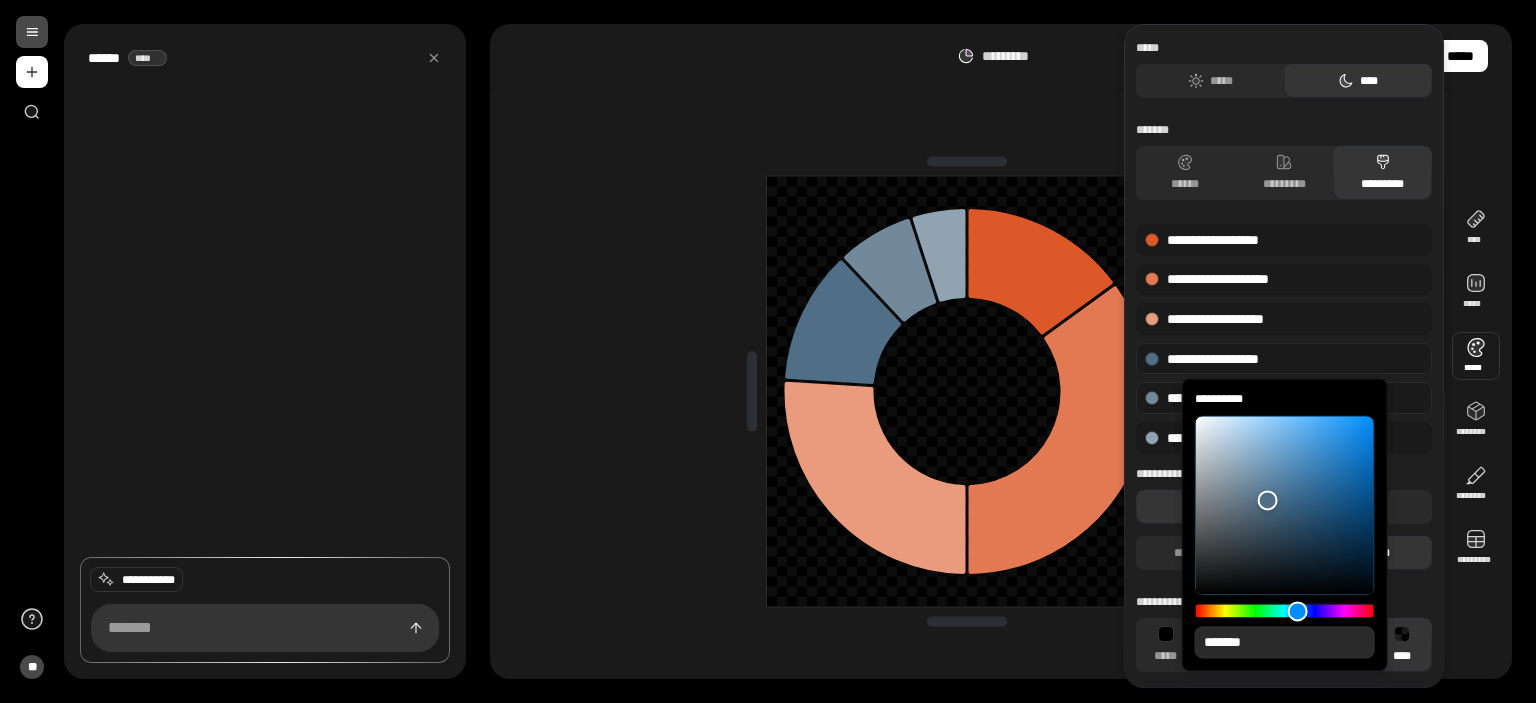 click at bounding box center (1152, 398) 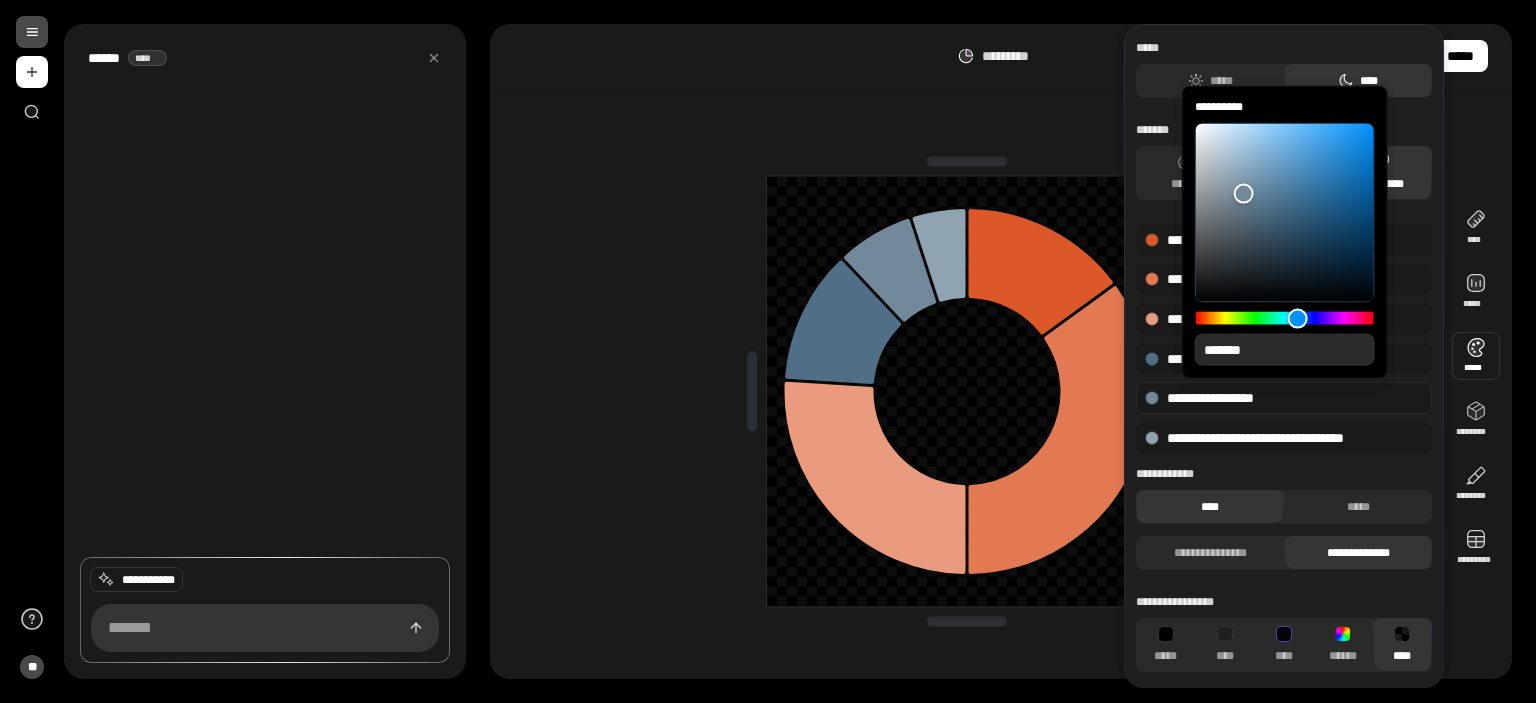 type on "**" 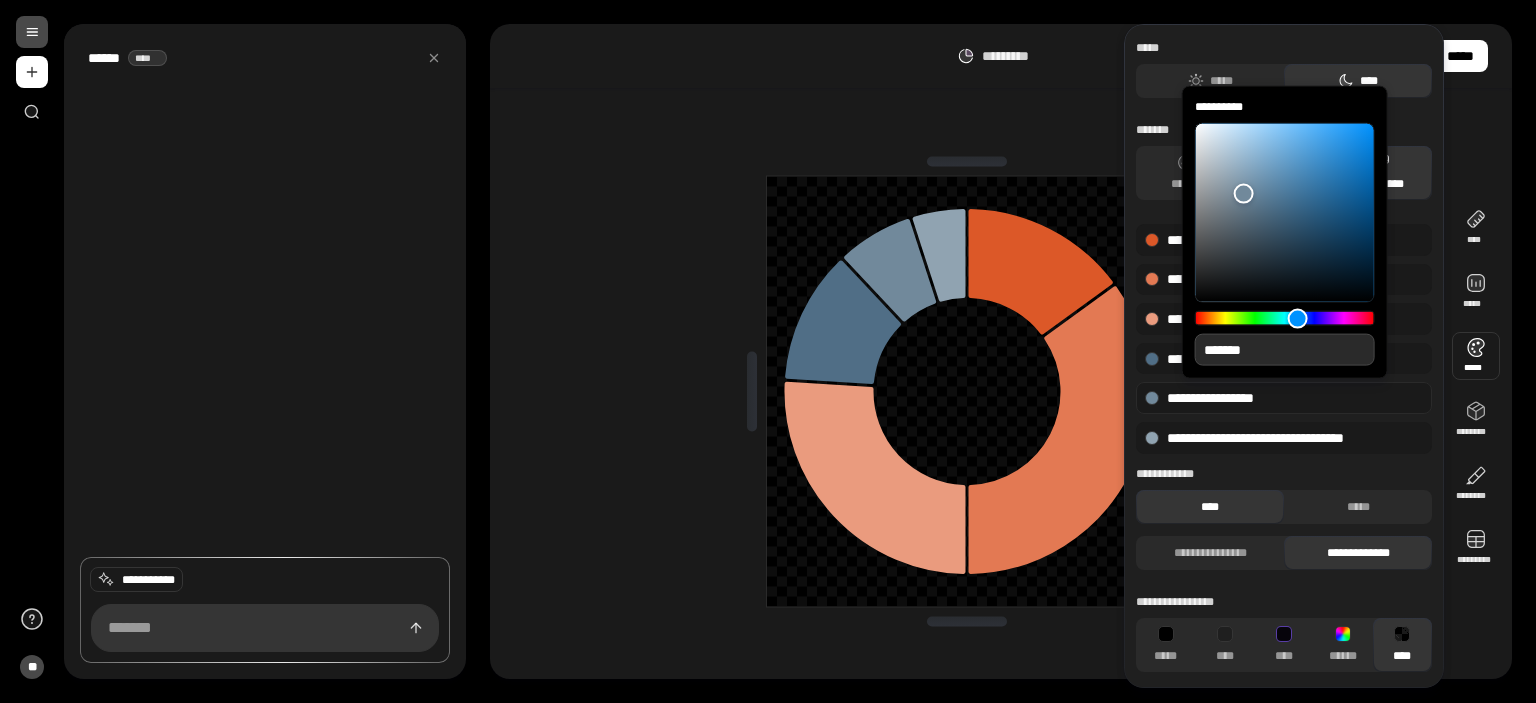 click on "*******" at bounding box center (1285, 350) 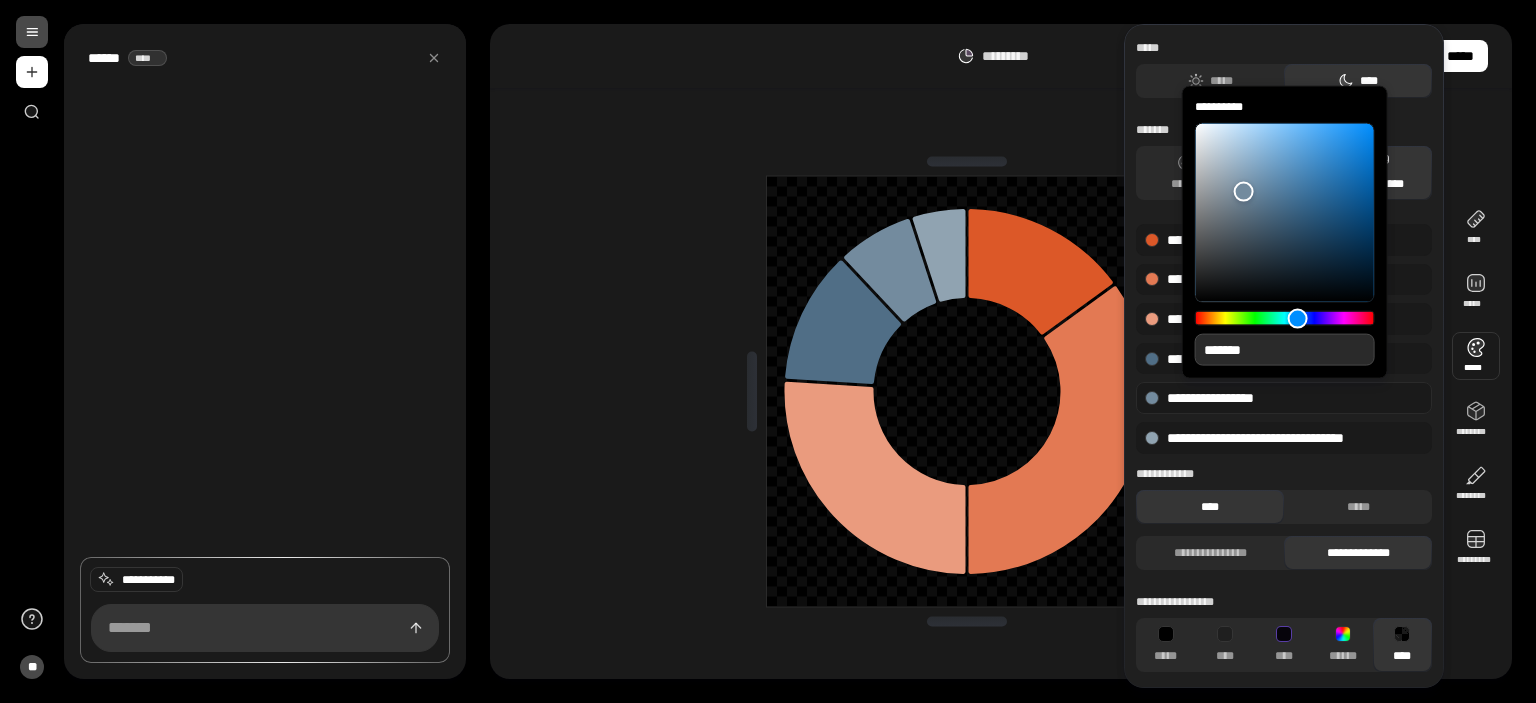 type on "**" 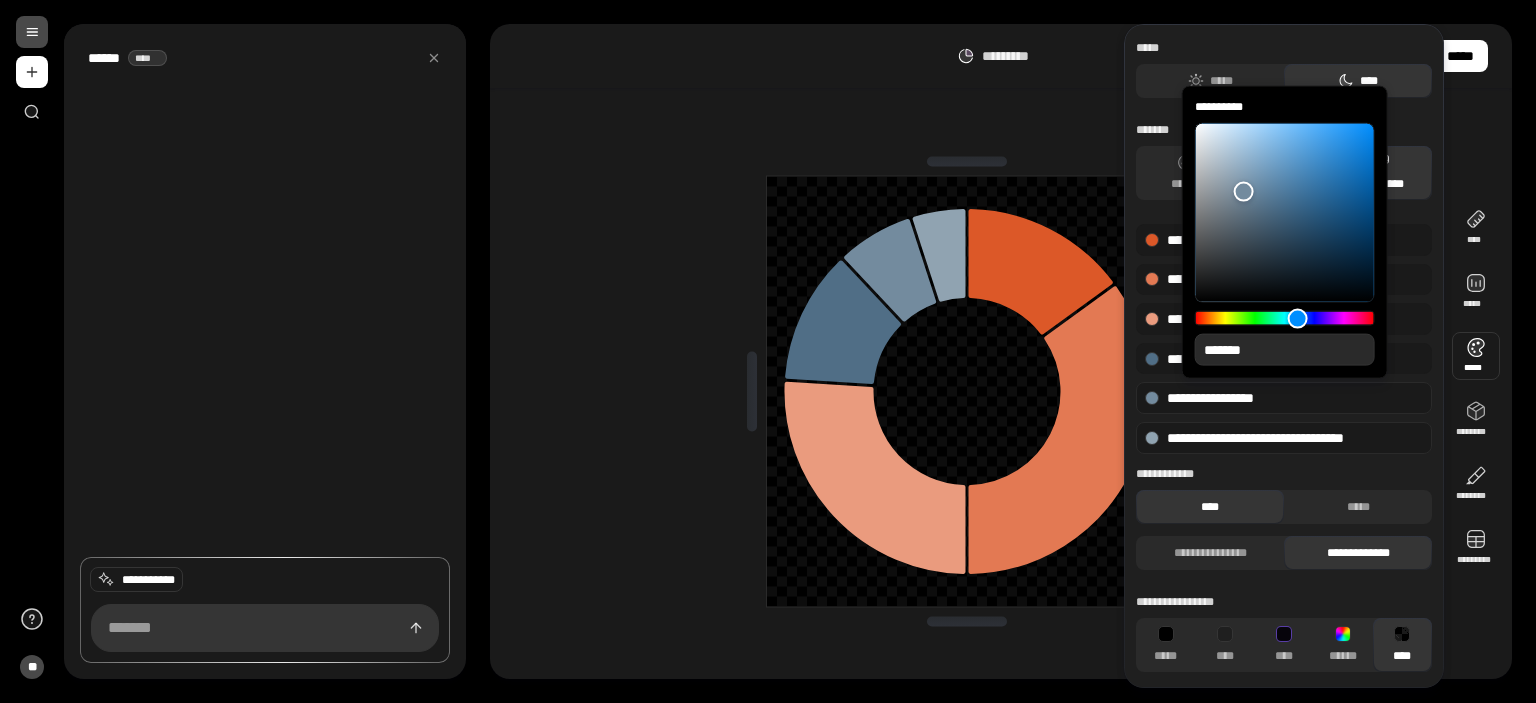 click at bounding box center (1152, 438) 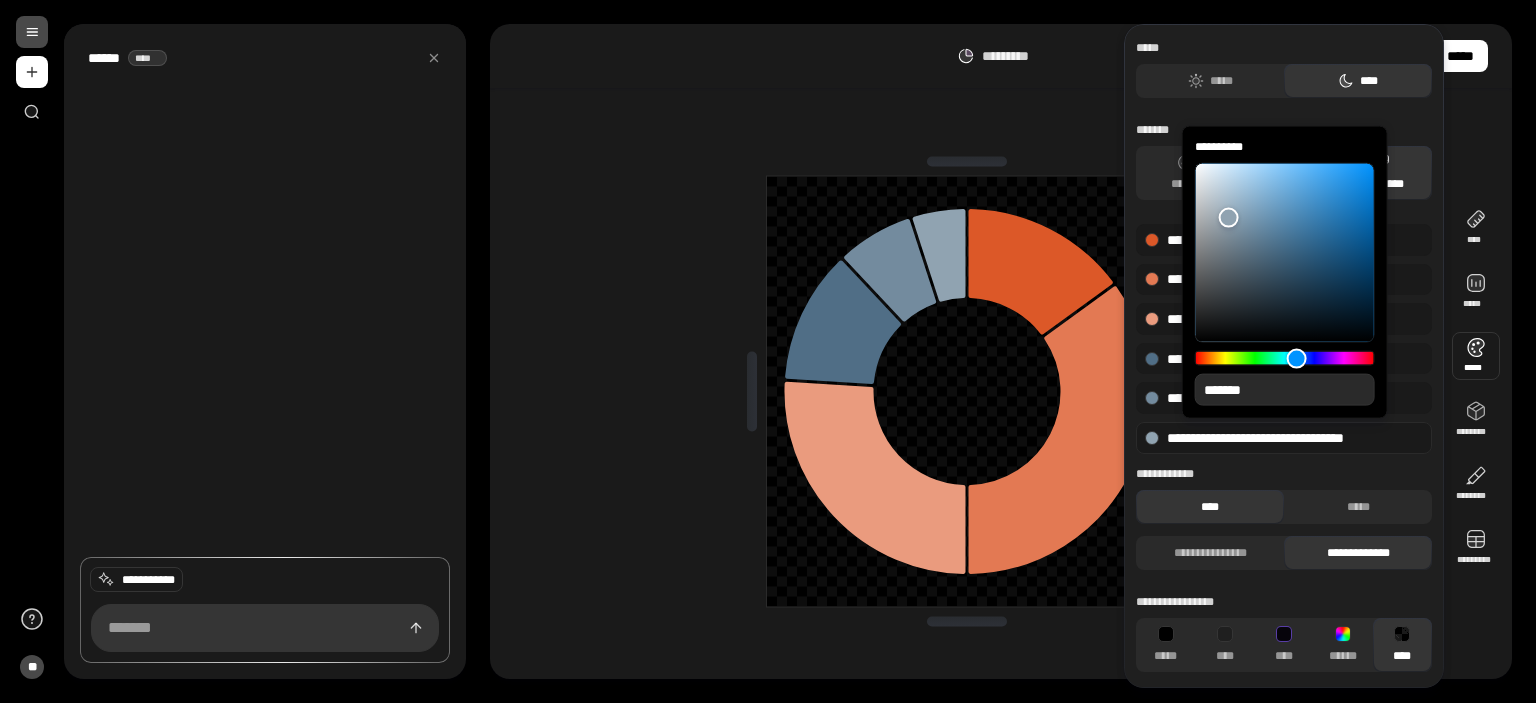 type on "**" 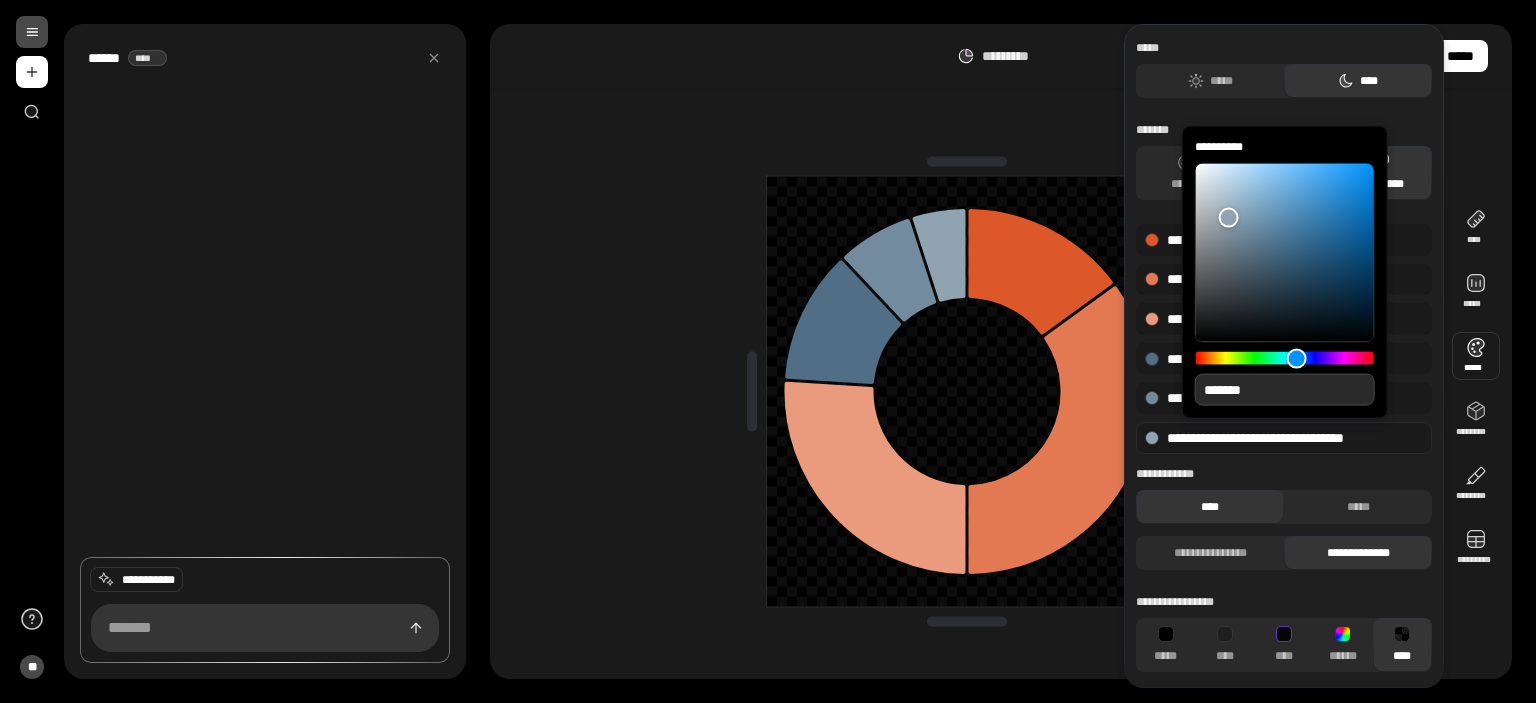 click on "*******" at bounding box center [1285, 390] 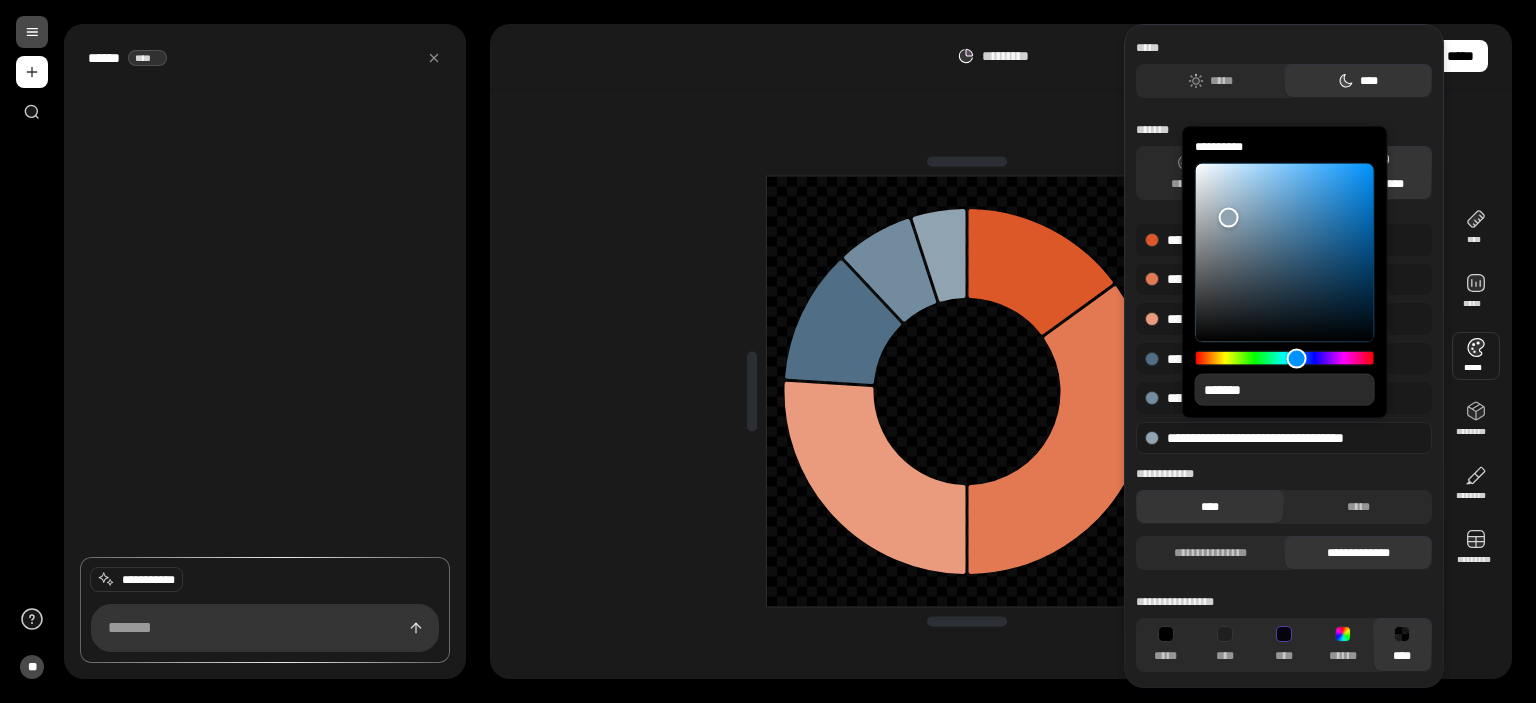 click on "**********" at bounding box center (1284, 438) 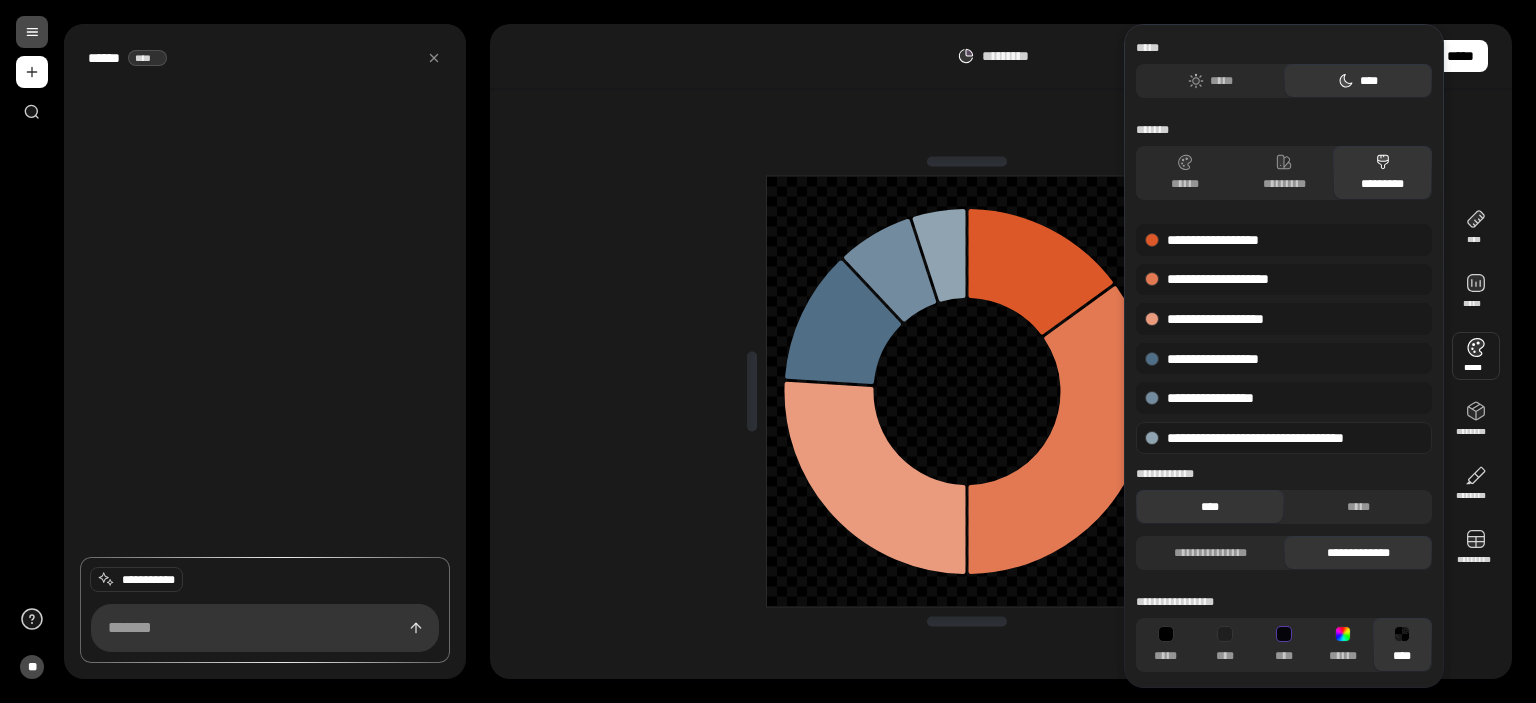 click on "**********" at bounding box center (1284, 438) 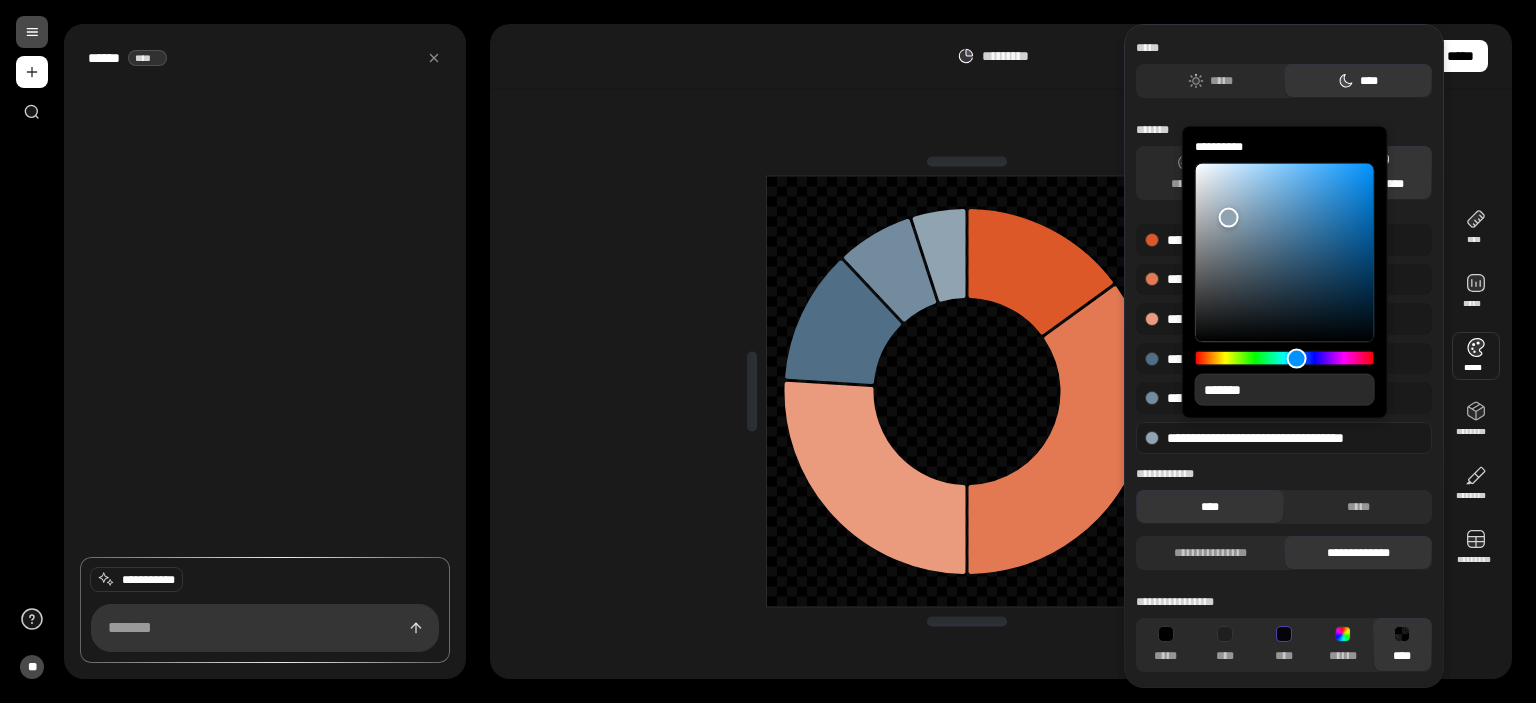 click on "*******" at bounding box center [1285, 390] 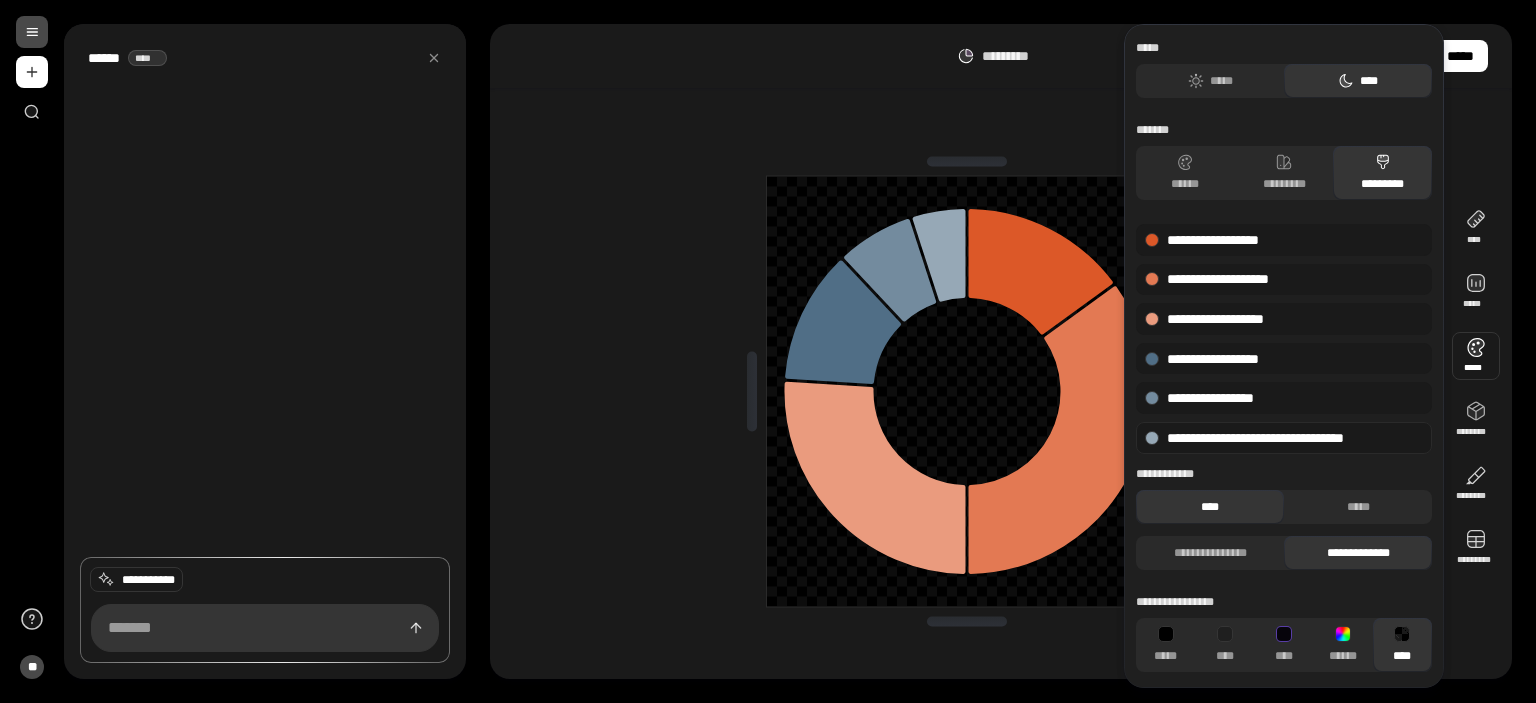 click on "********* ***** **** ***** ***** ******** ******** *********" at bounding box center (1001, 351) 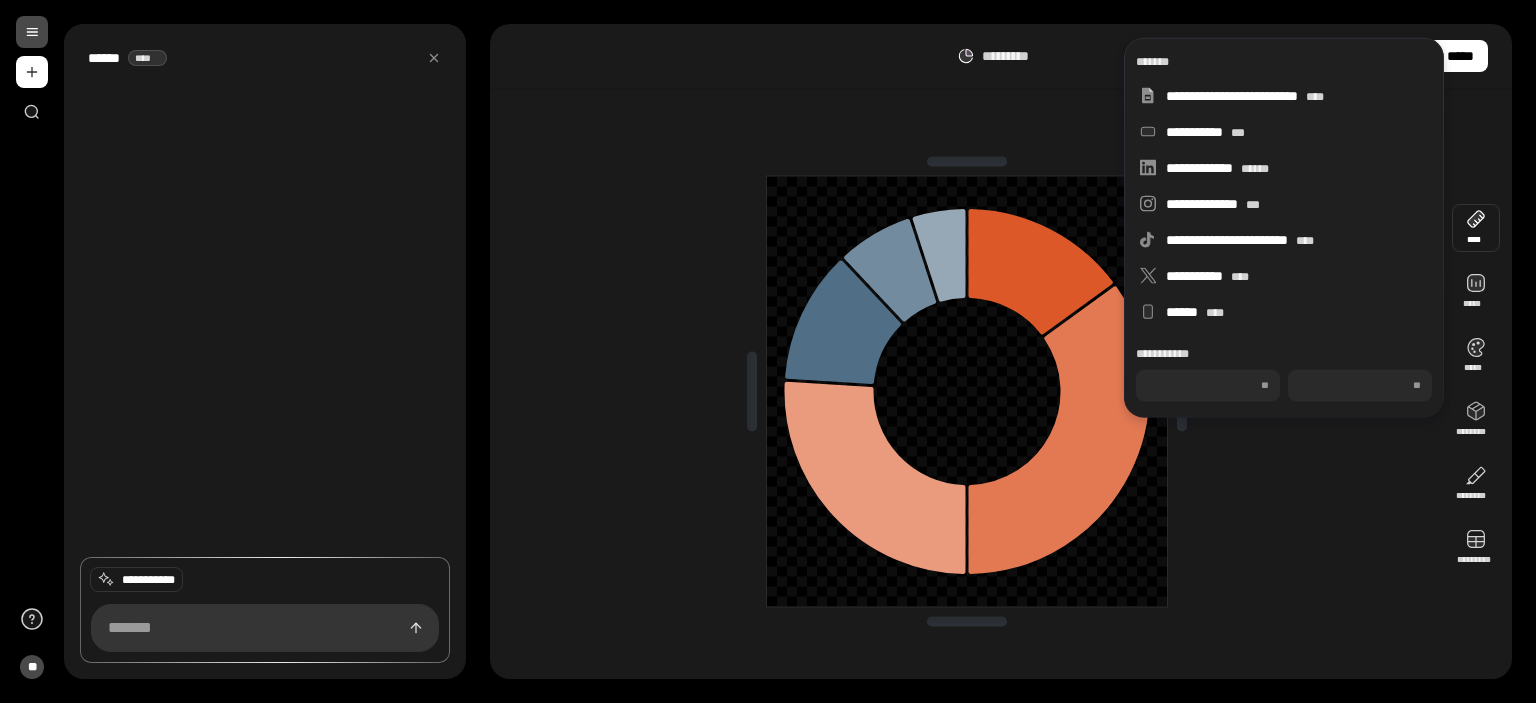 click on "********* ***** **** ***** ***** ******** ******** *********" at bounding box center (1001, 351) 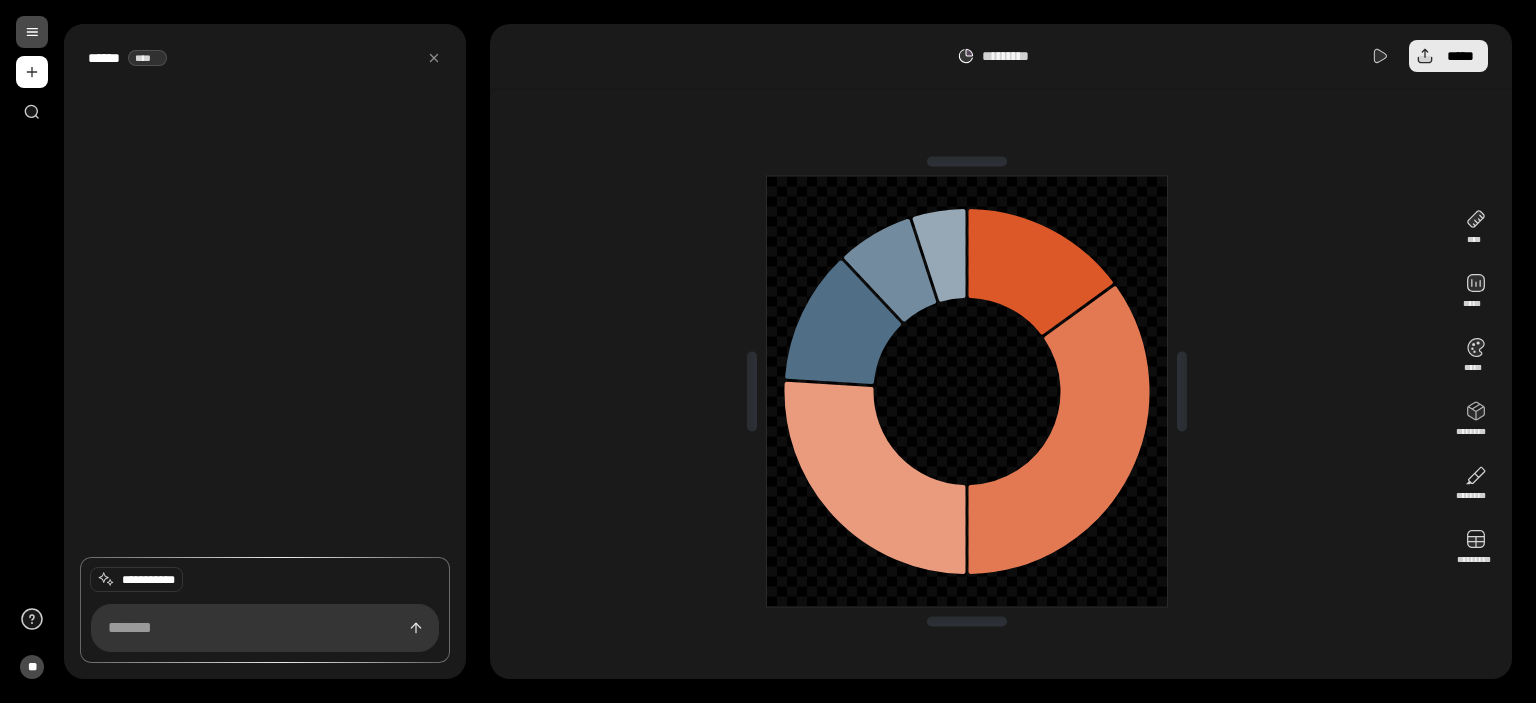 click on "*****" at bounding box center [1448, 56] 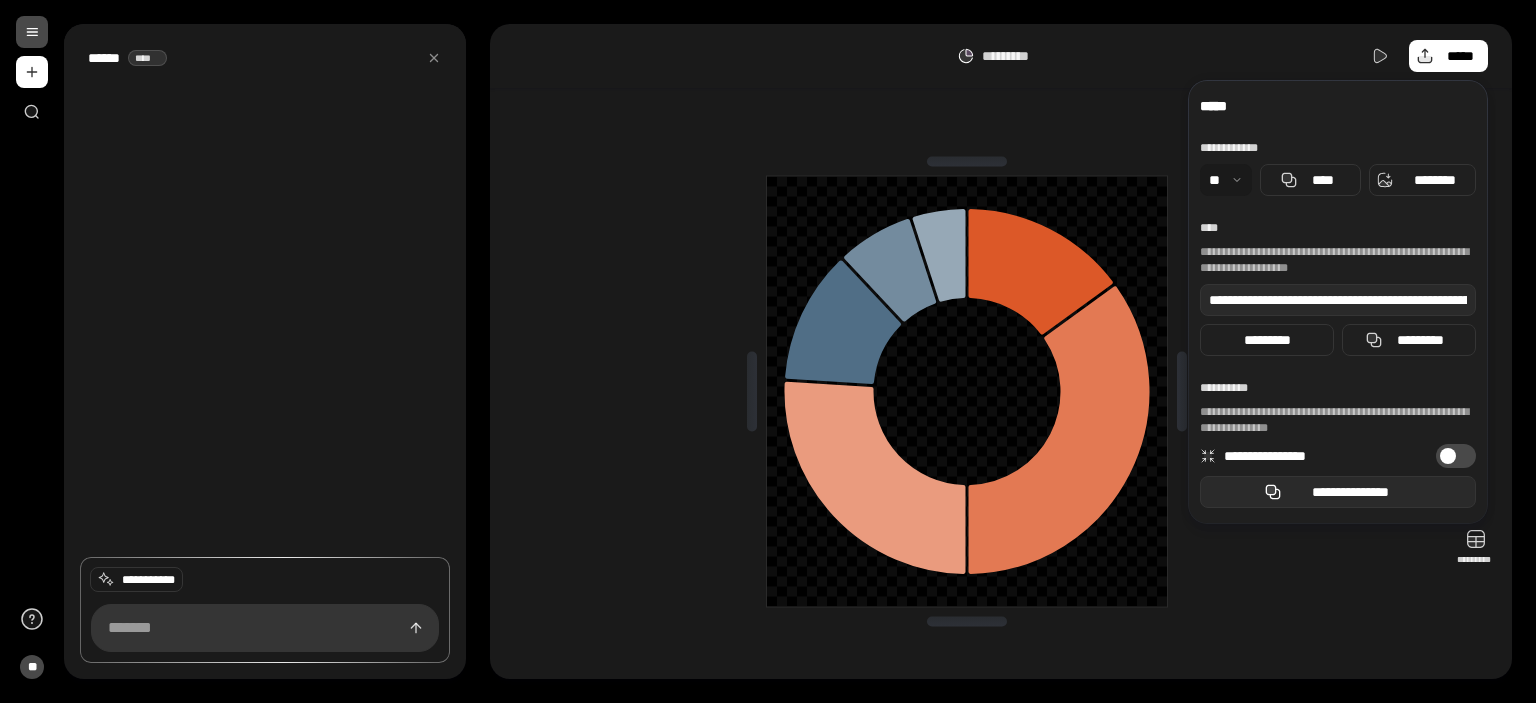 click on "**********" at bounding box center (1338, 492) 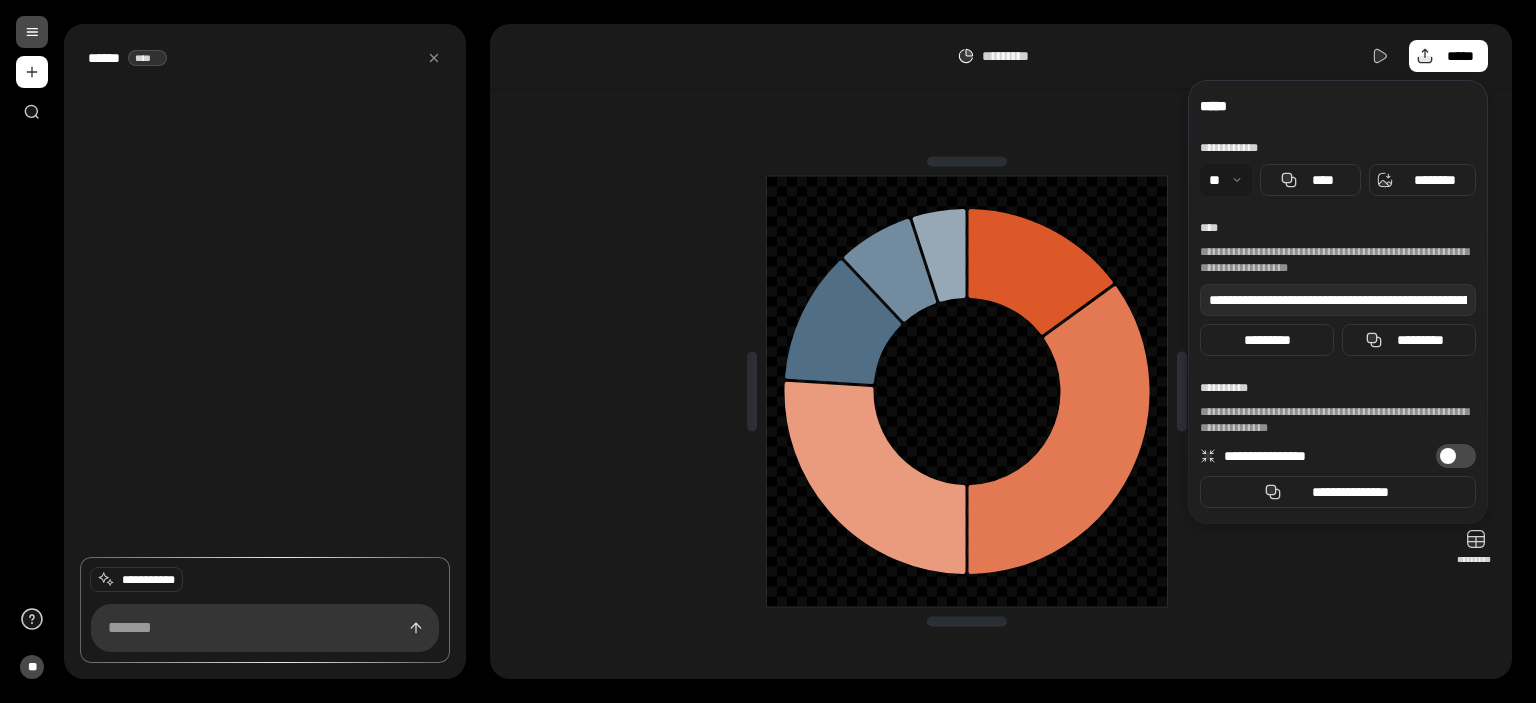 click at bounding box center (967, 391) 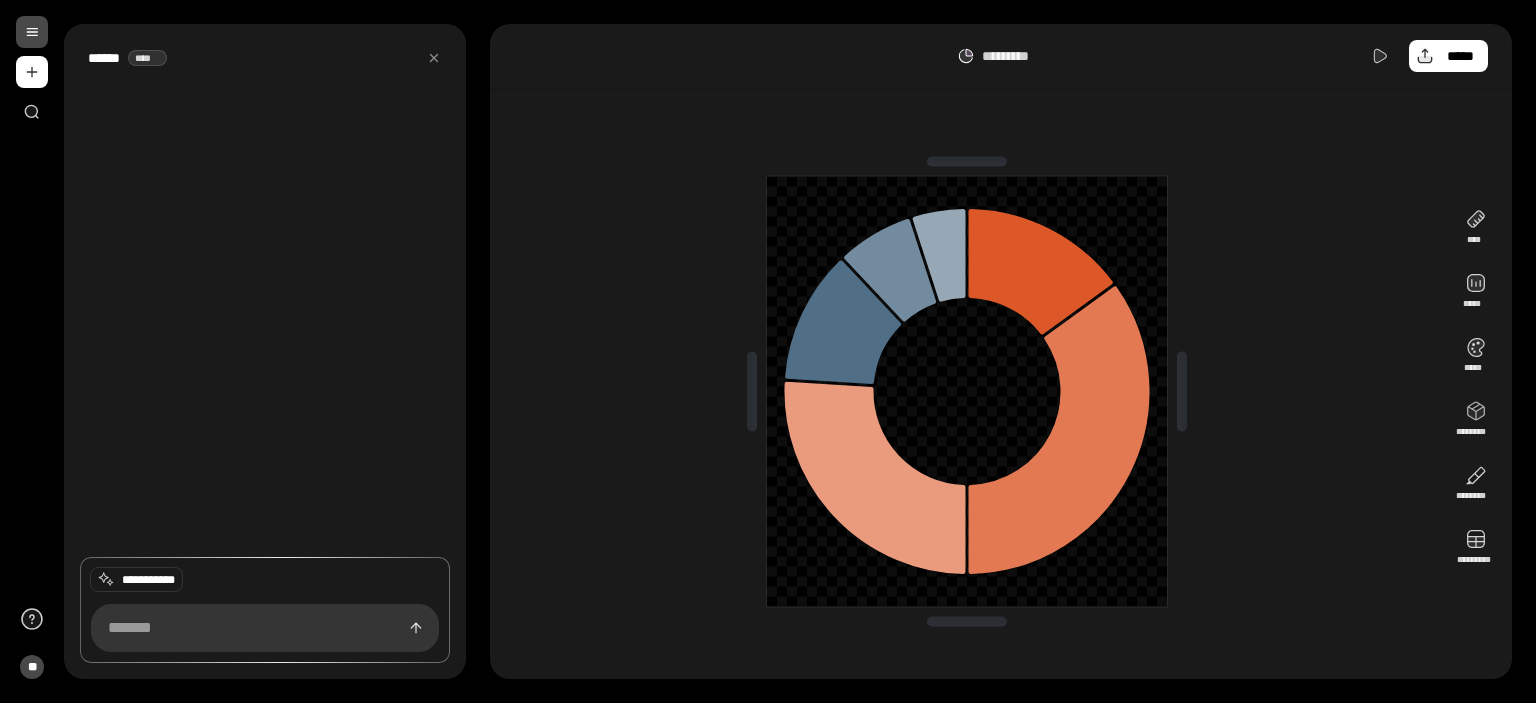 click at bounding box center [967, 391] 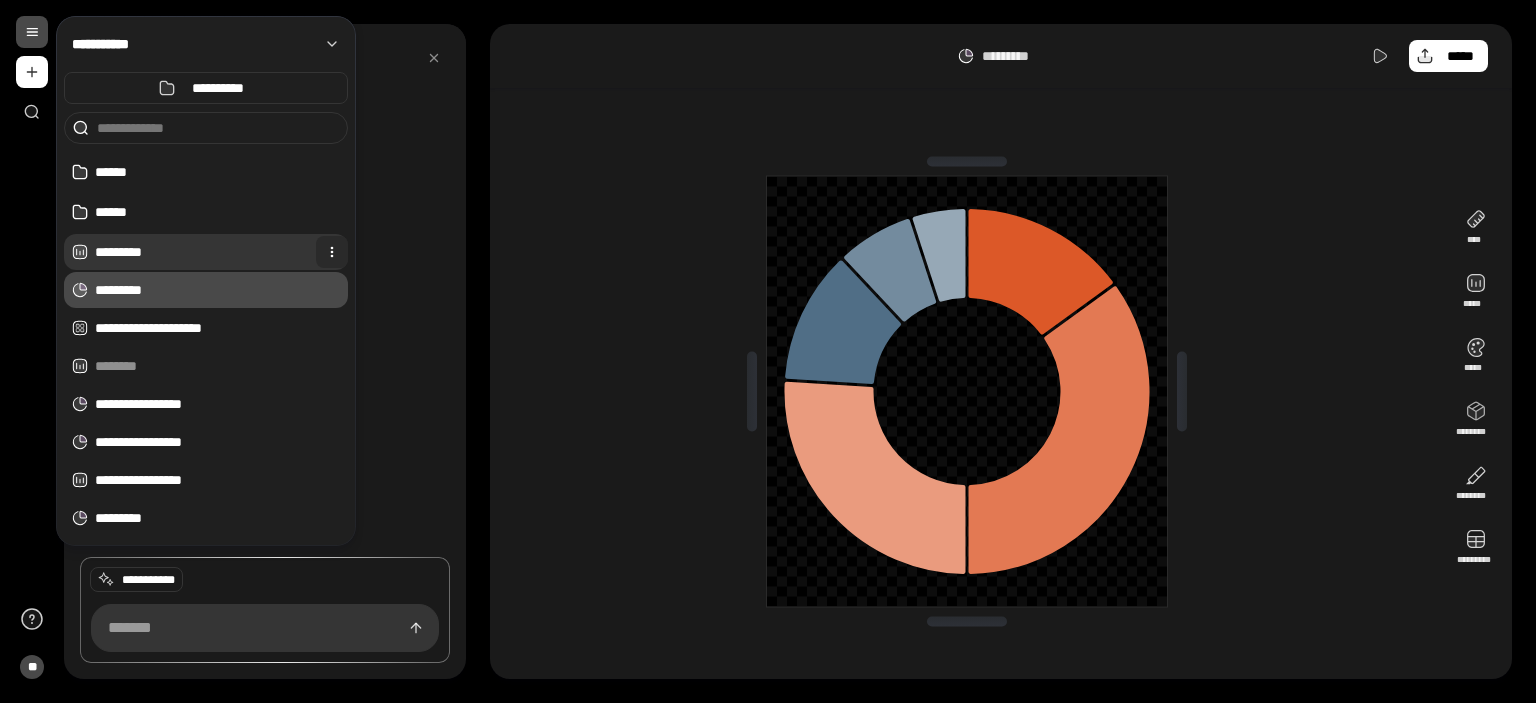 click at bounding box center [332, 252] 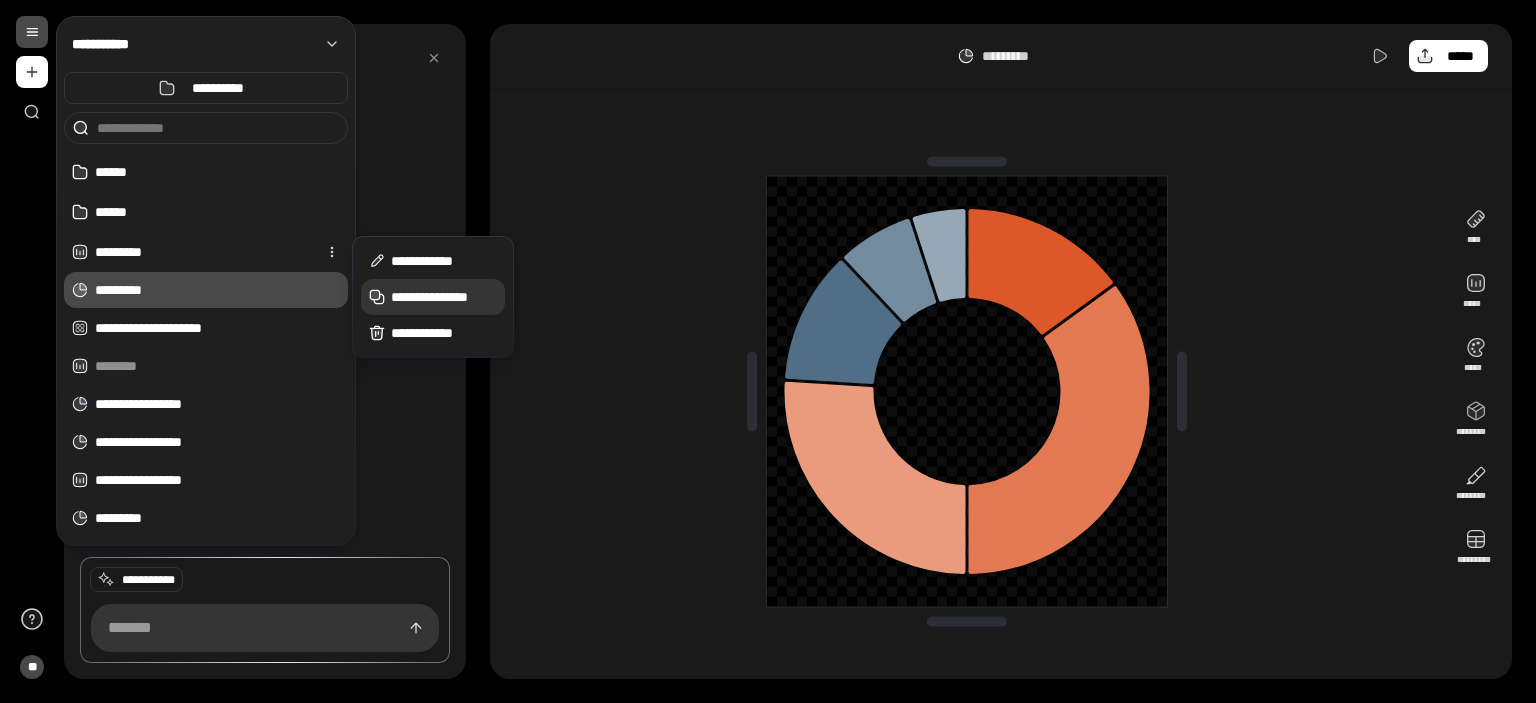 click on "**********" at bounding box center [444, 297] 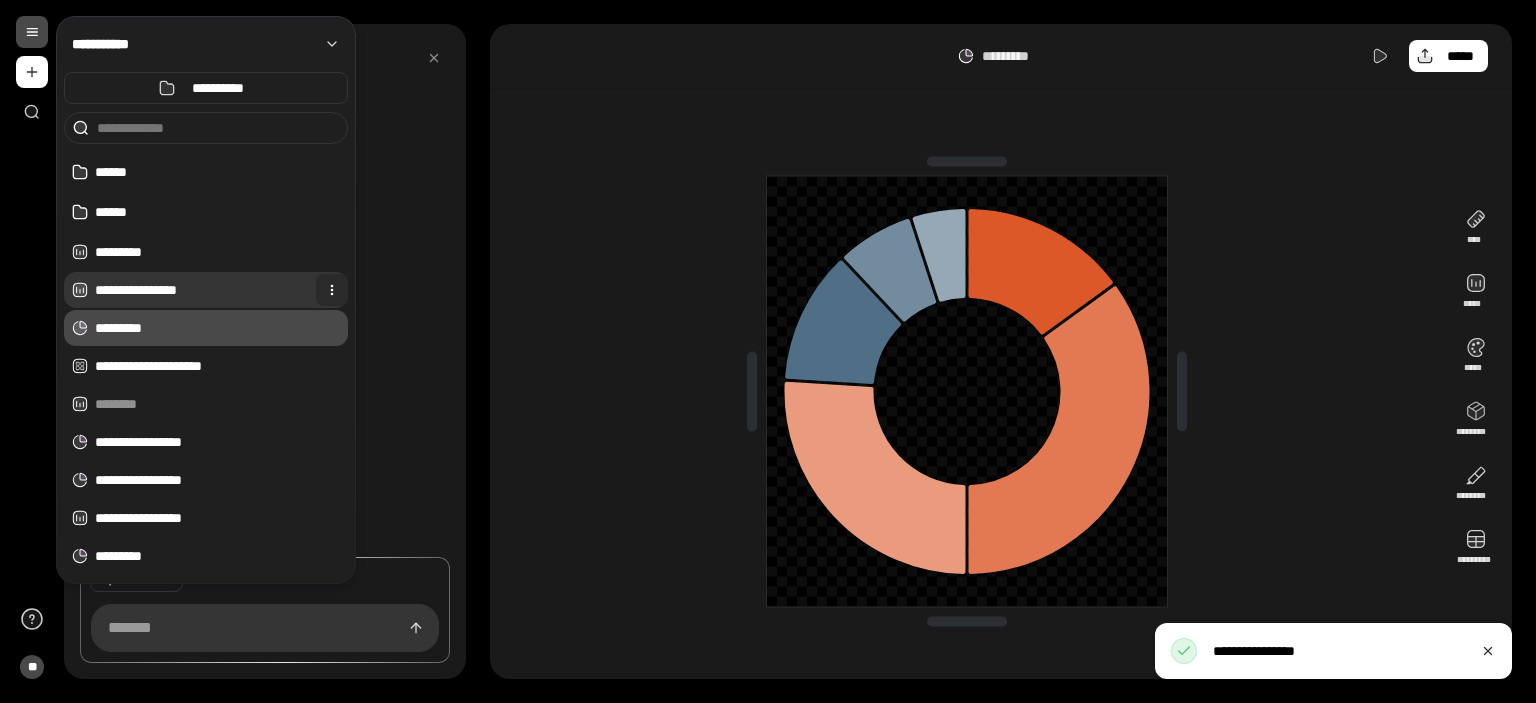 click at bounding box center [332, 290] 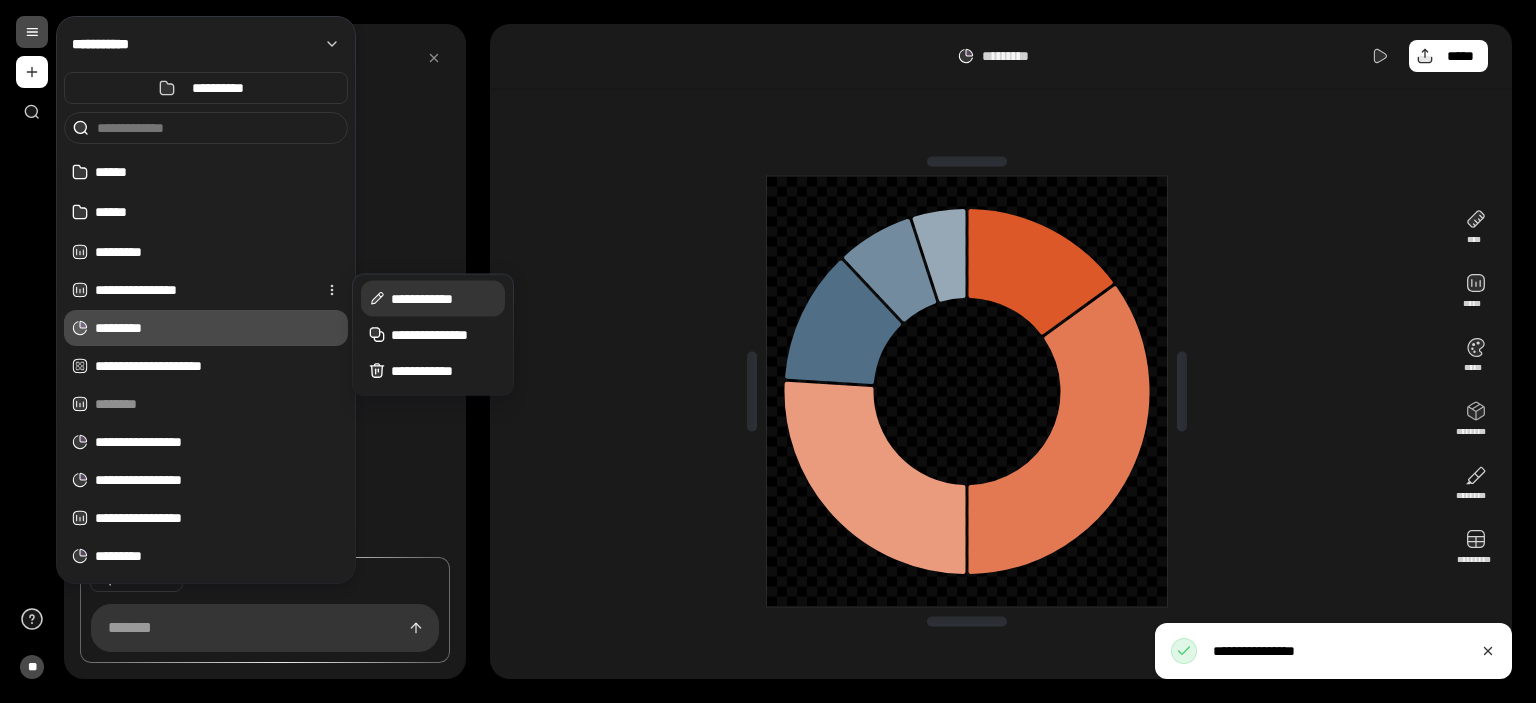 click 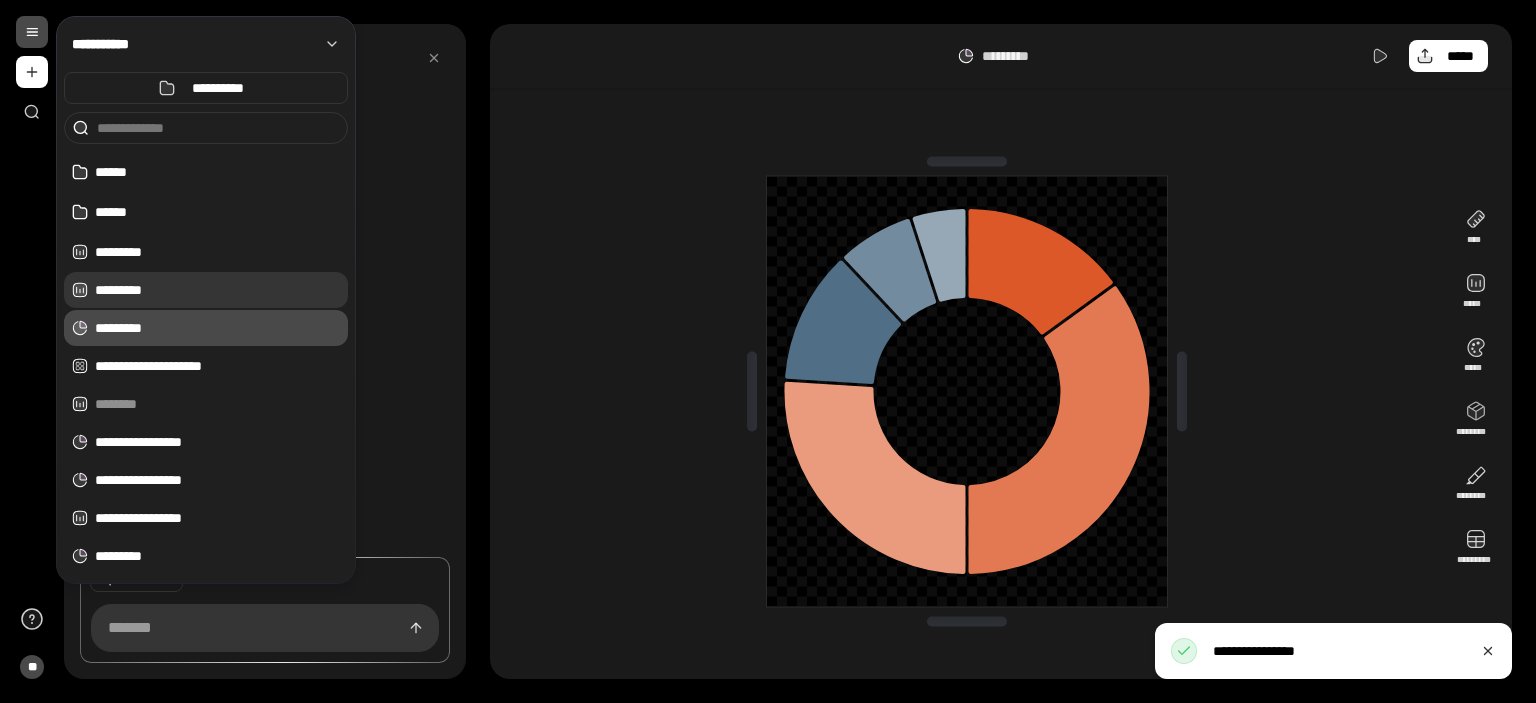 type on "*********" 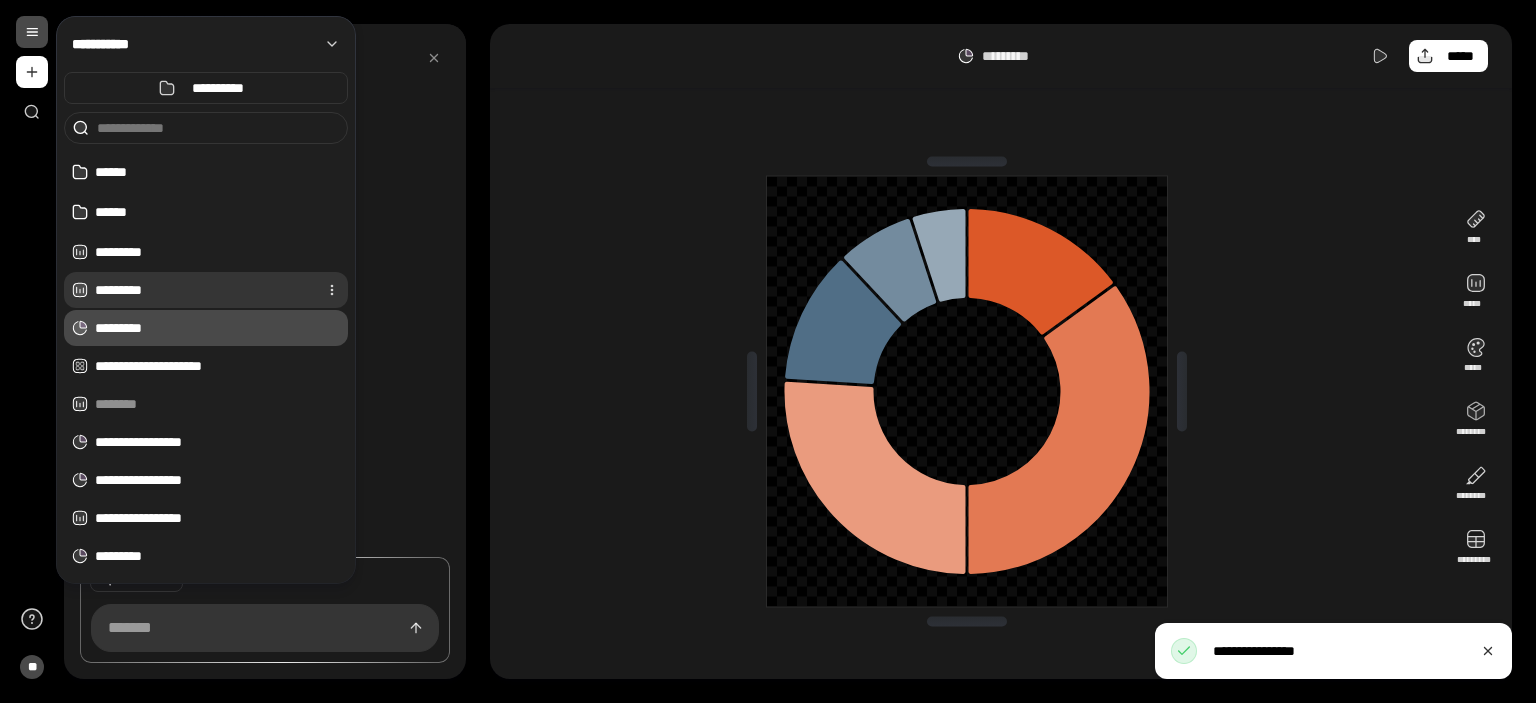 click on "*********" at bounding box center [202, 290] 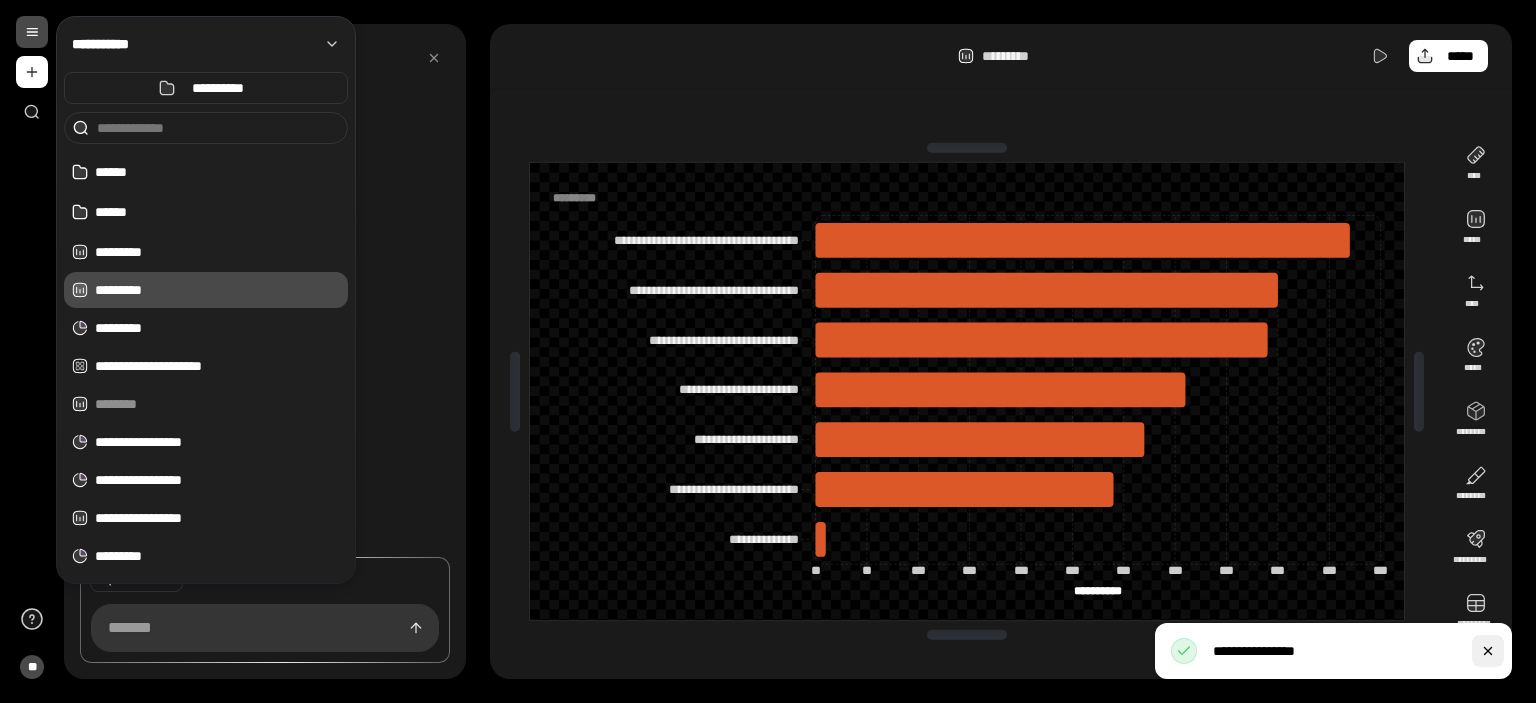 click at bounding box center [1488, 651] 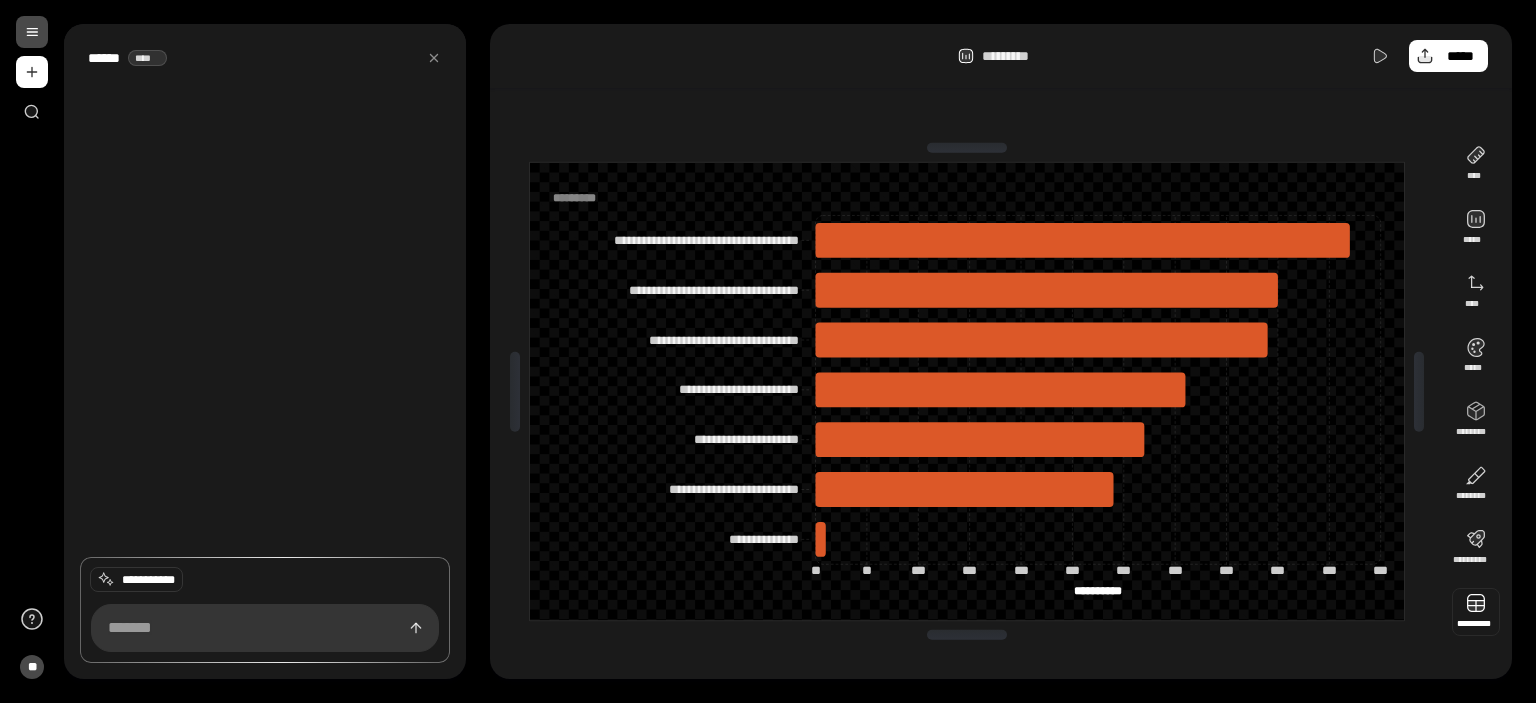 click at bounding box center (1476, 612) 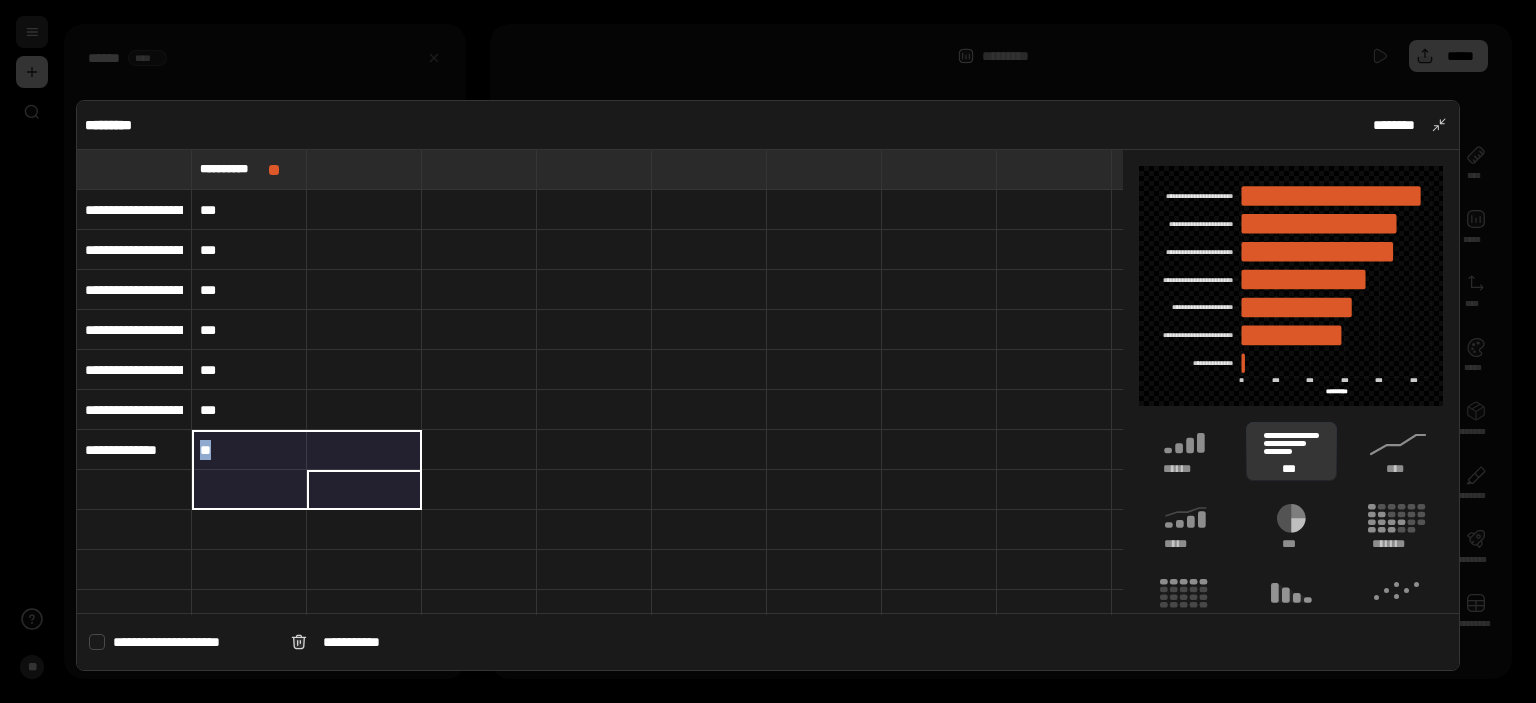drag, startPoint x: 361, startPoint y: 526, endPoint x: 293, endPoint y: 441, distance: 108.85311 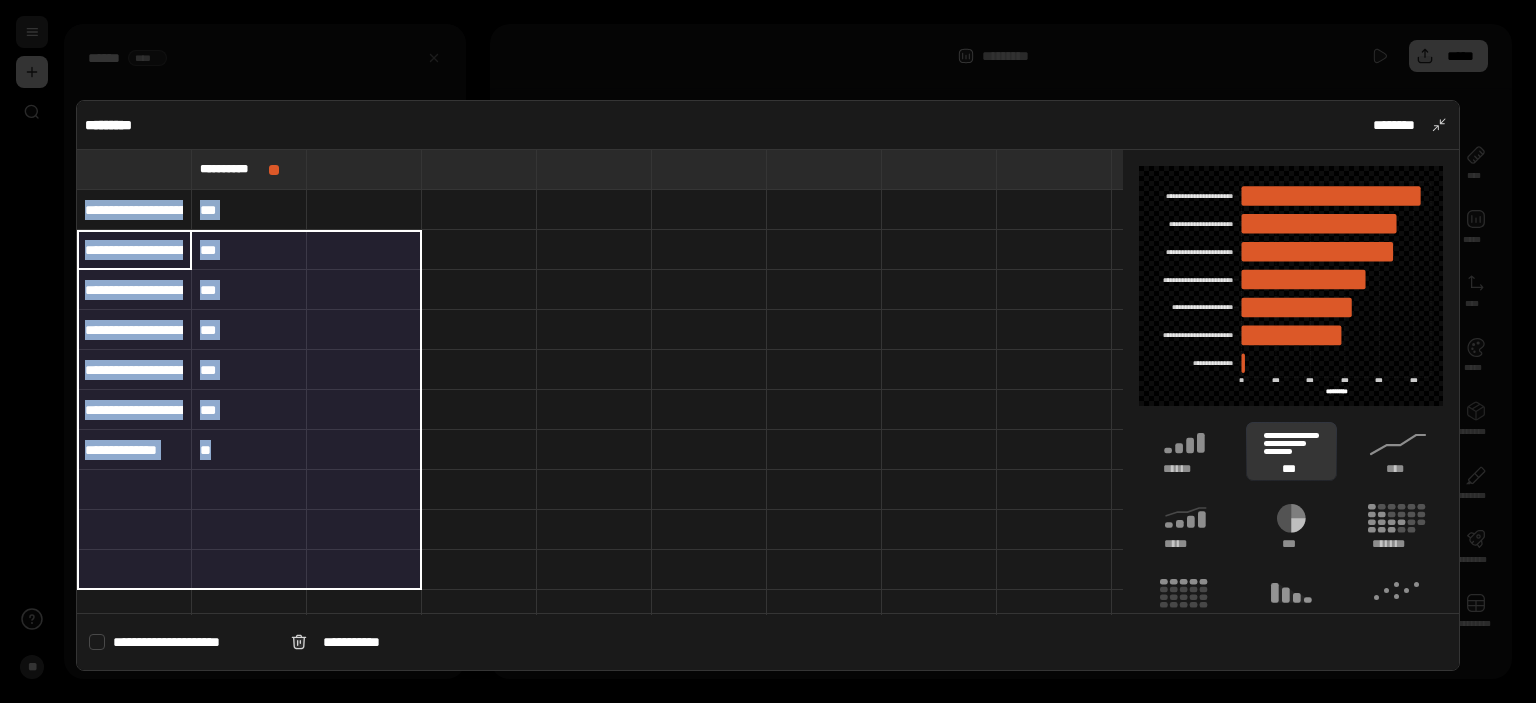 drag, startPoint x: 165, startPoint y: 221, endPoint x: 342, endPoint y: 570, distance: 391.3183 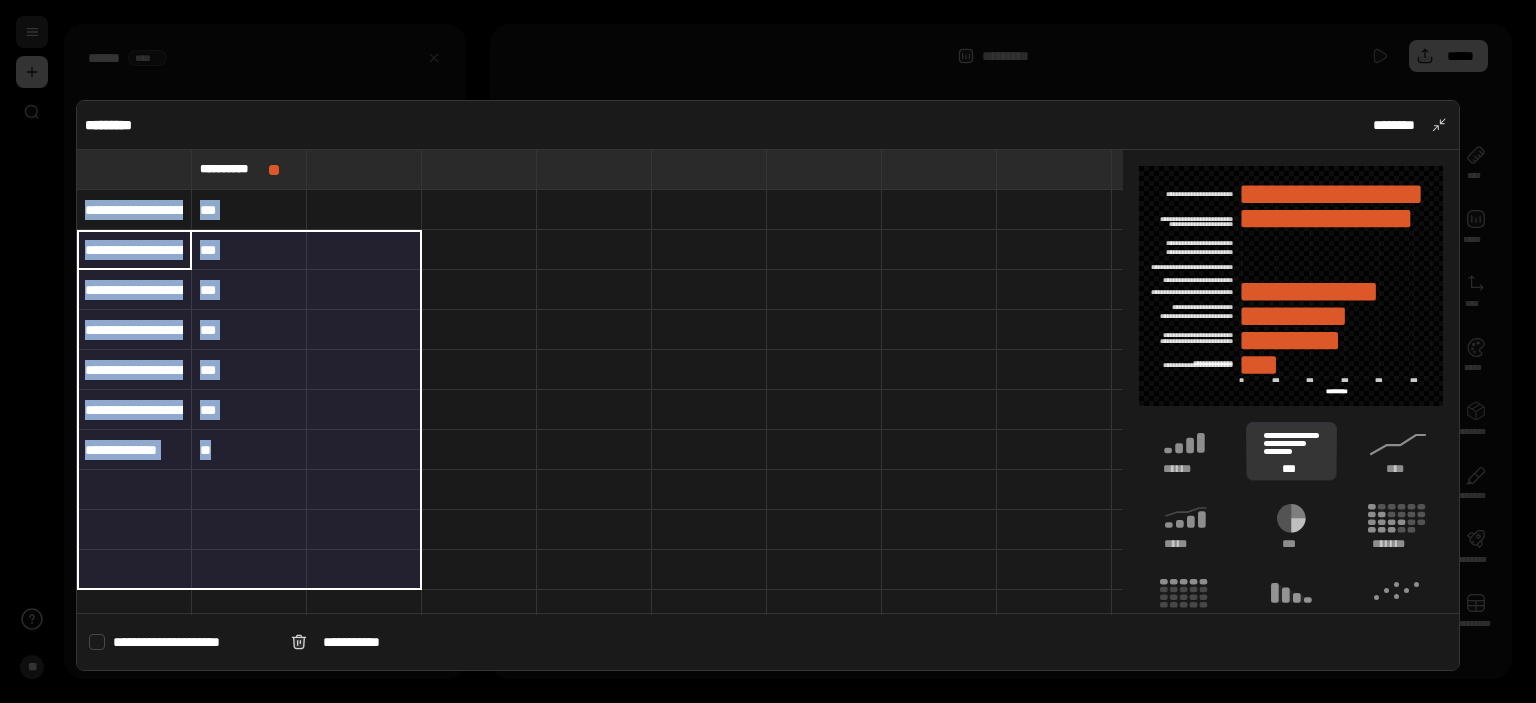 type on "**********" 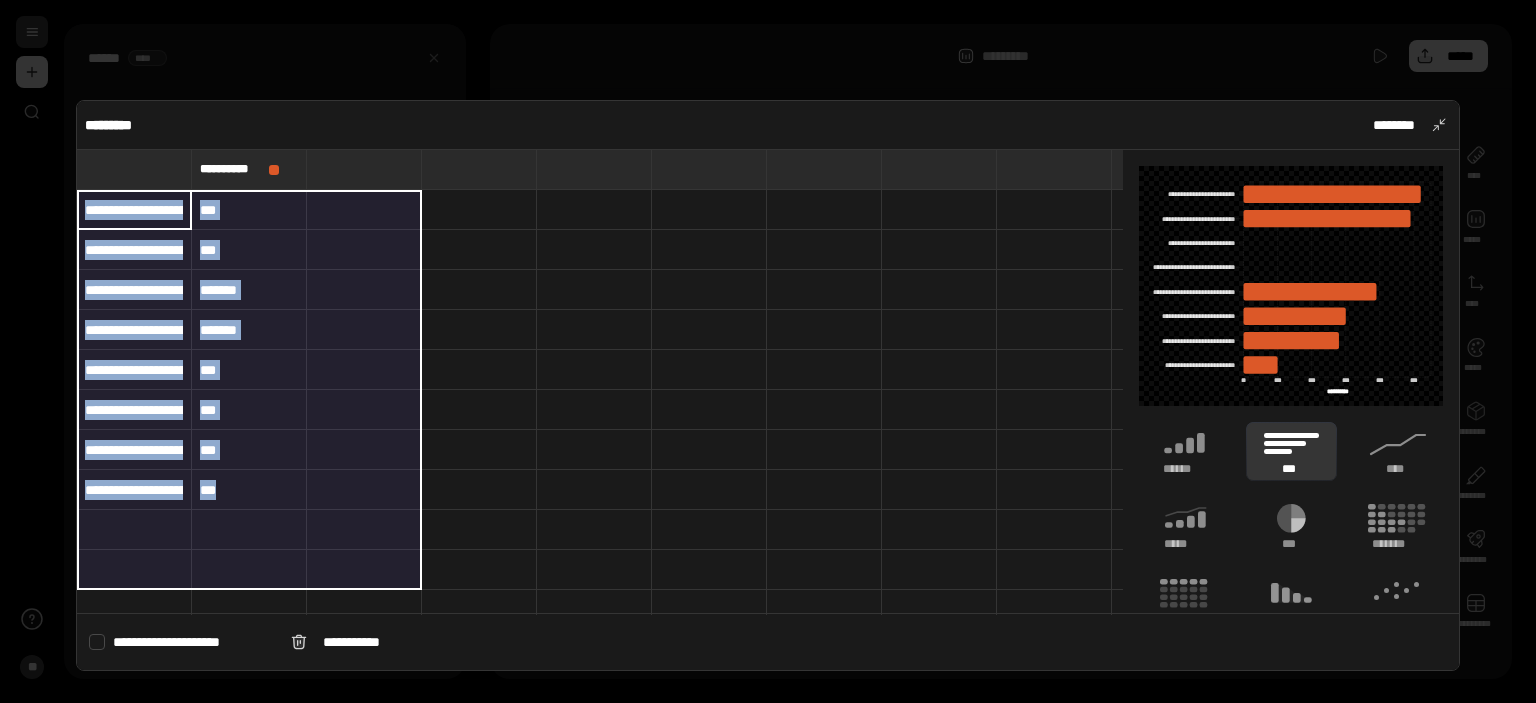 drag, startPoint x: 124, startPoint y: 196, endPoint x: 391, endPoint y: 557, distance: 449.01 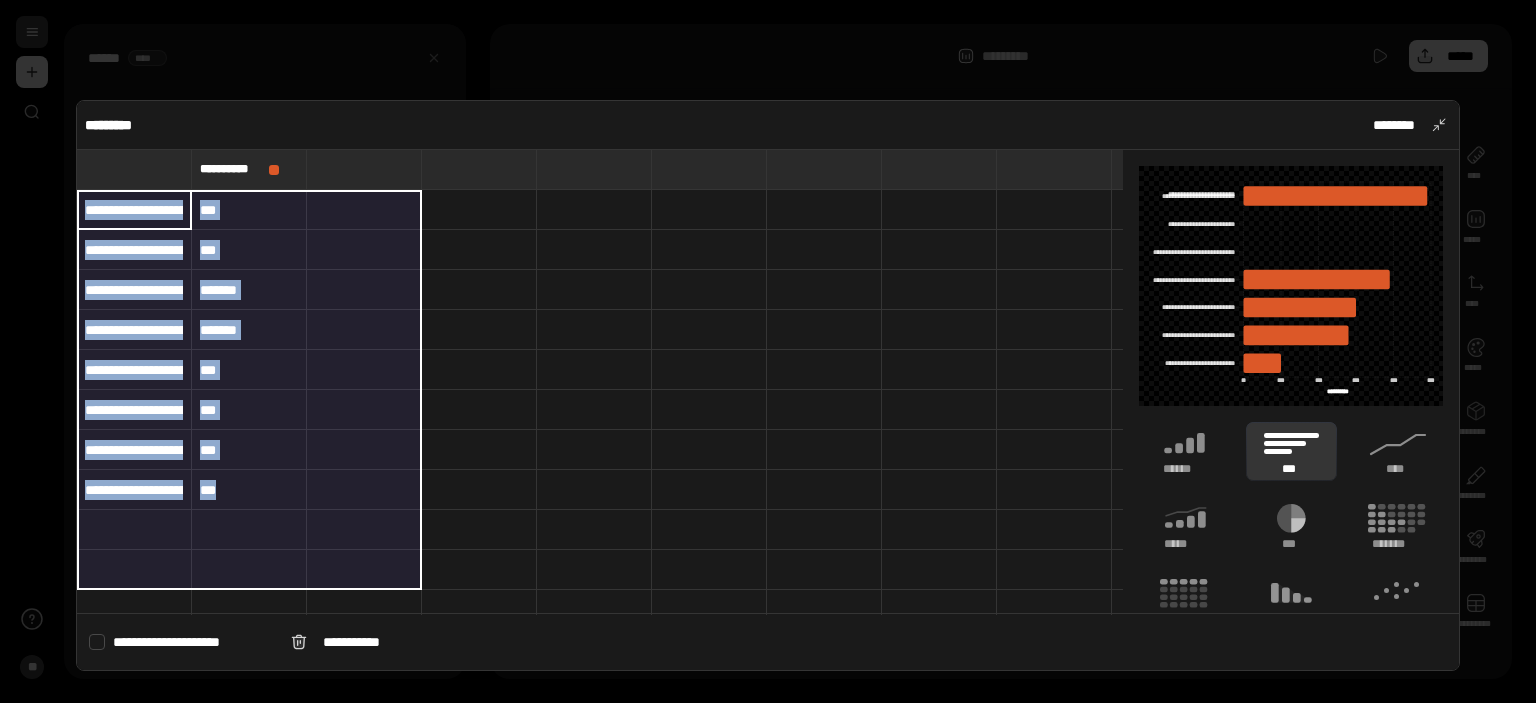 type on "**********" 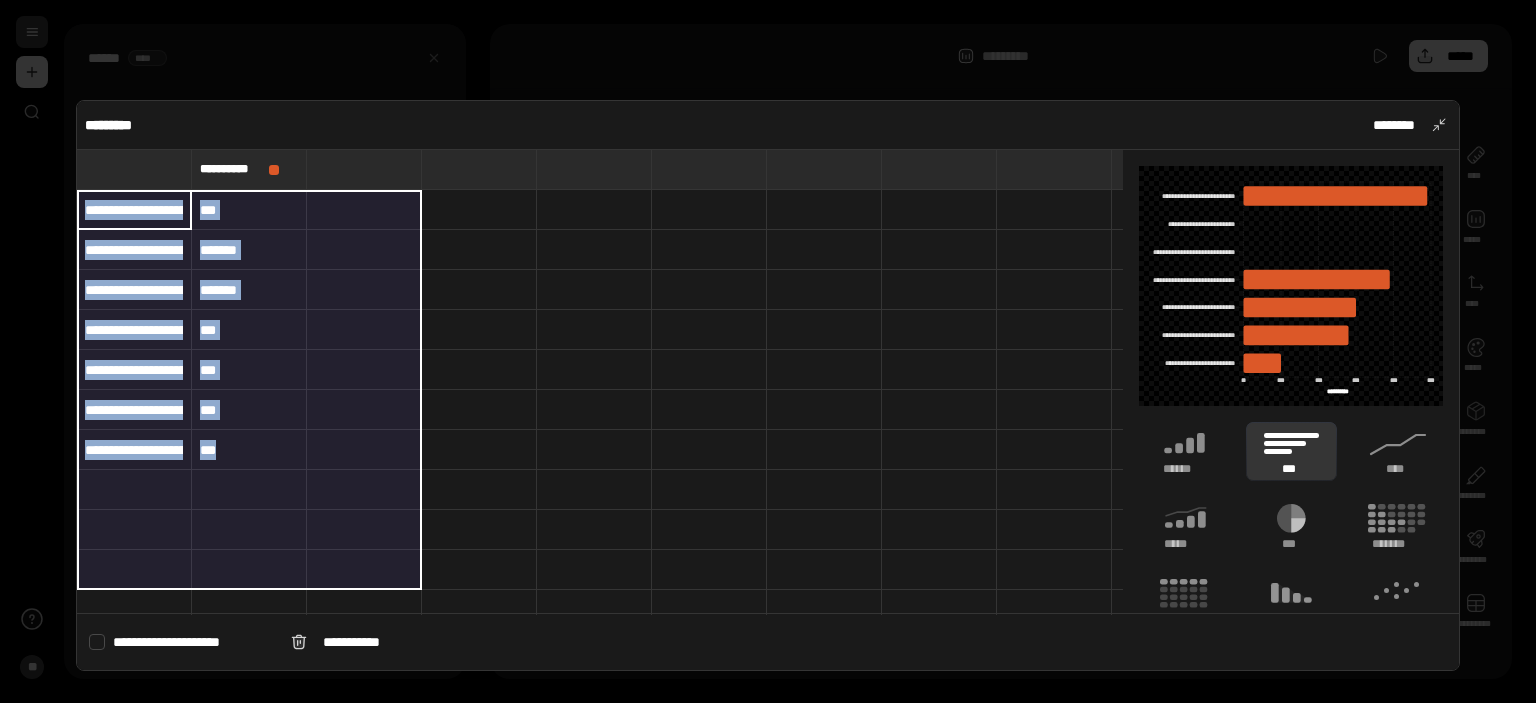 click at bounding box center [709, 410] 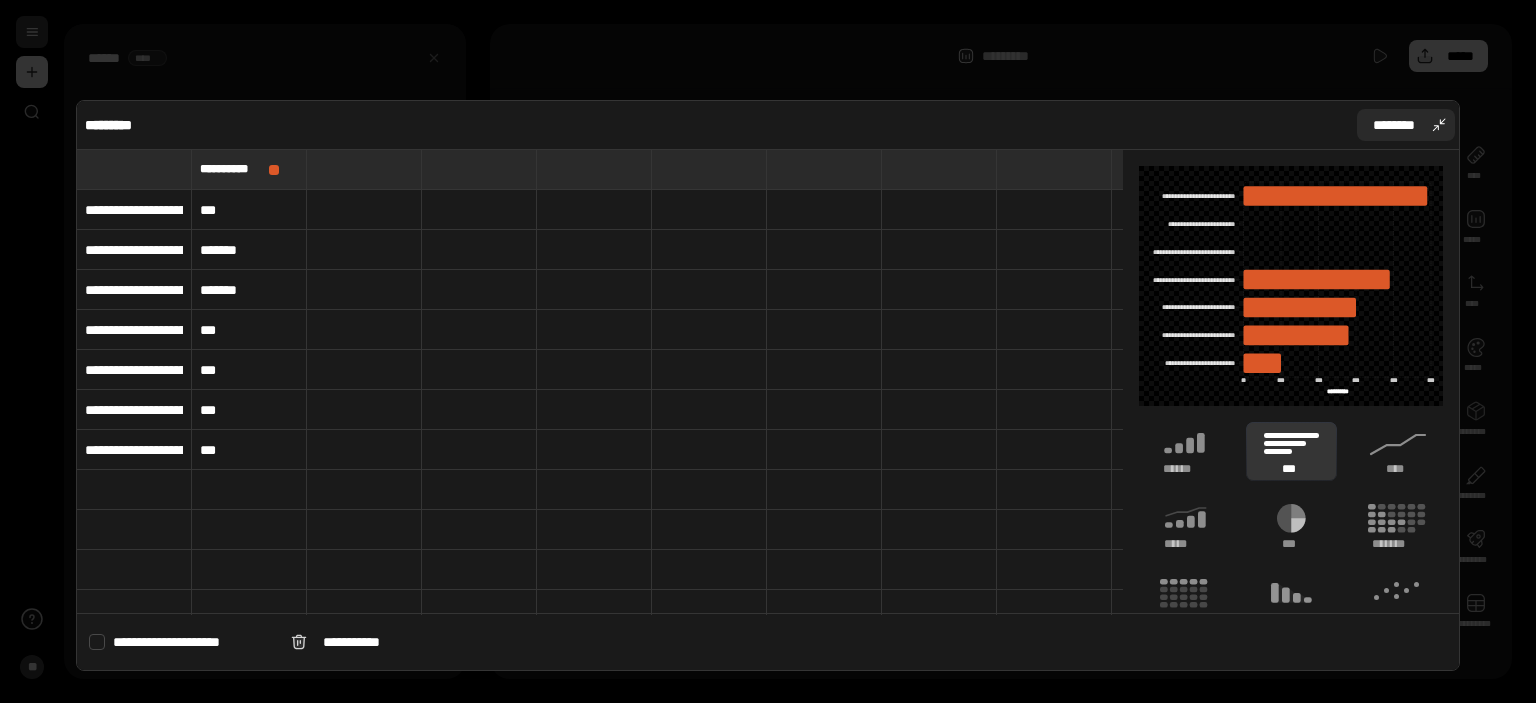 click on "********" at bounding box center [1394, 125] 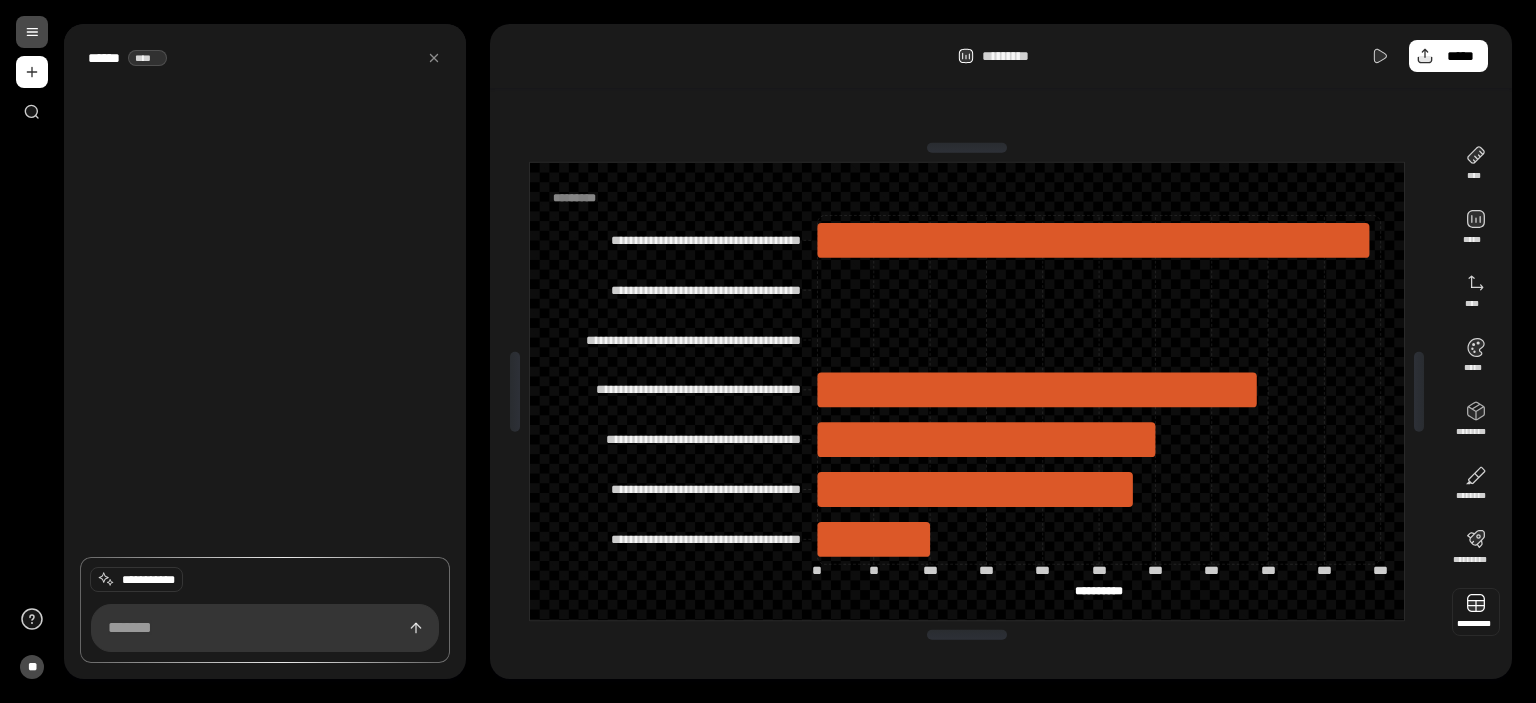 click at bounding box center [1476, 612] 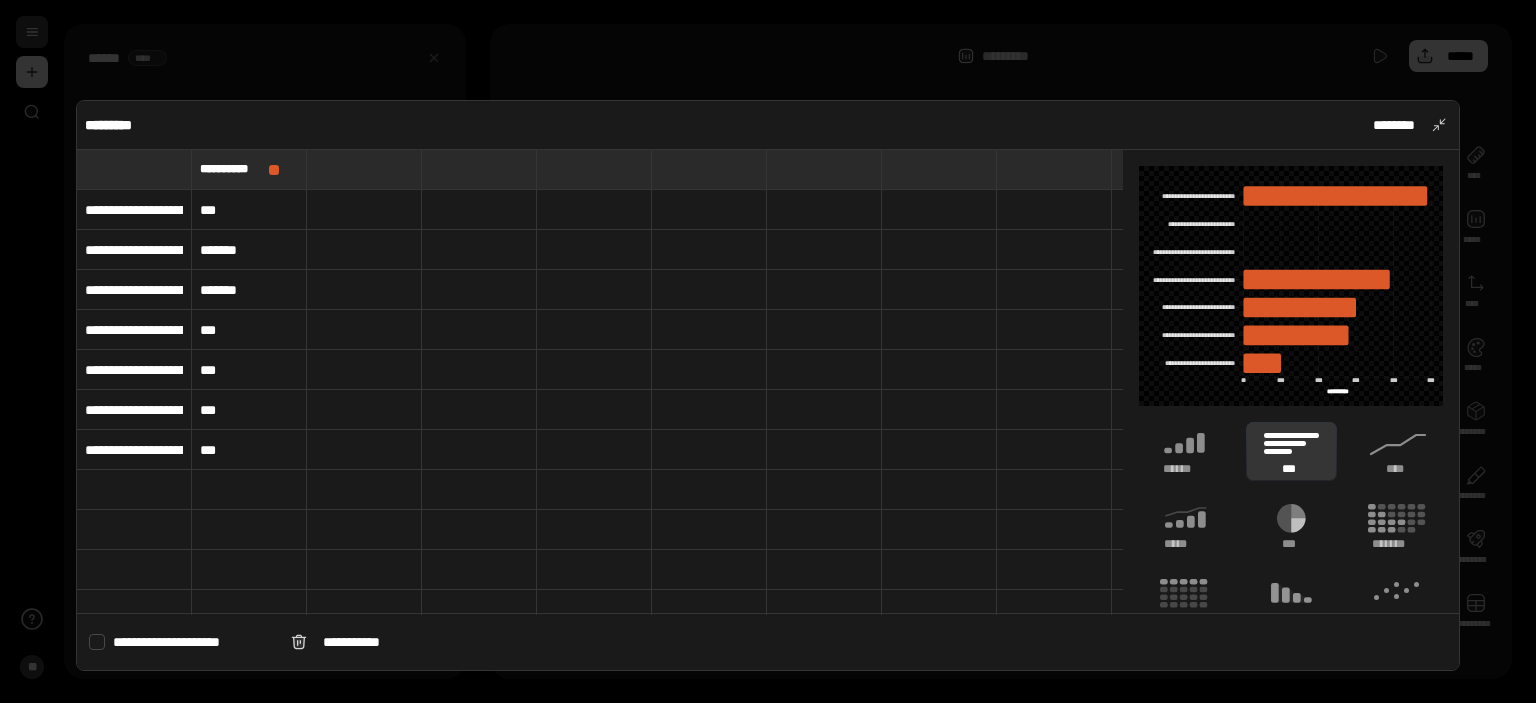 click on "*******" at bounding box center [249, 250] 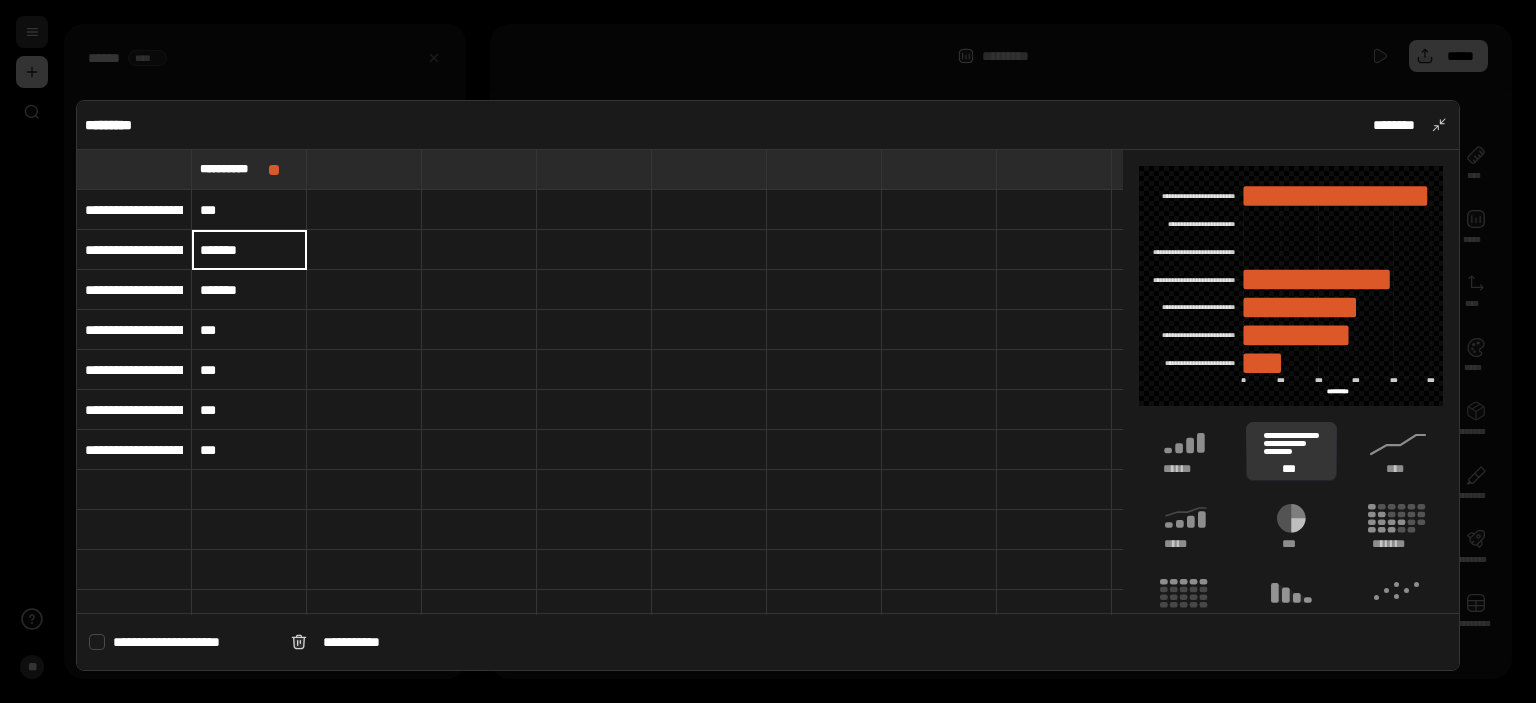 click on "*******" at bounding box center [249, 250] 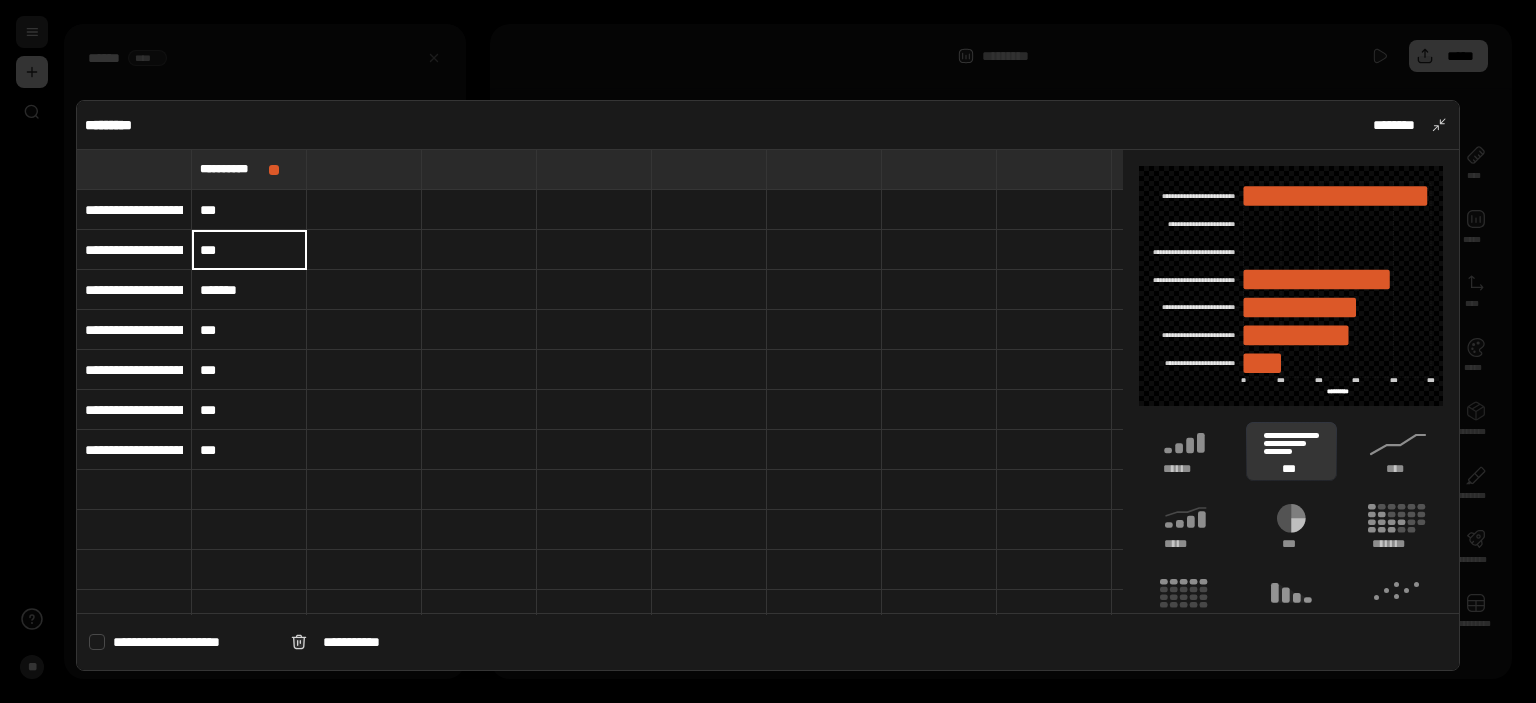 type on "***" 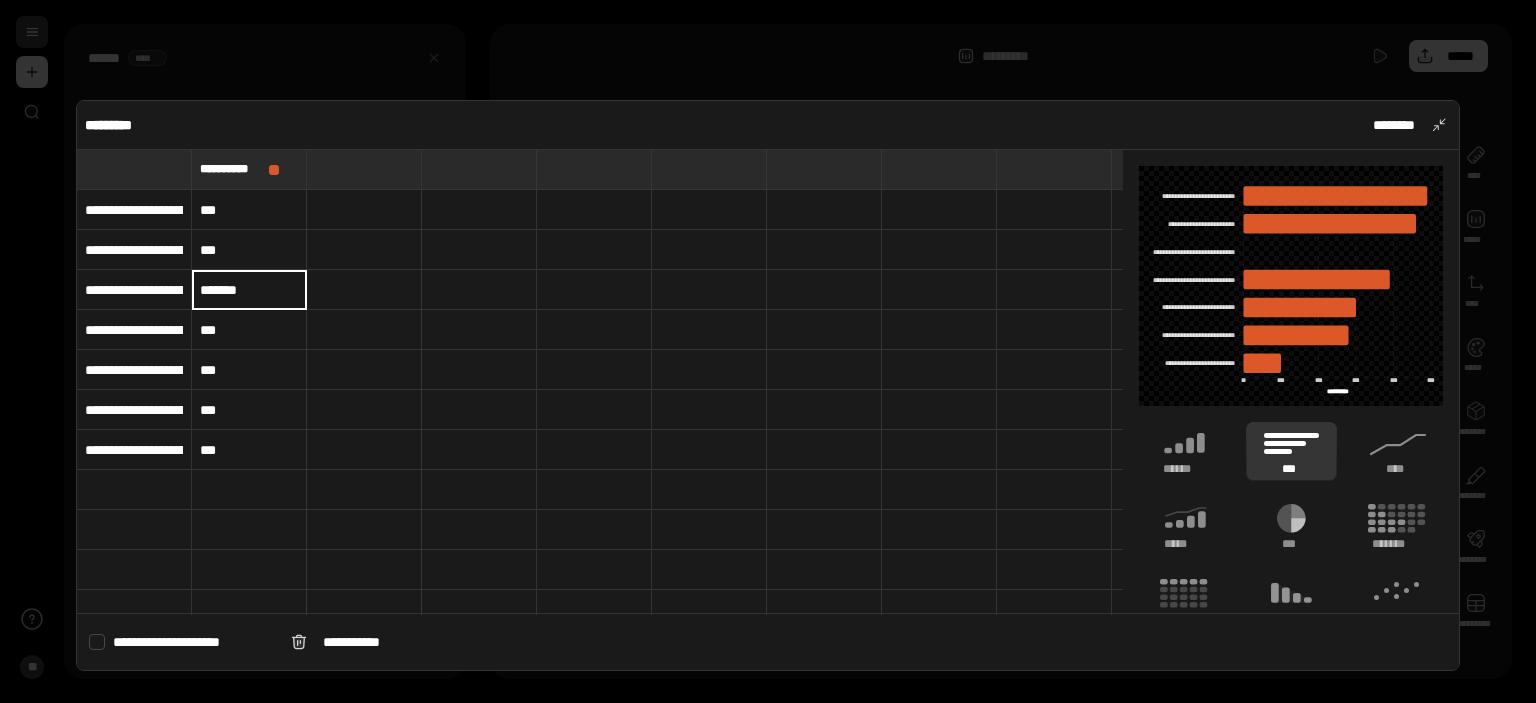 click on "*******" at bounding box center [249, 290] 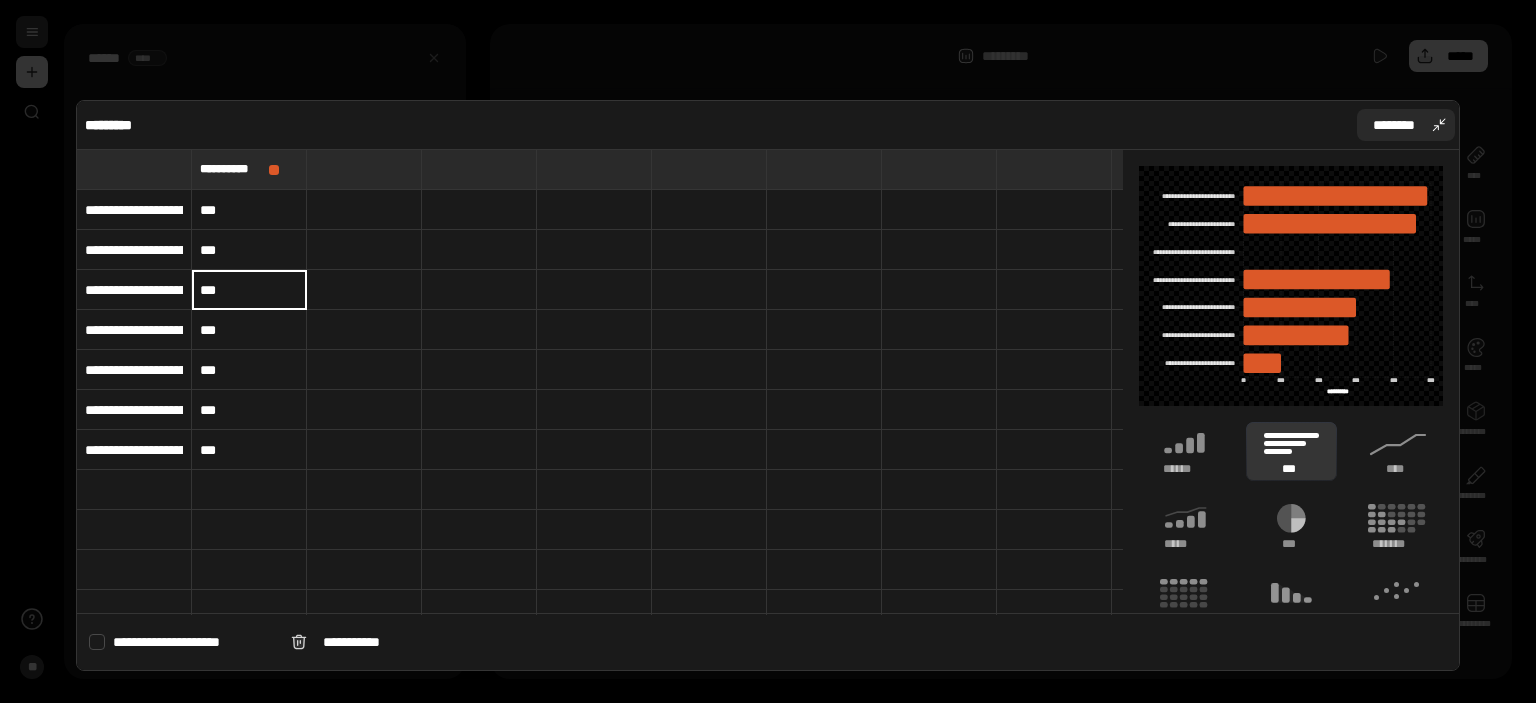 type on "***" 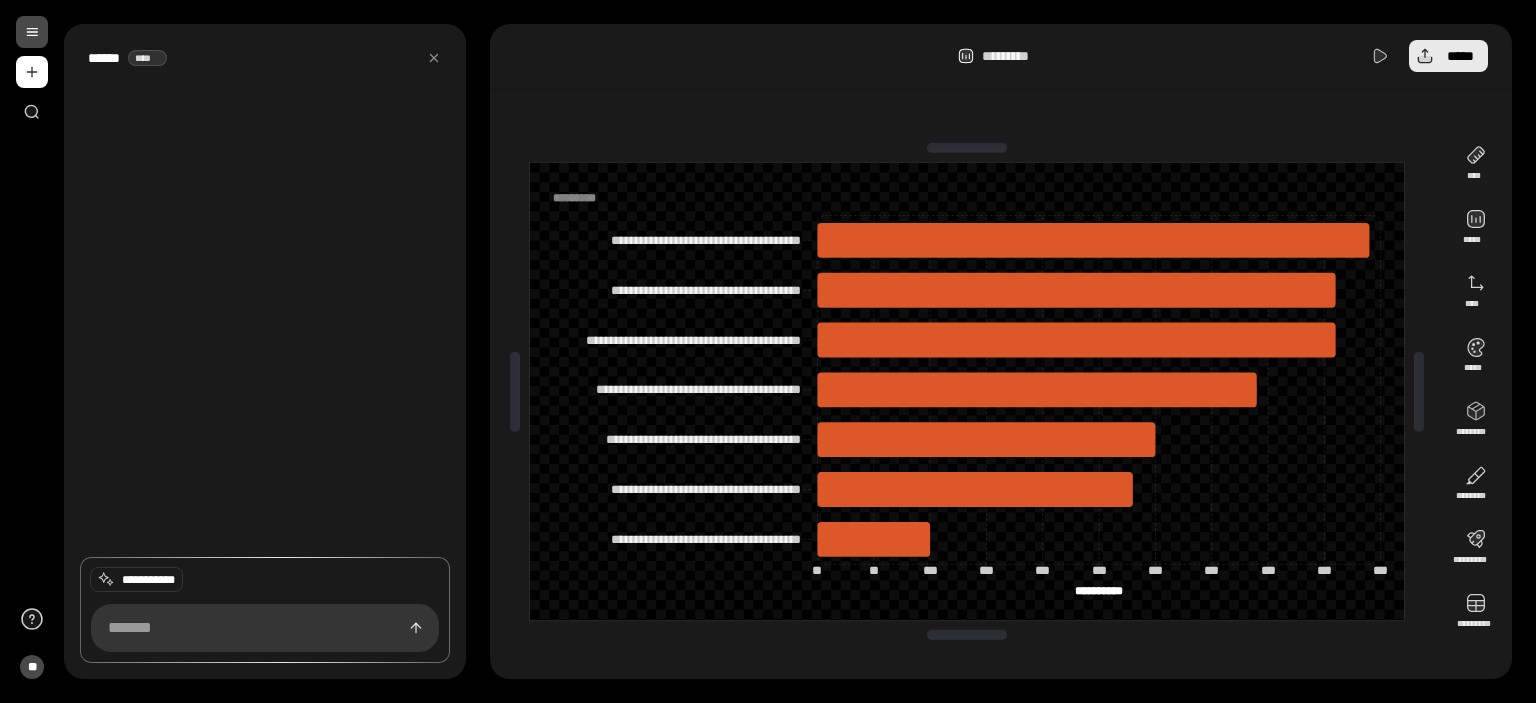 click on "*****" at bounding box center [1448, 56] 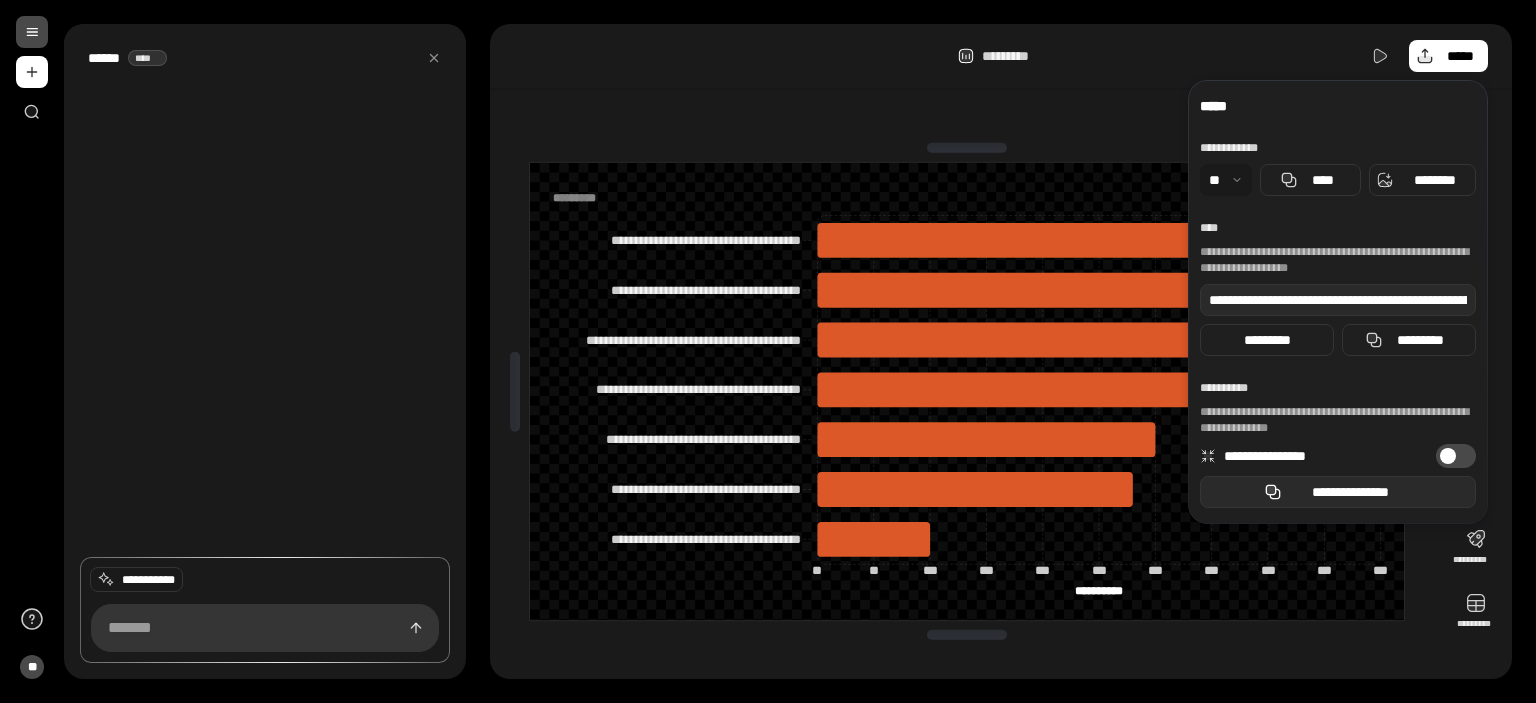 click on "**********" at bounding box center [1350, 492] 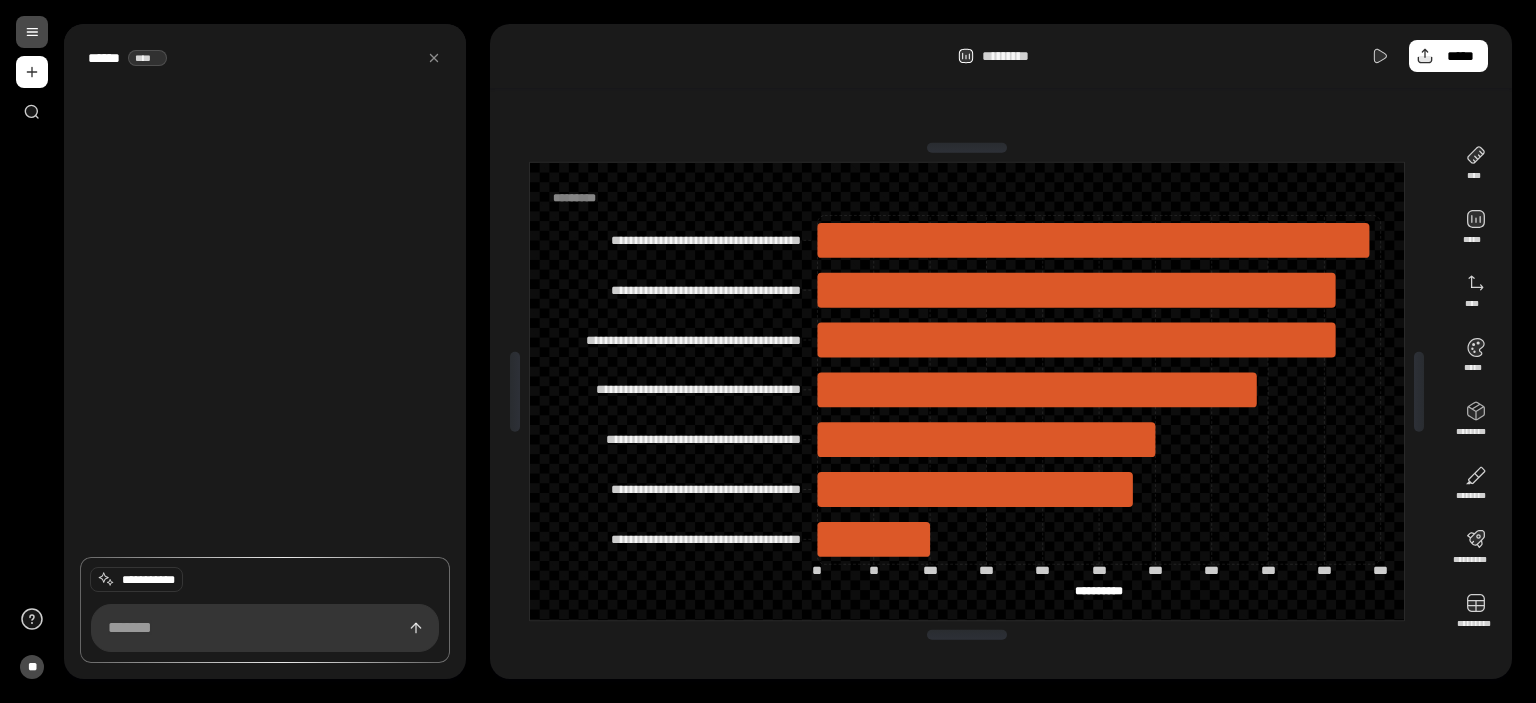 click on "**********" at bounding box center [1001, 351] 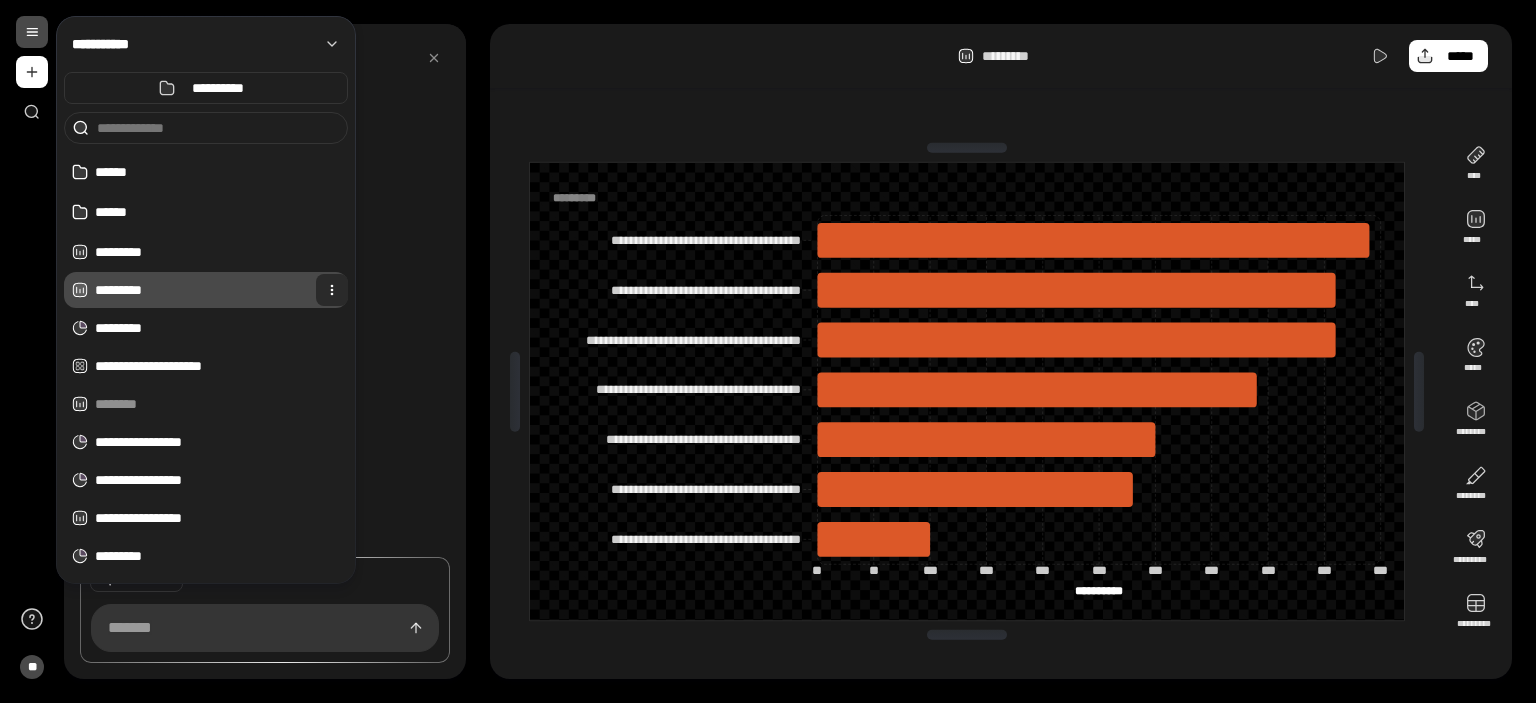 click at bounding box center [332, 290] 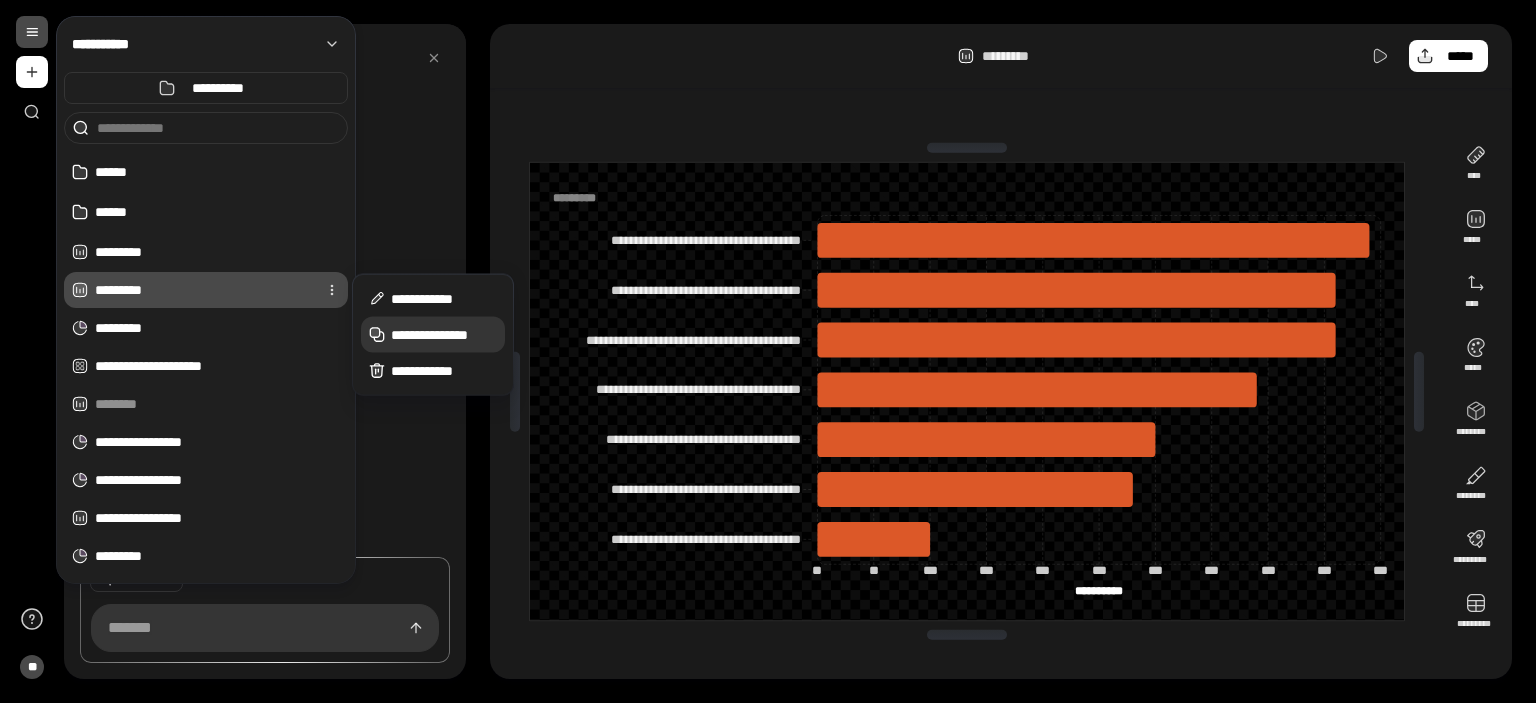 click on "**********" at bounding box center (444, 335) 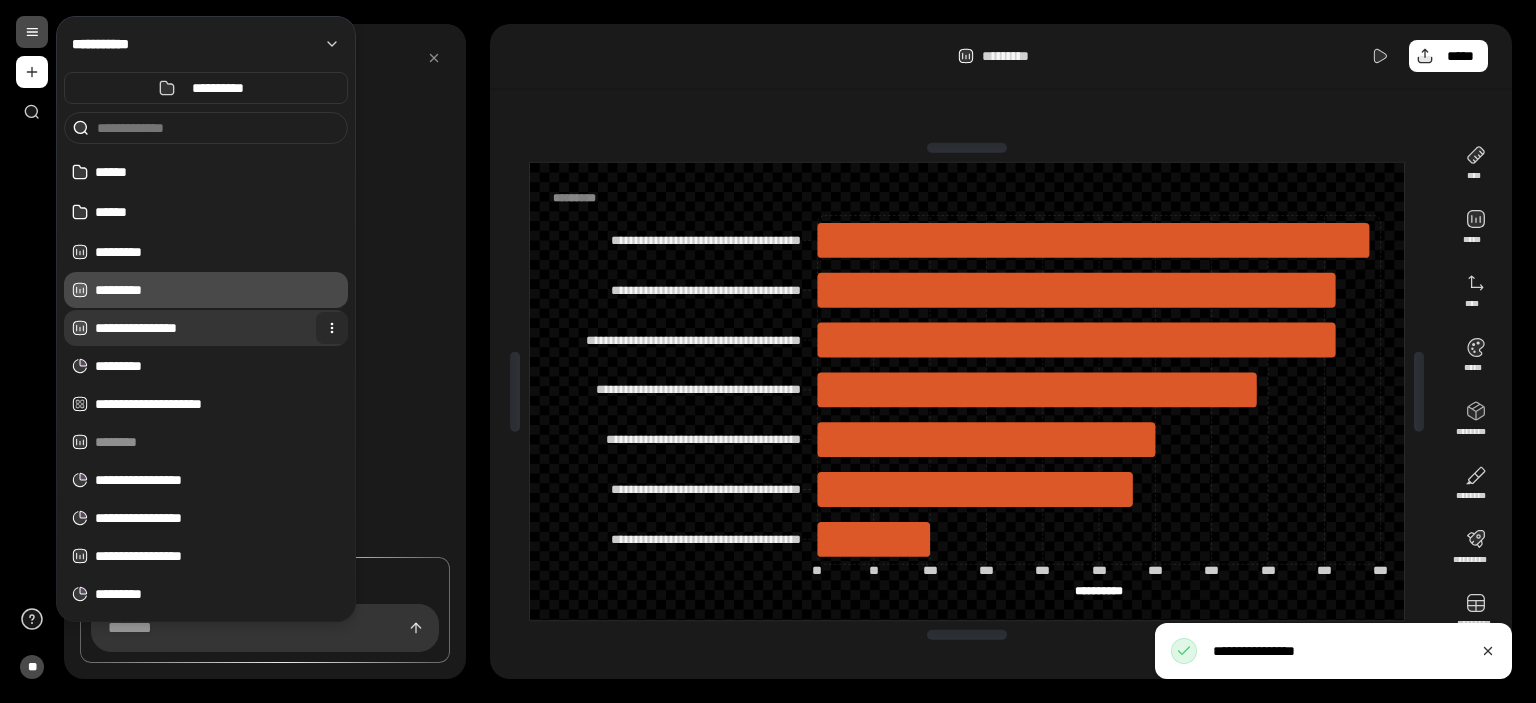 click at bounding box center [332, 328] 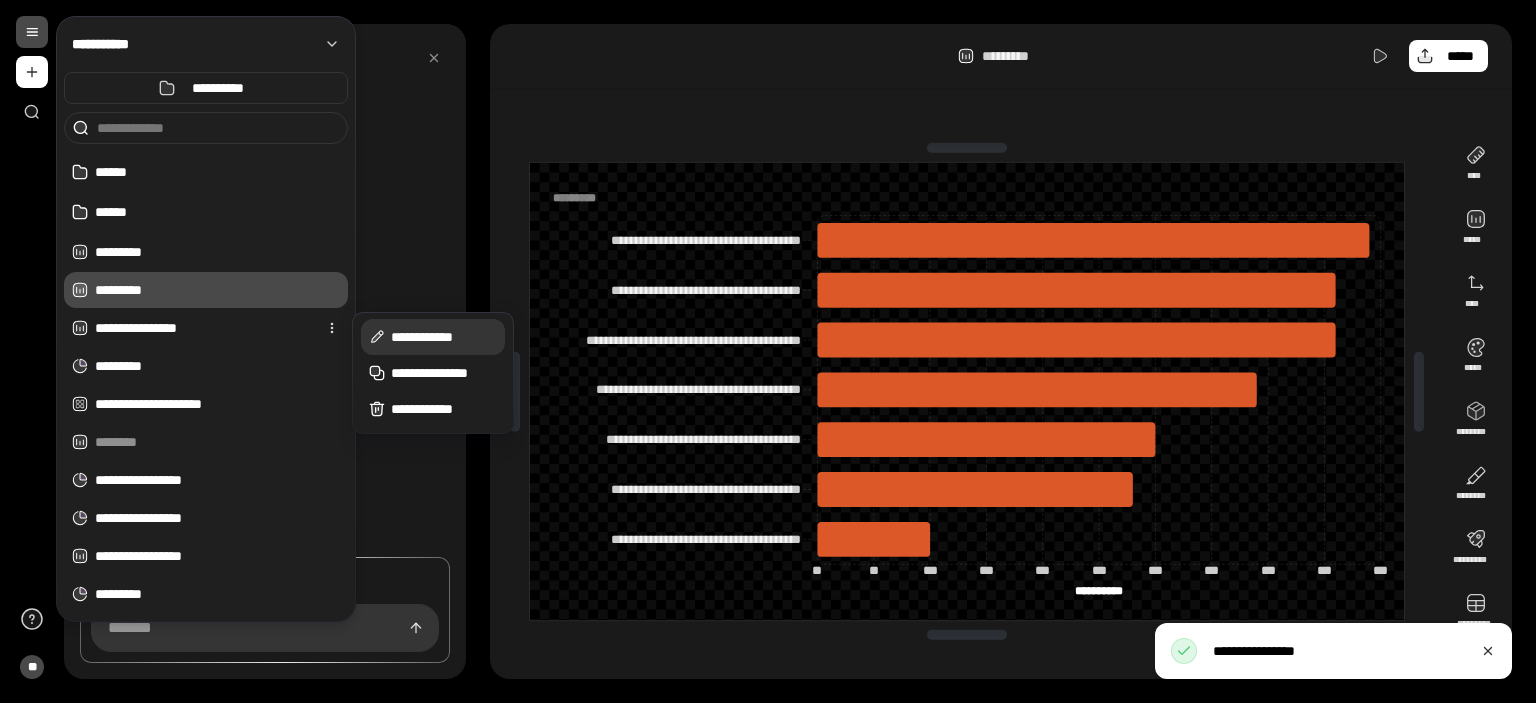 click on "**********" at bounding box center [444, 337] 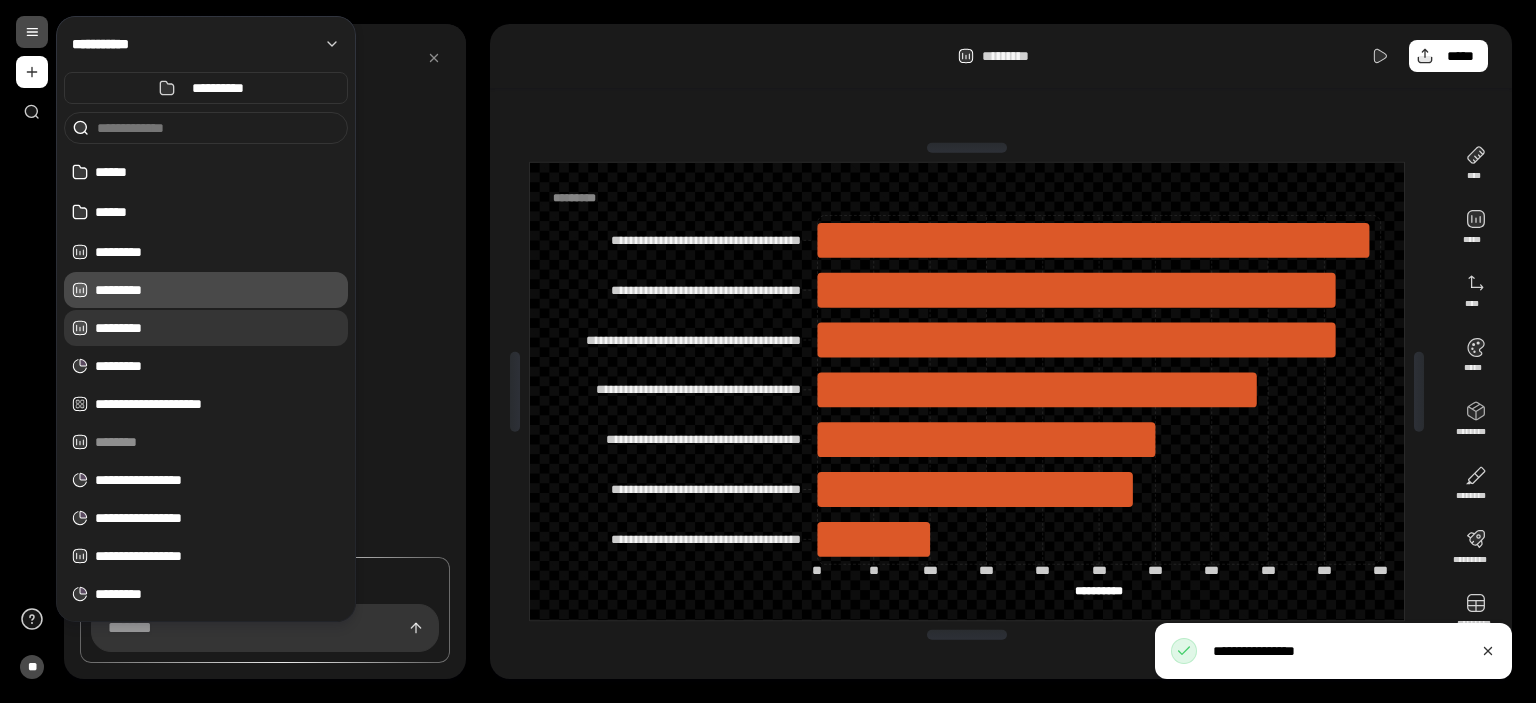 type on "*********" 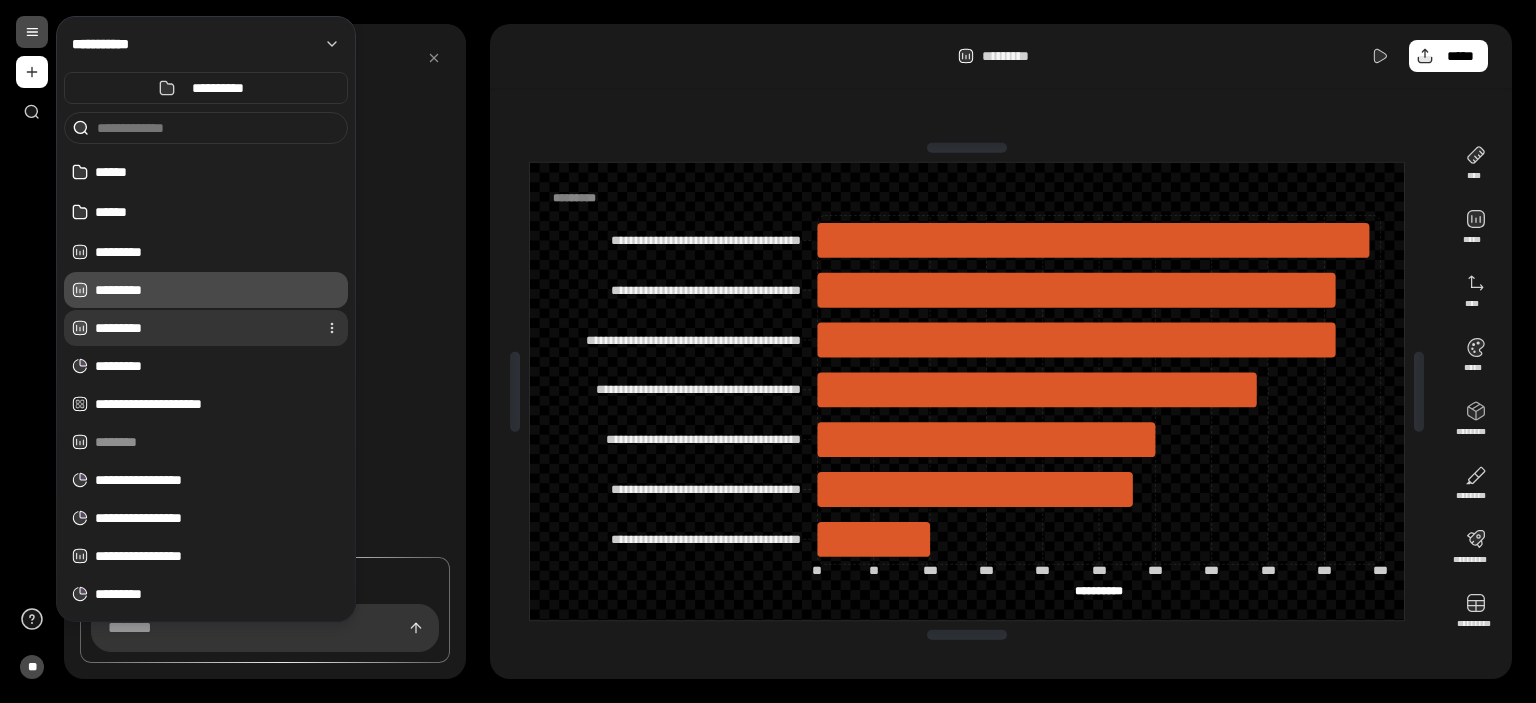 click on "*********" at bounding box center (202, 328) 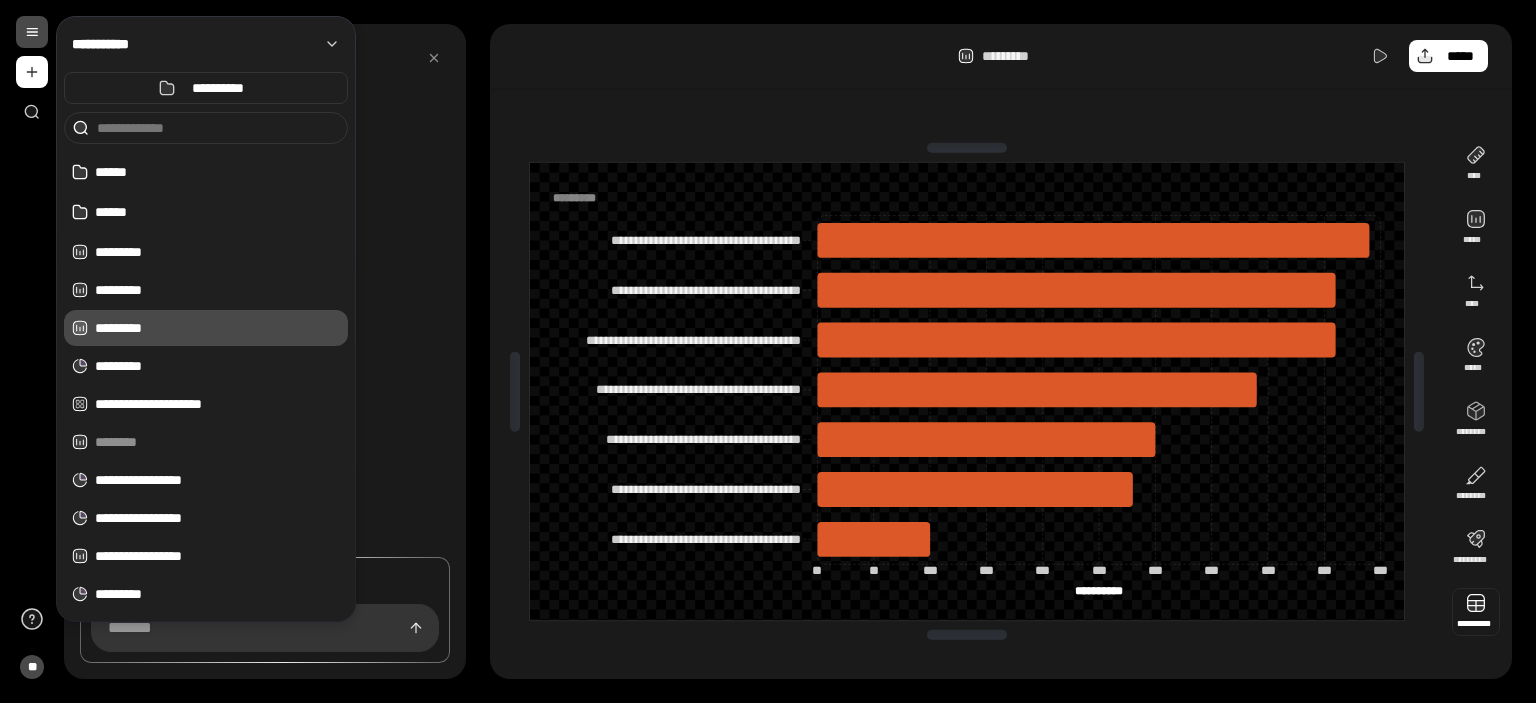 click at bounding box center [1476, 612] 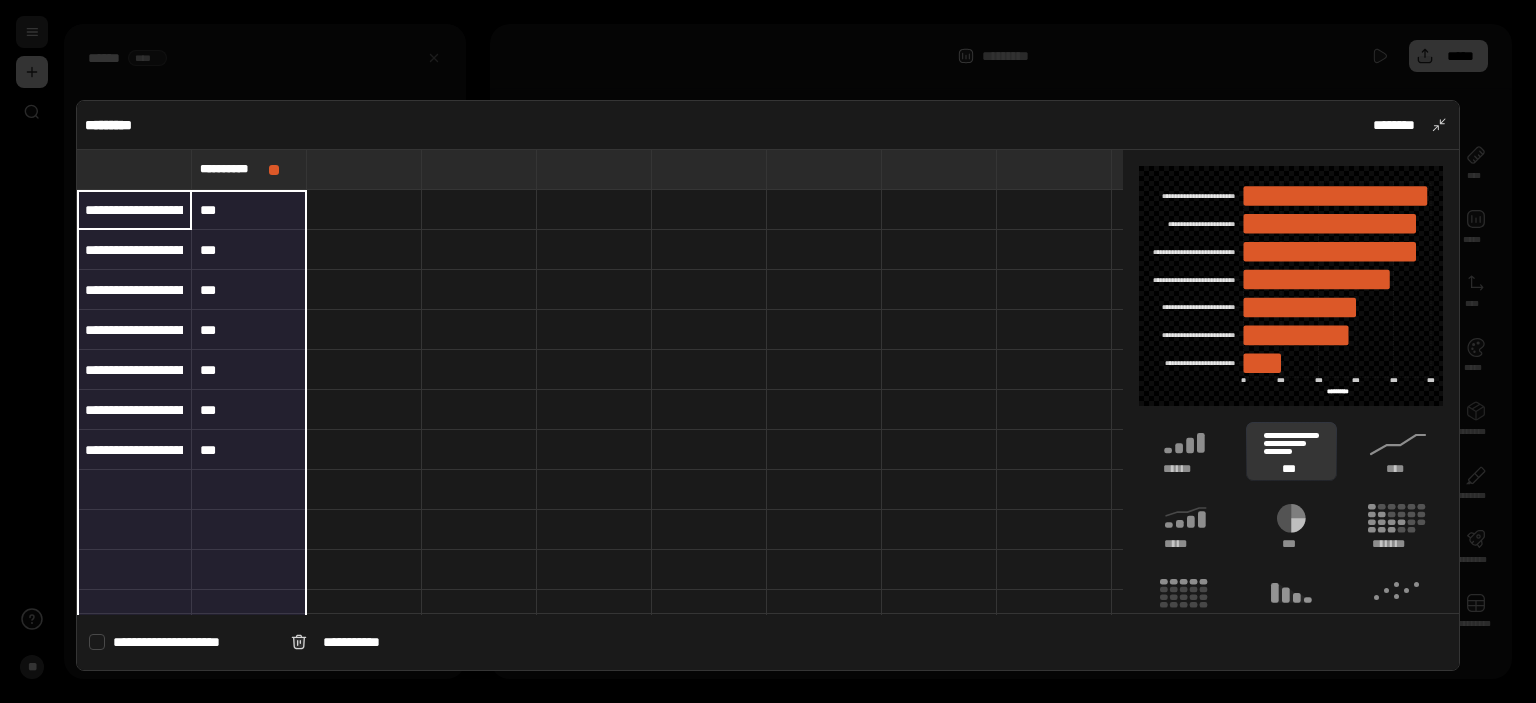 drag, startPoint x: 133, startPoint y: 210, endPoint x: 298, endPoint y: 598, distance: 421.62662 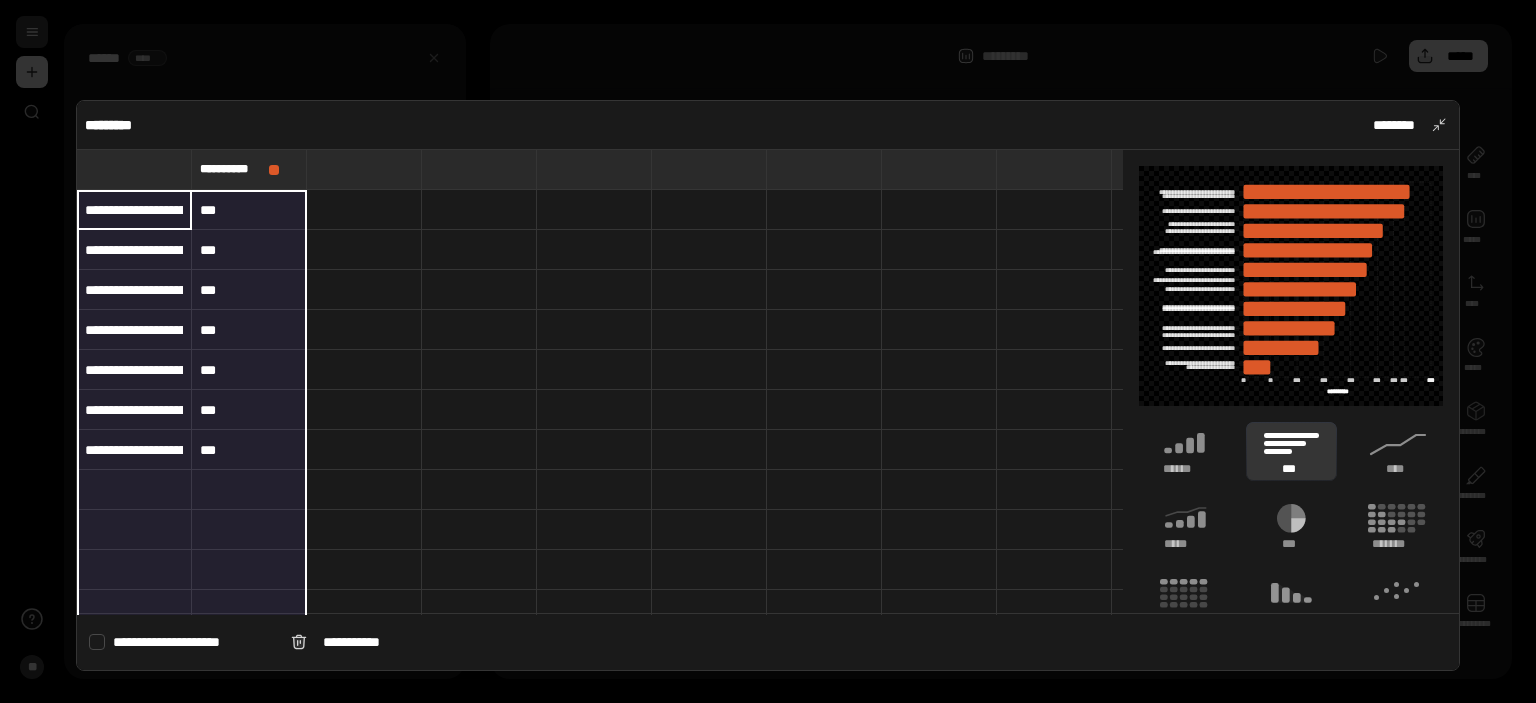 type on "**********" 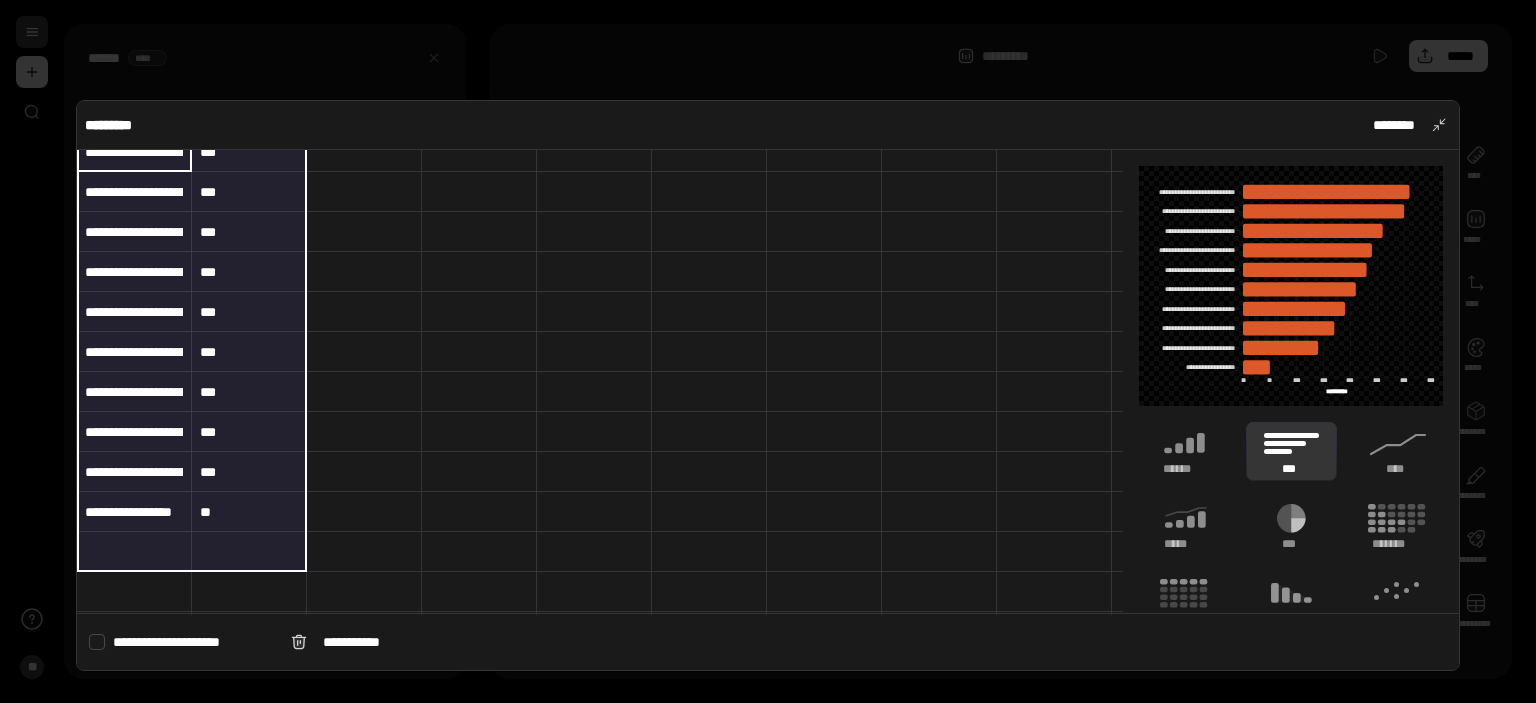 scroll, scrollTop: 58, scrollLeft: 0, axis: vertical 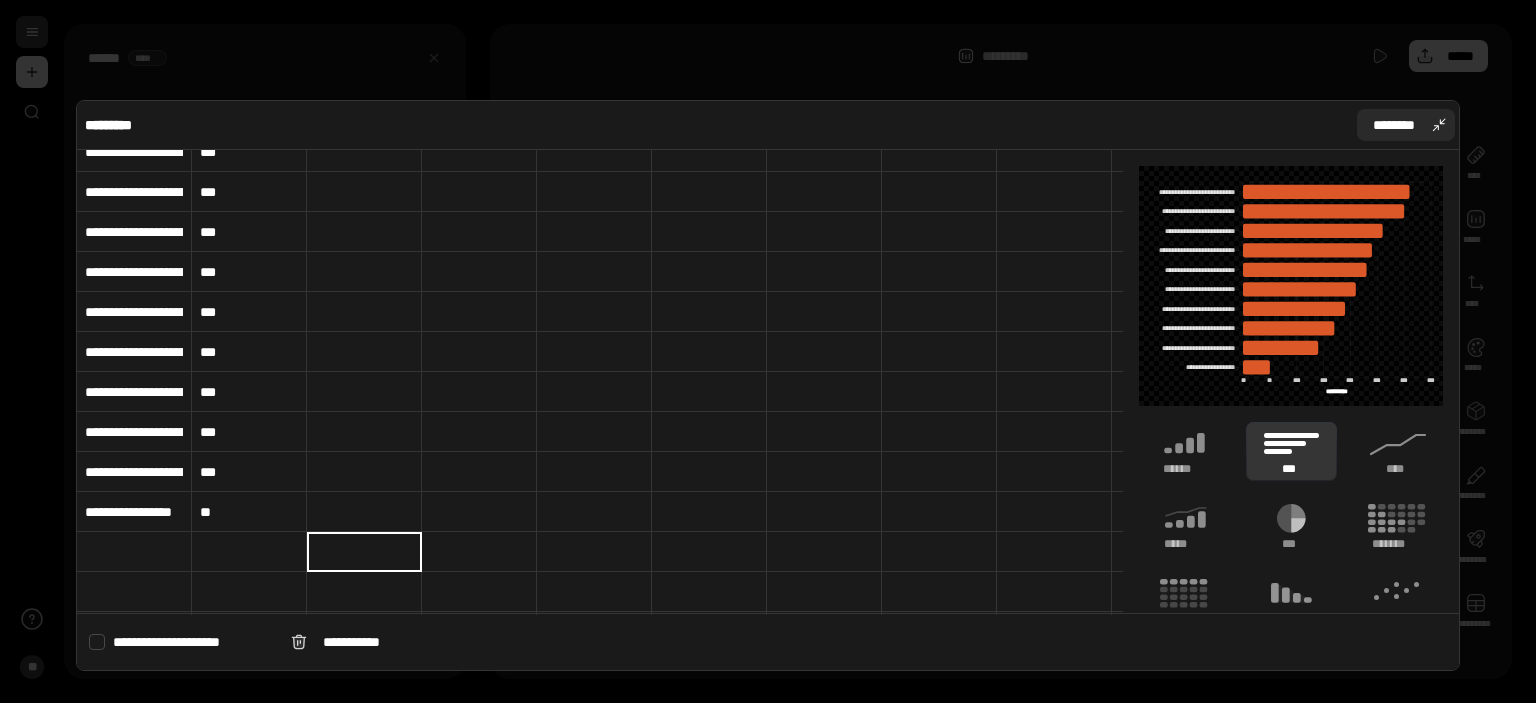 click on "********" at bounding box center (1406, 125) 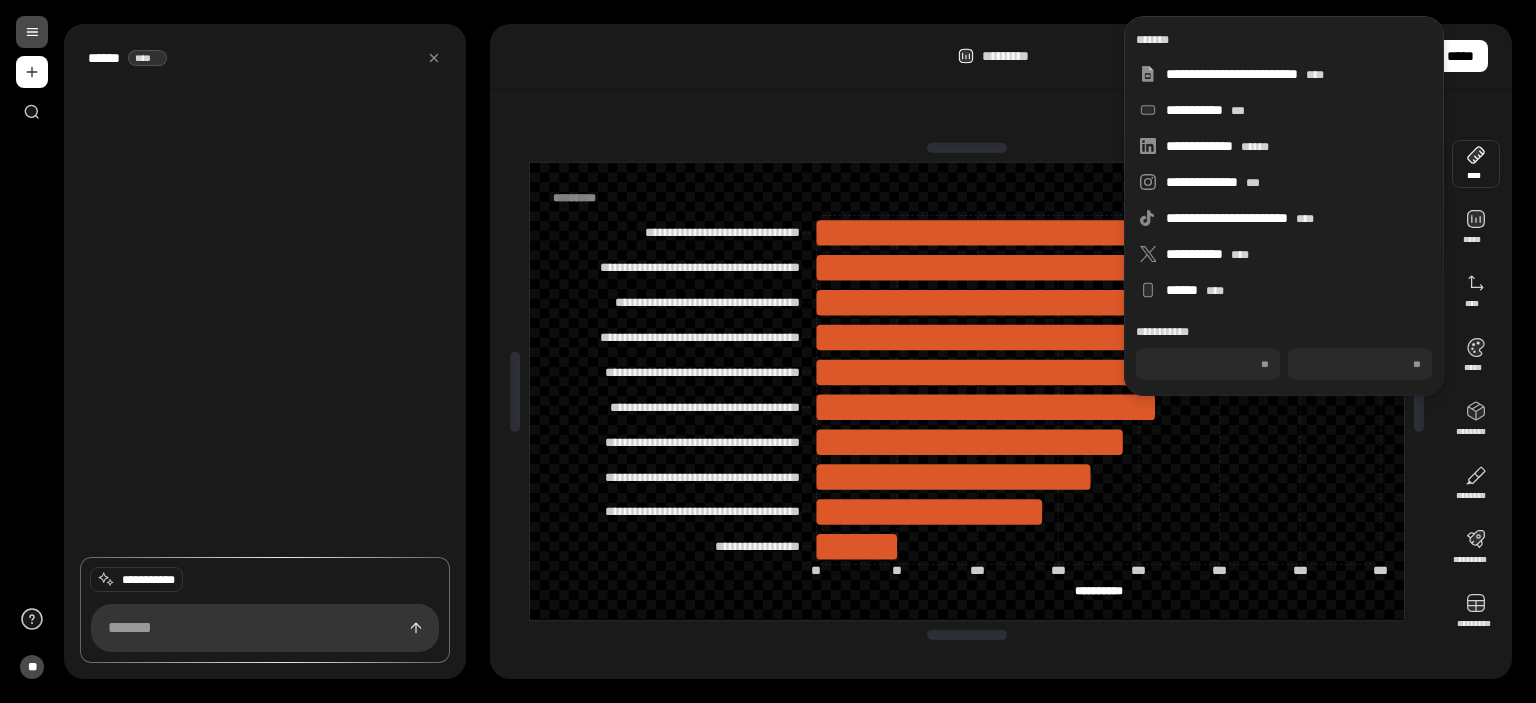 click on "***" at bounding box center [1360, 364] 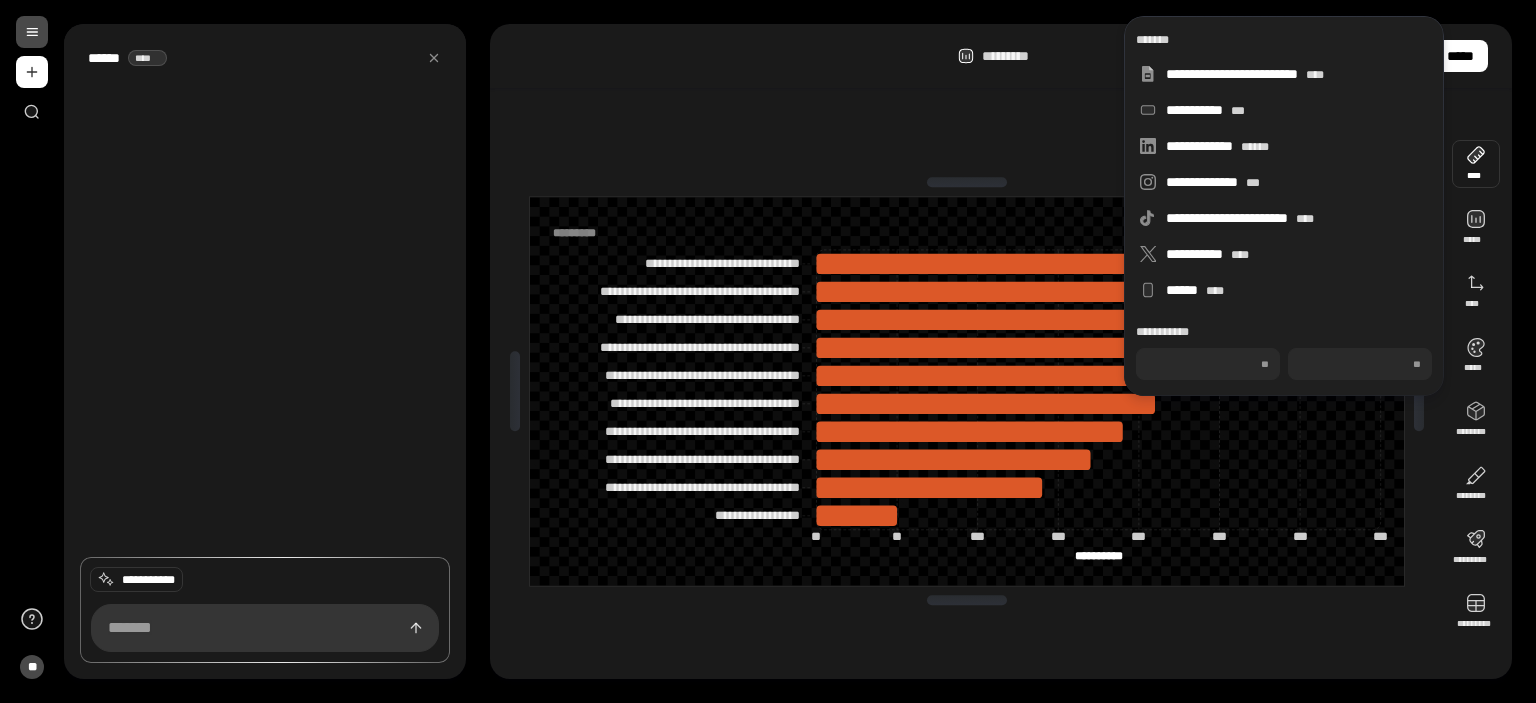 click on "***" at bounding box center (1360, 364) 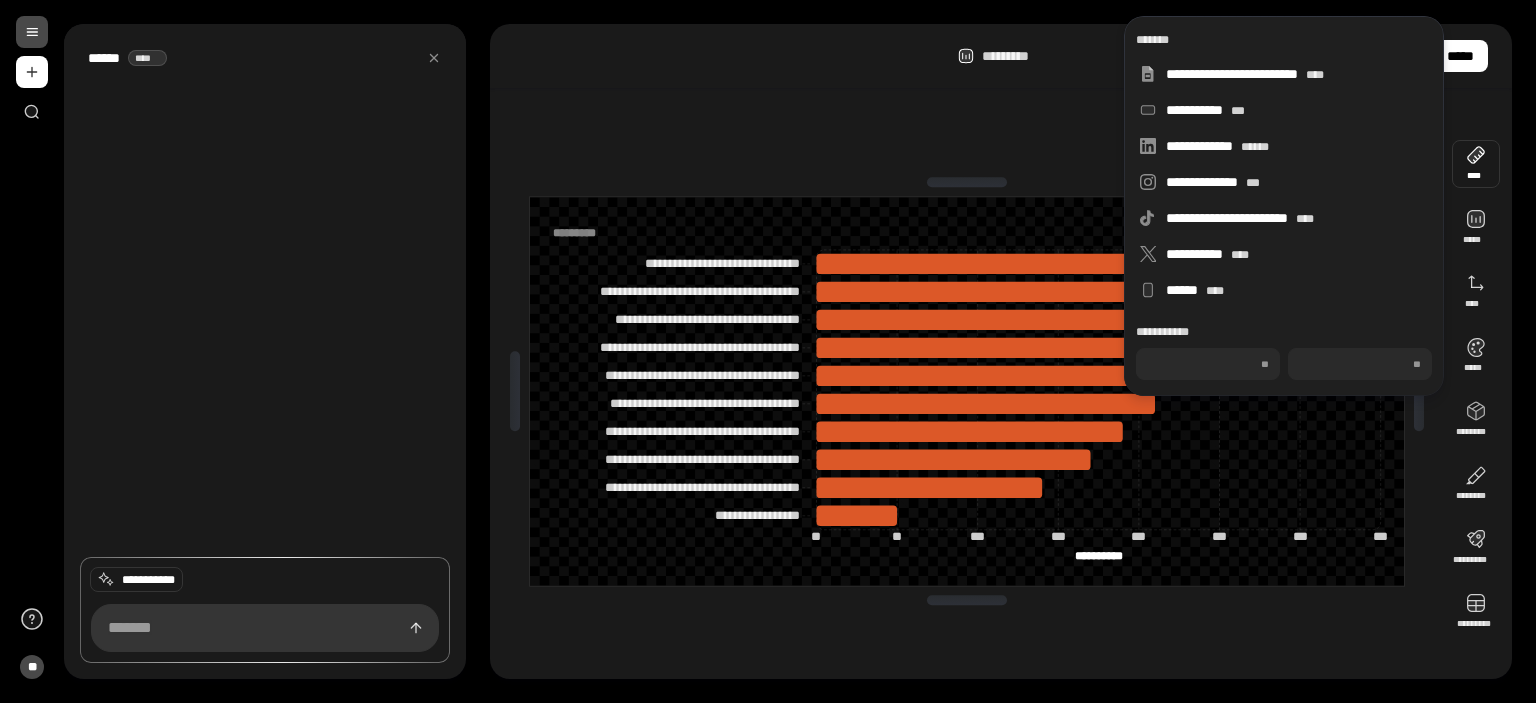 type on "***" 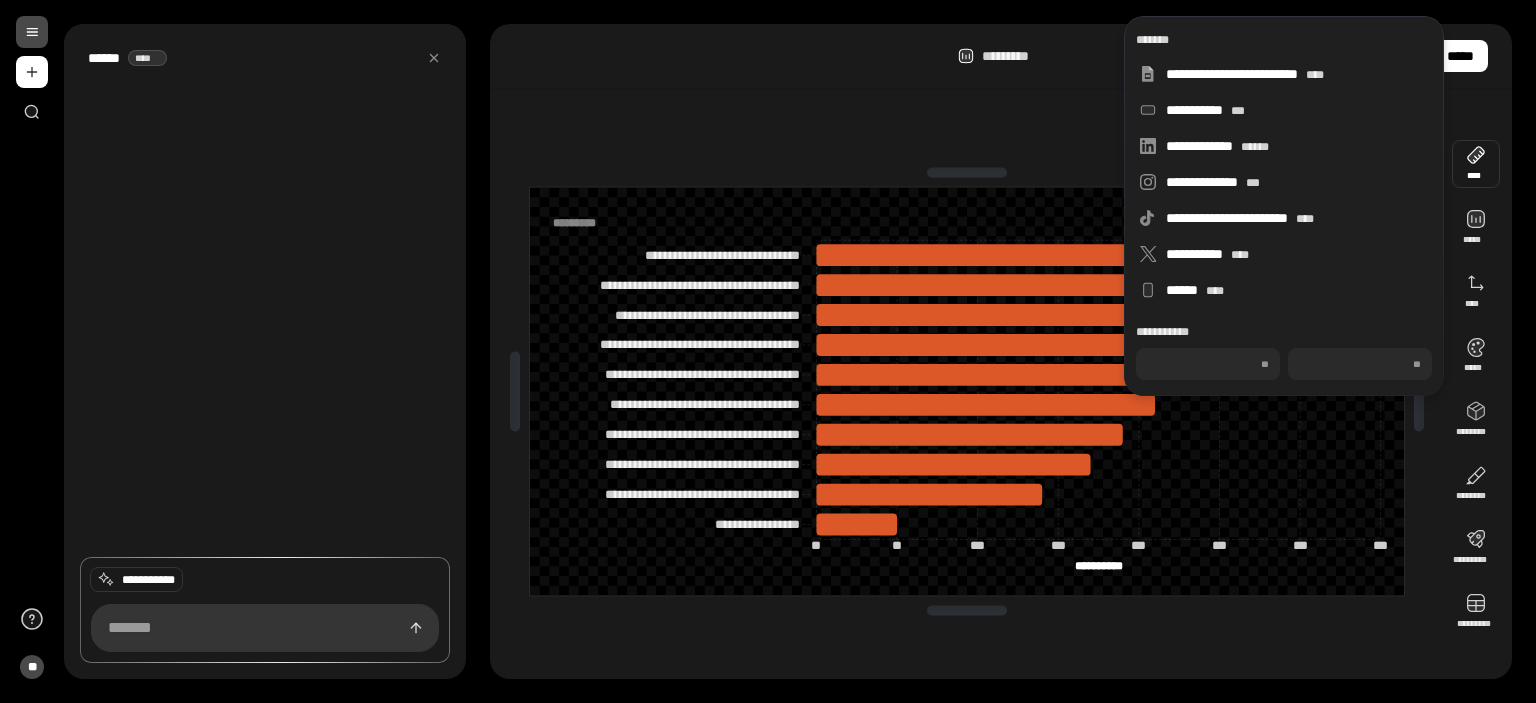 click at bounding box center [967, 173] 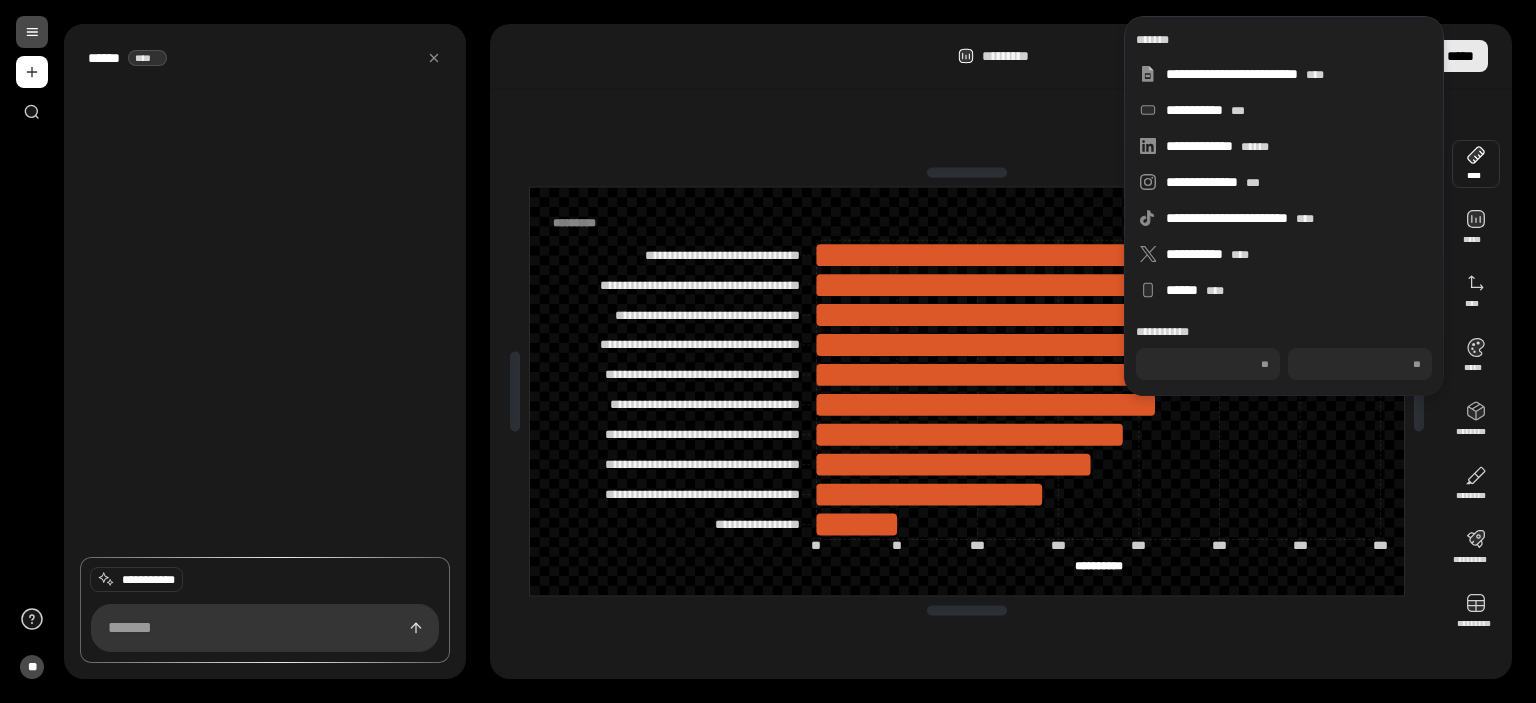 click on "*****" at bounding box center (1460, 56) 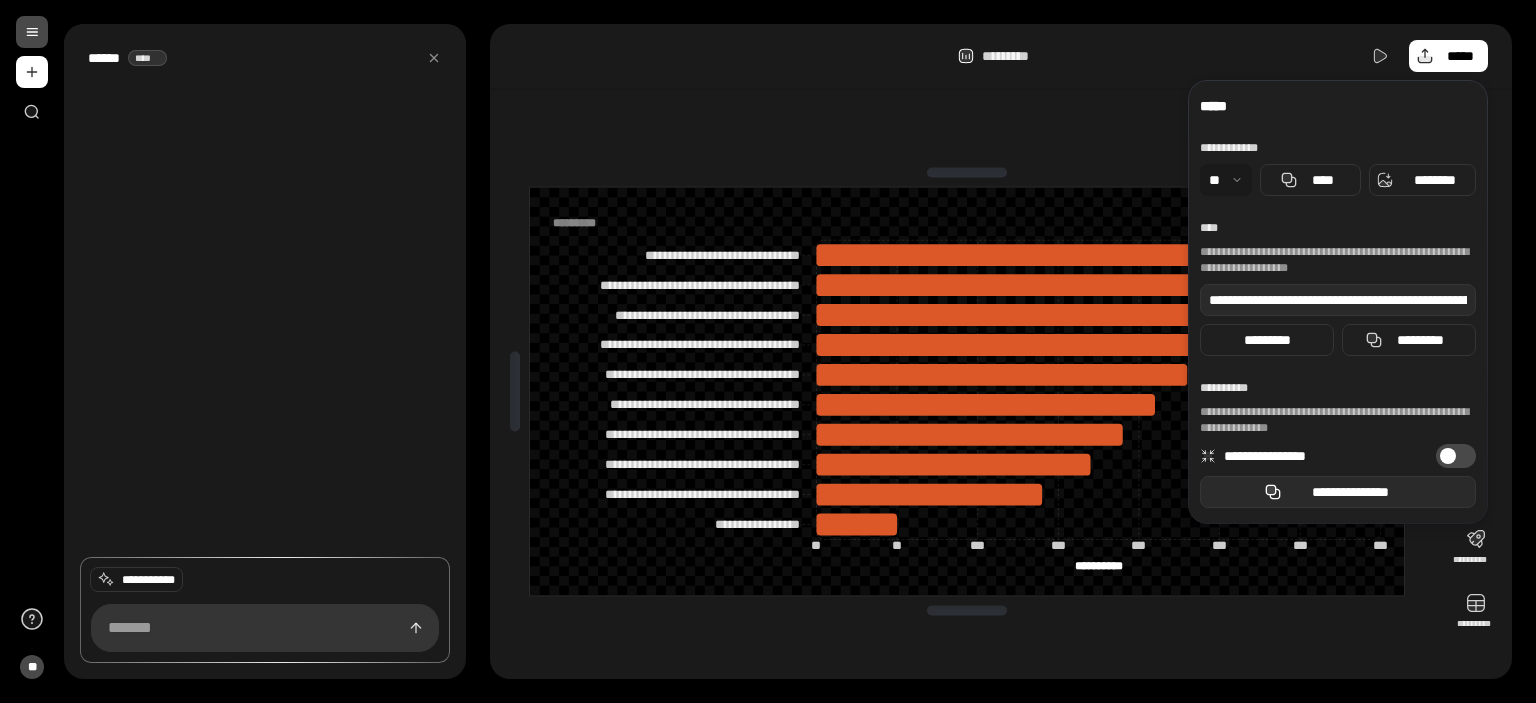 click on "**********" at bounding box center [1350, 492] 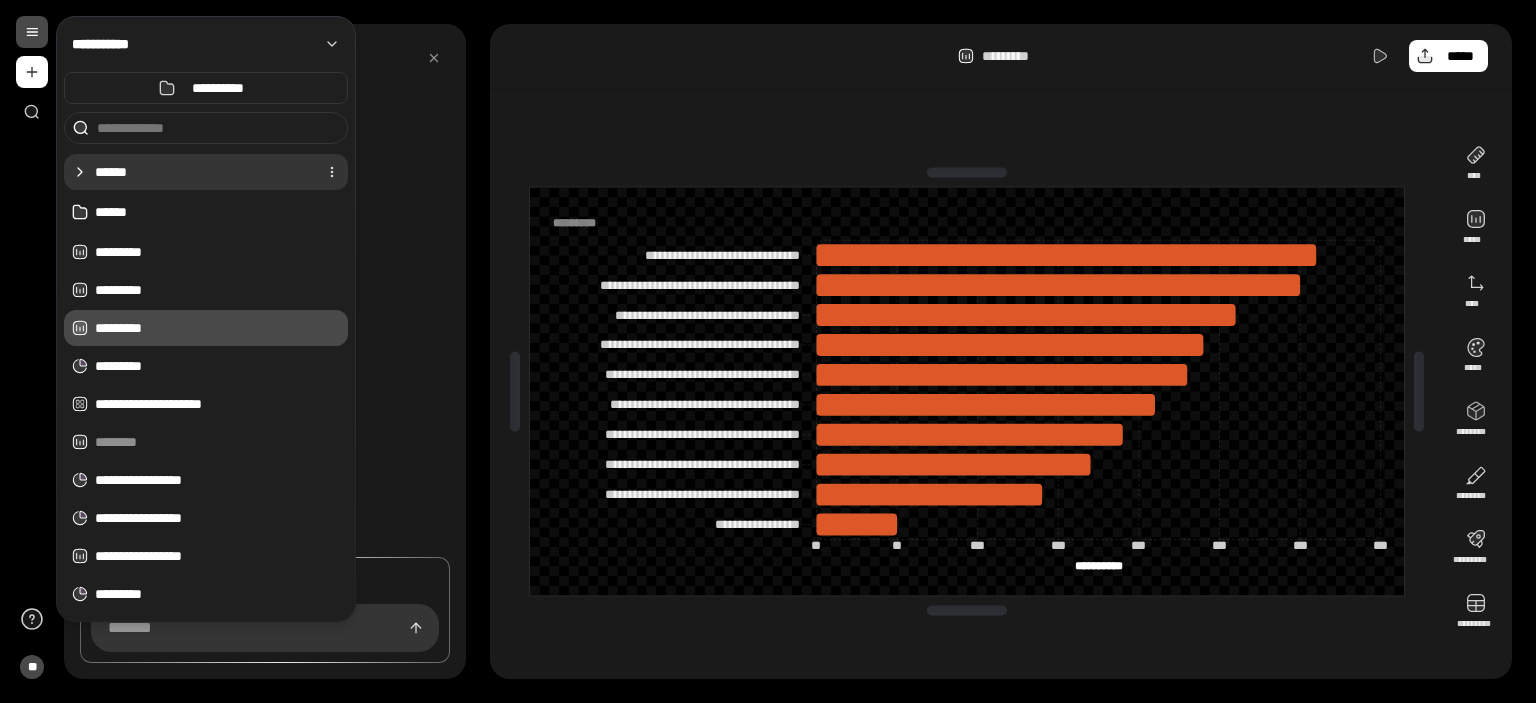 click on "******" at bounding box center [202, 172] 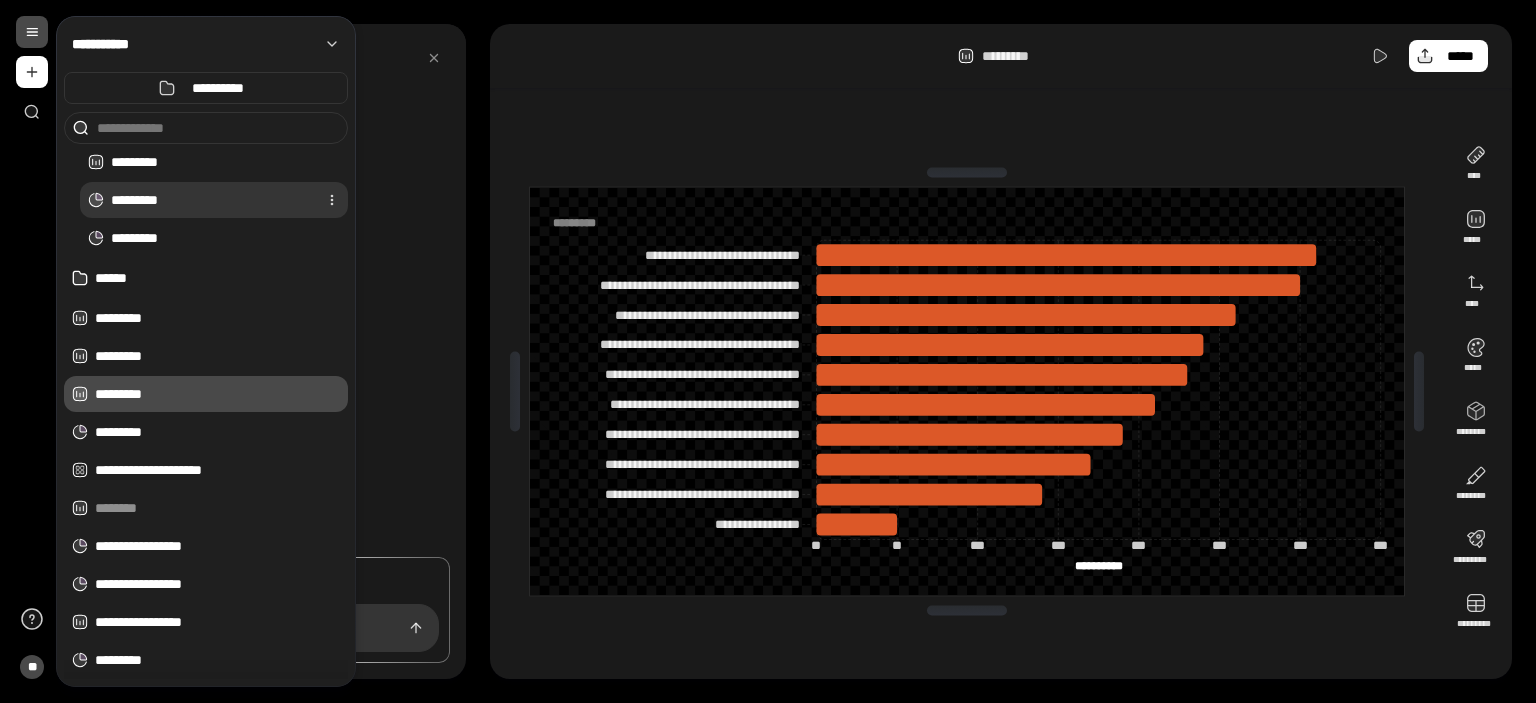 click on "*********" at bounding box center [210, 200] 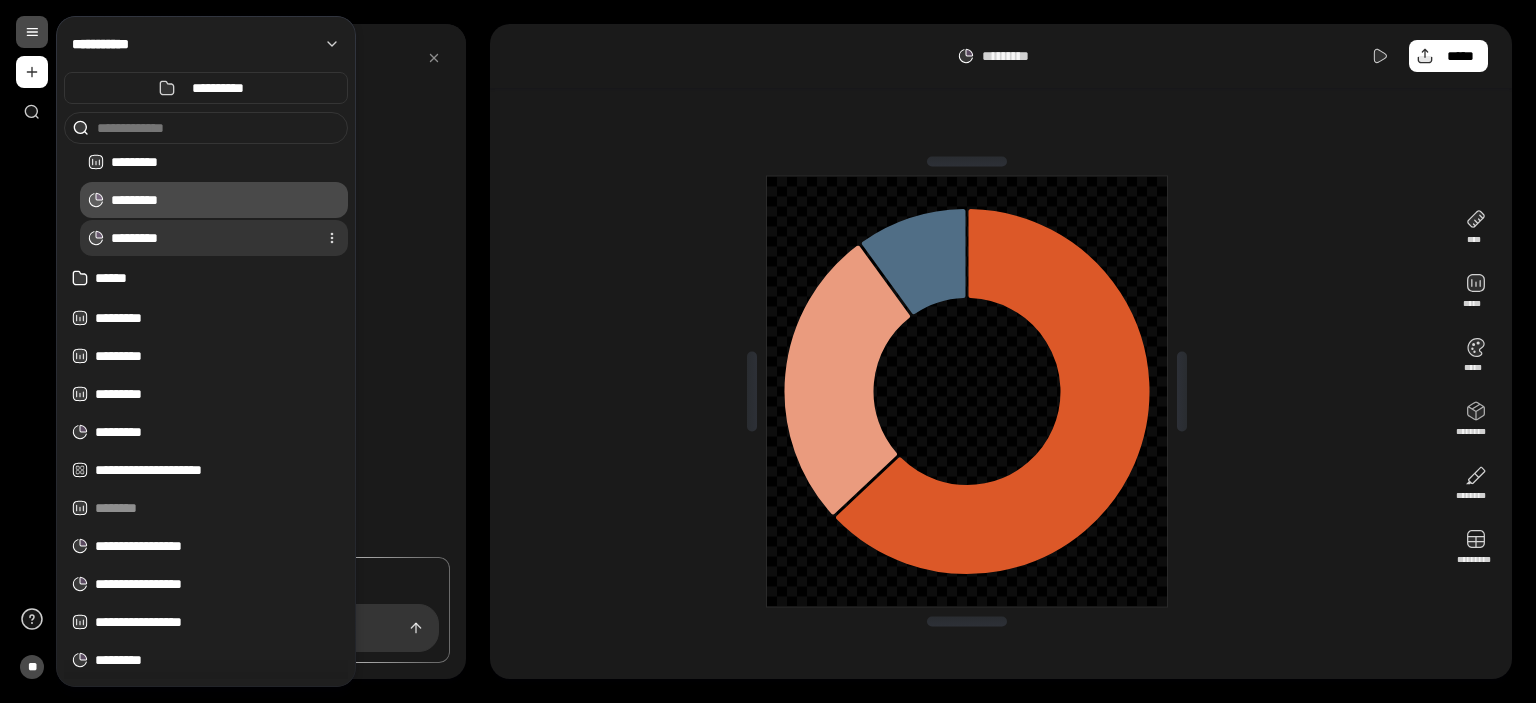click on "*********" at bounding box center [210, 238] 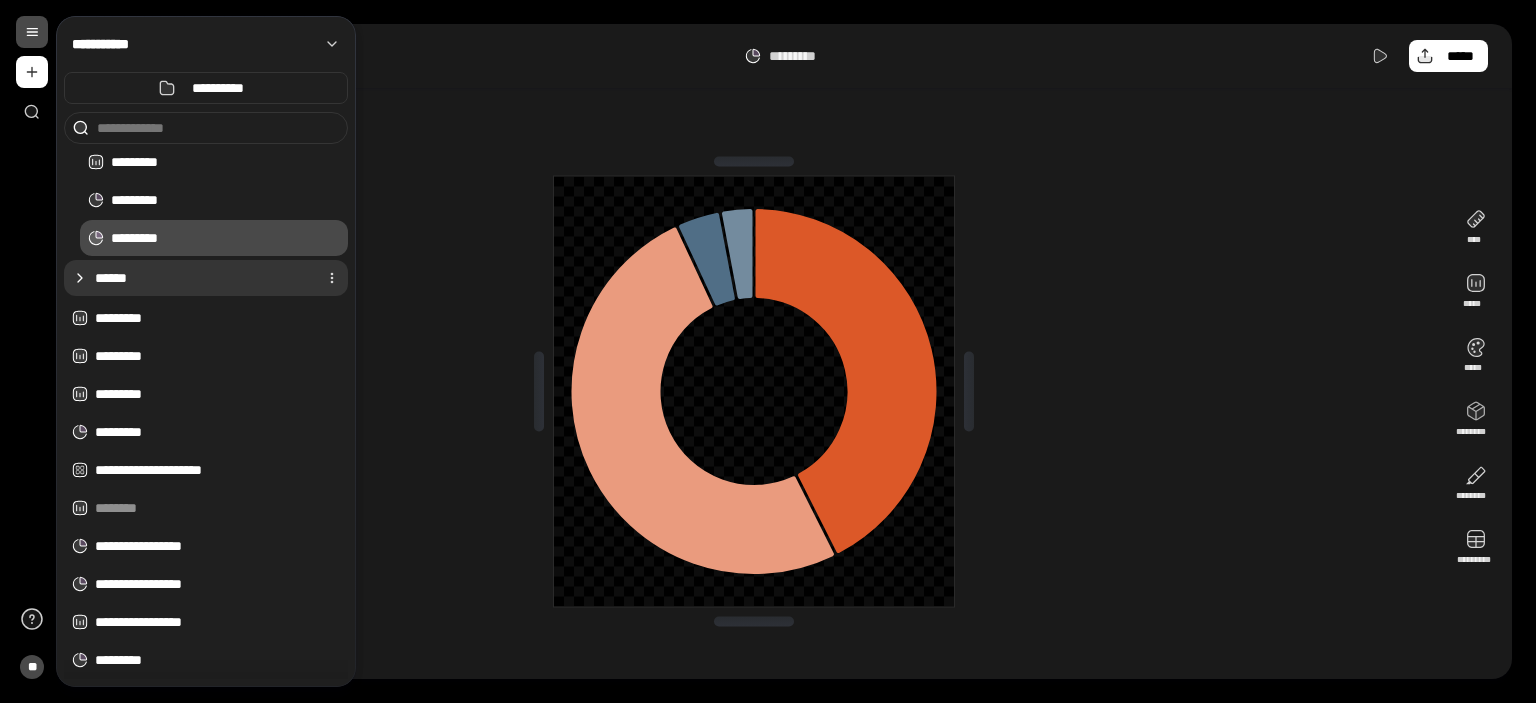 click on "******" at bounding box center [202, 278] 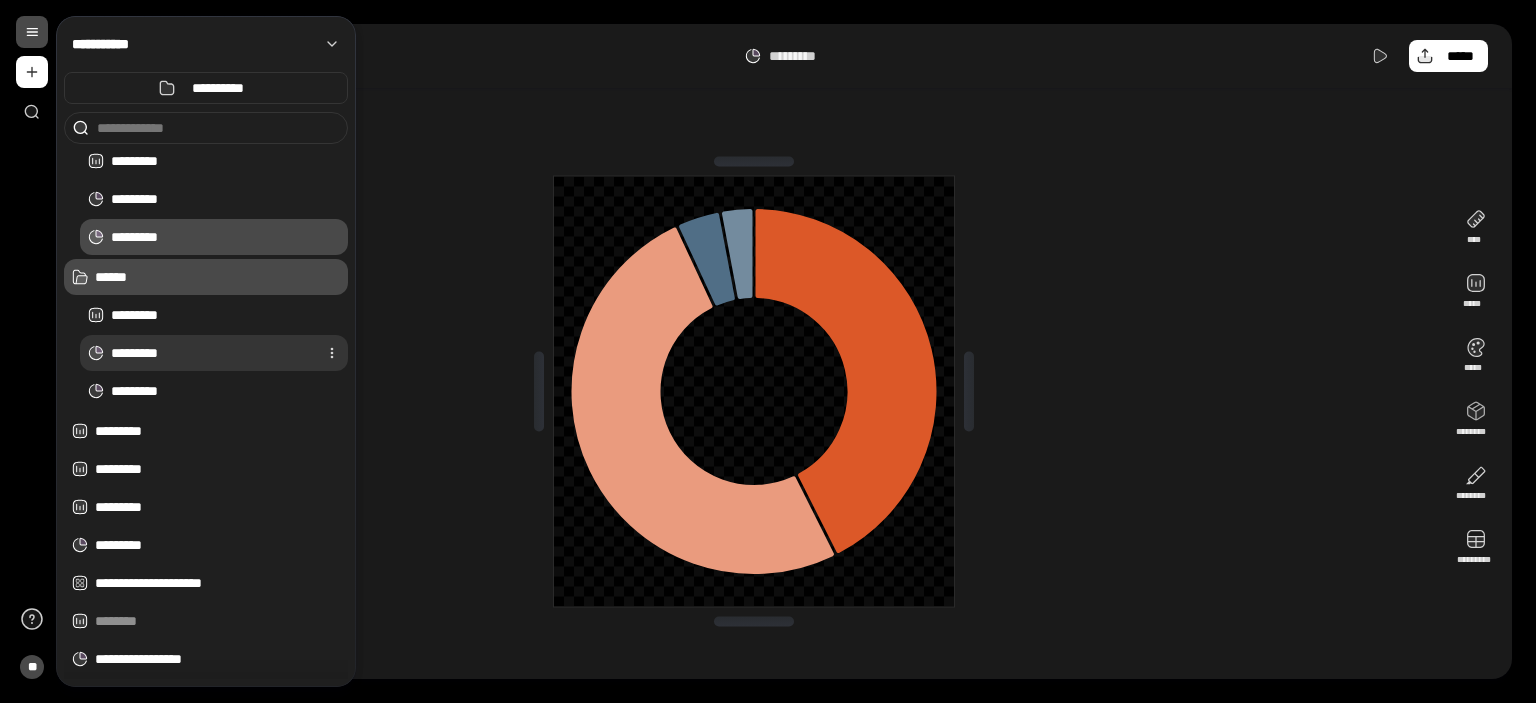 click on "*********" at bounding box center (210, 353) 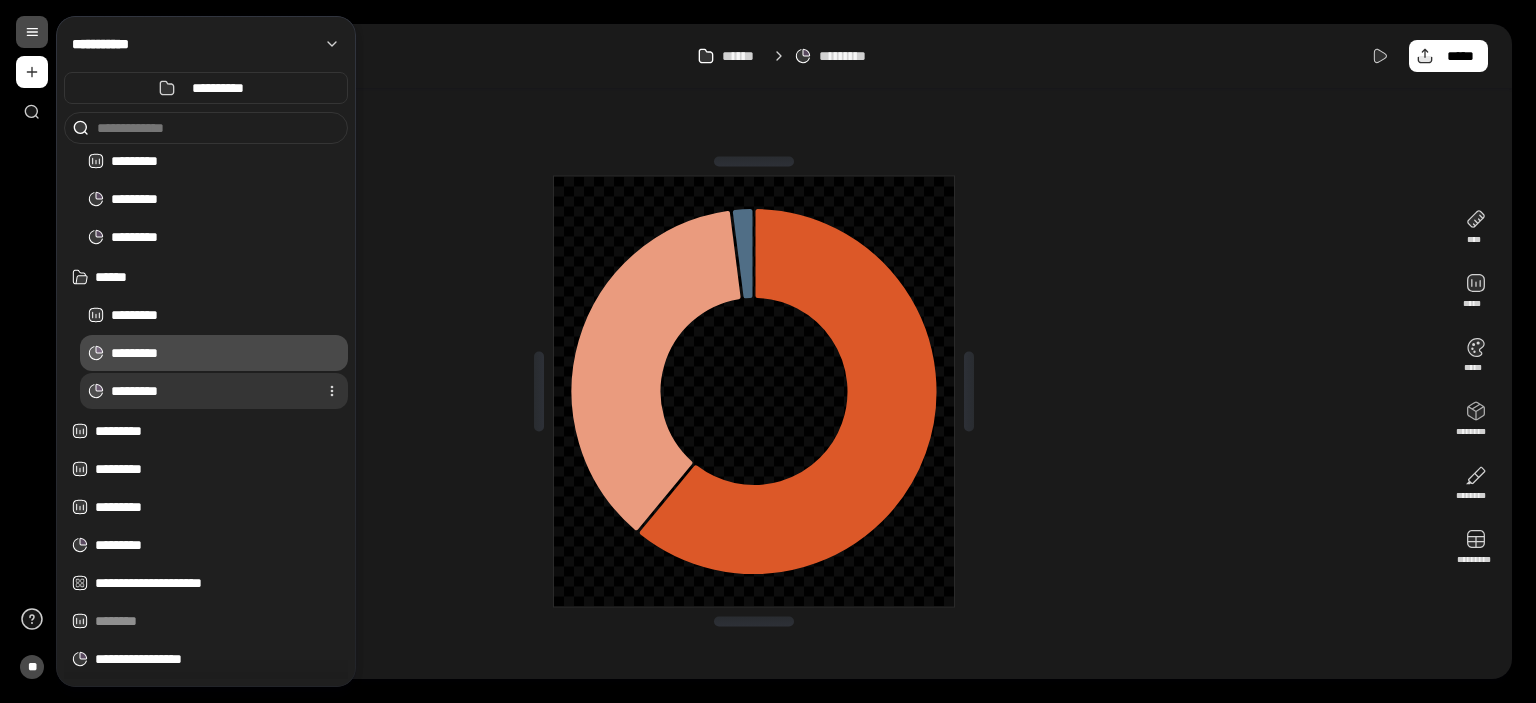click on "*********" at bounding box center (210, 391) 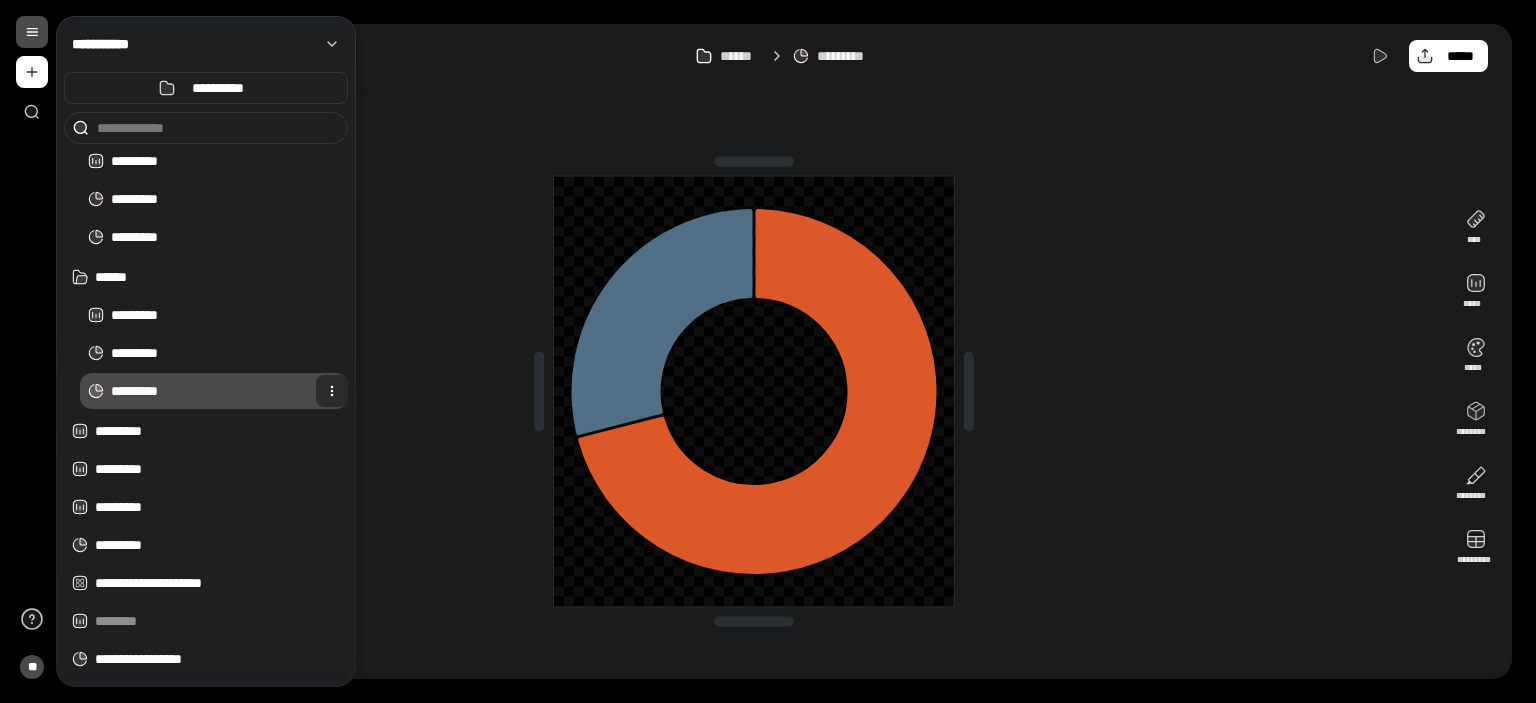 click at bounding box center (332, 391) 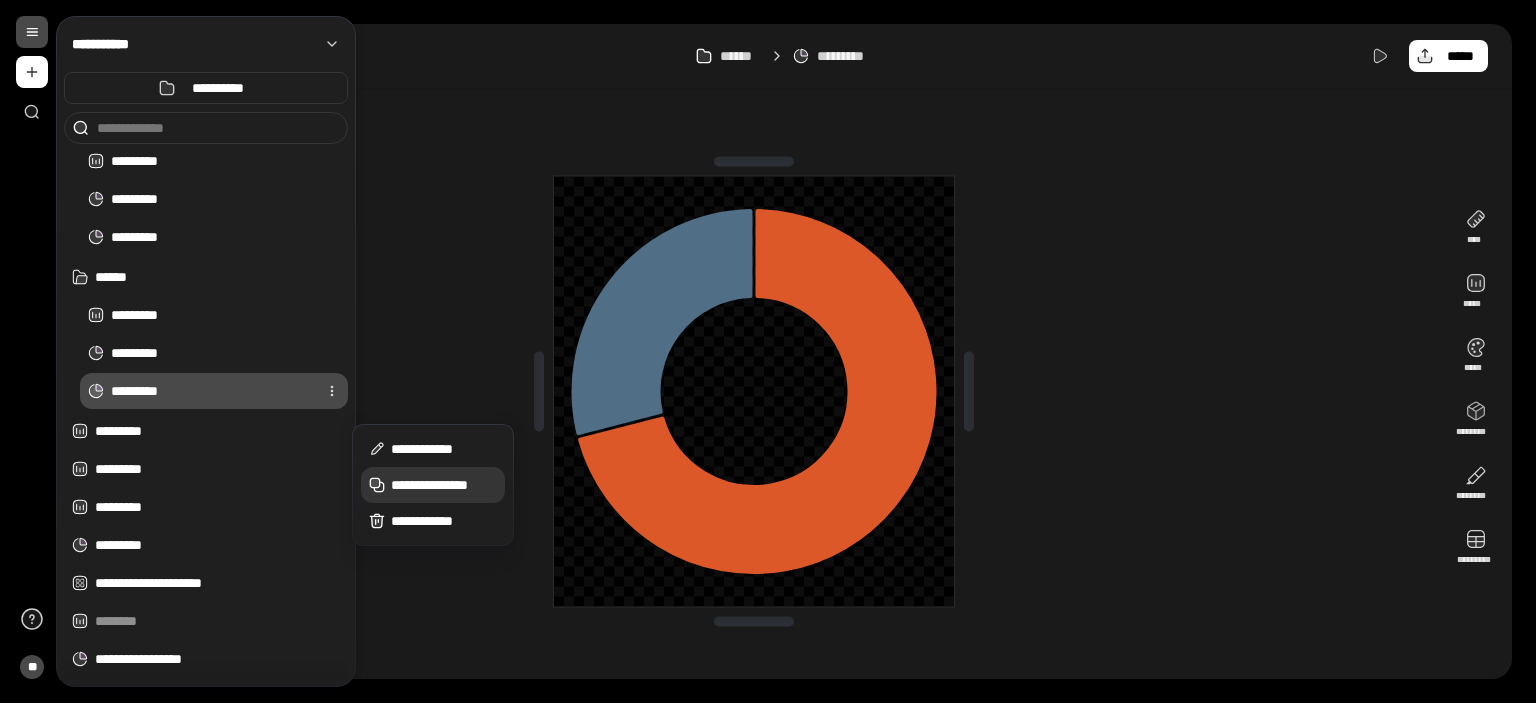 click on "**********" at bounding box center [444, 485] 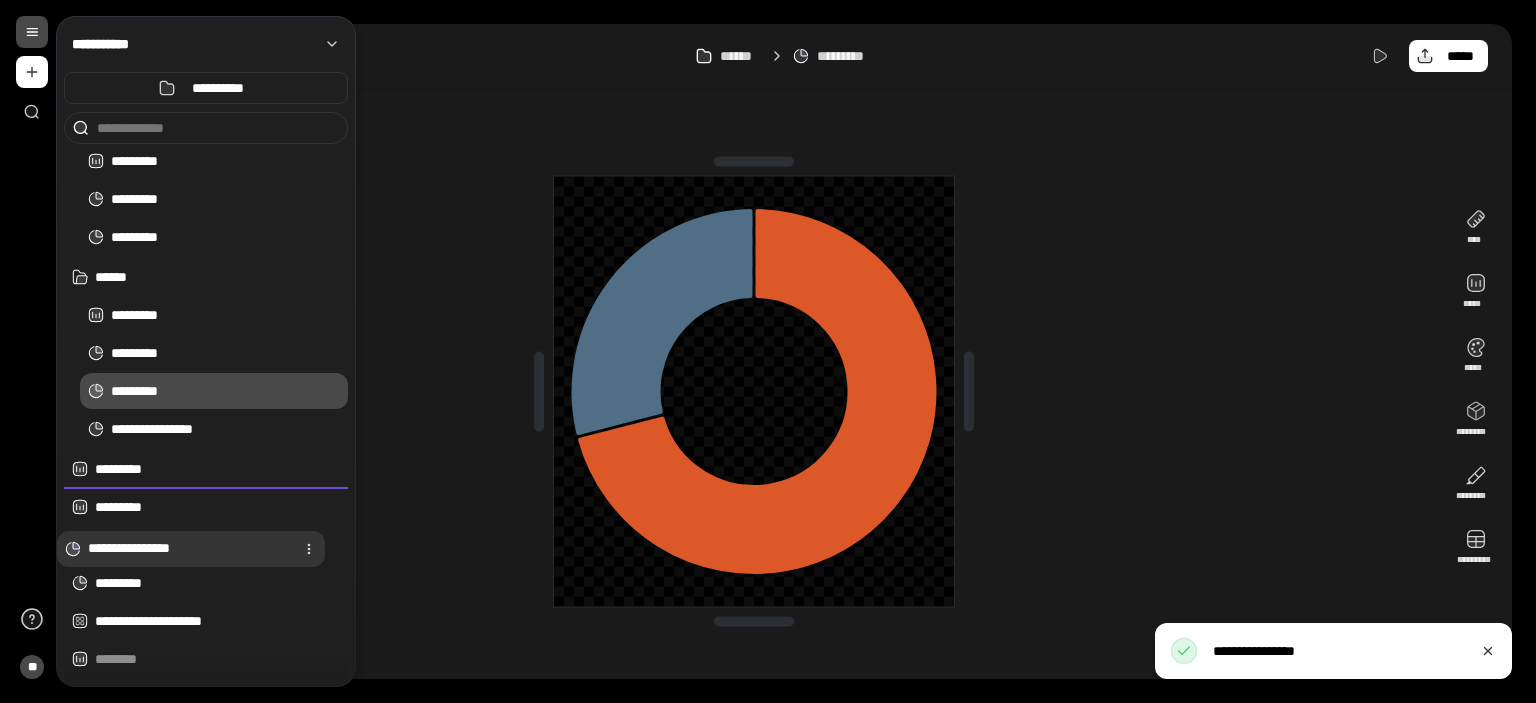drag, startPoint x: 237, startPoint y: 475, endPoint x: 214, endPoint y: 546, distance: 74.63243 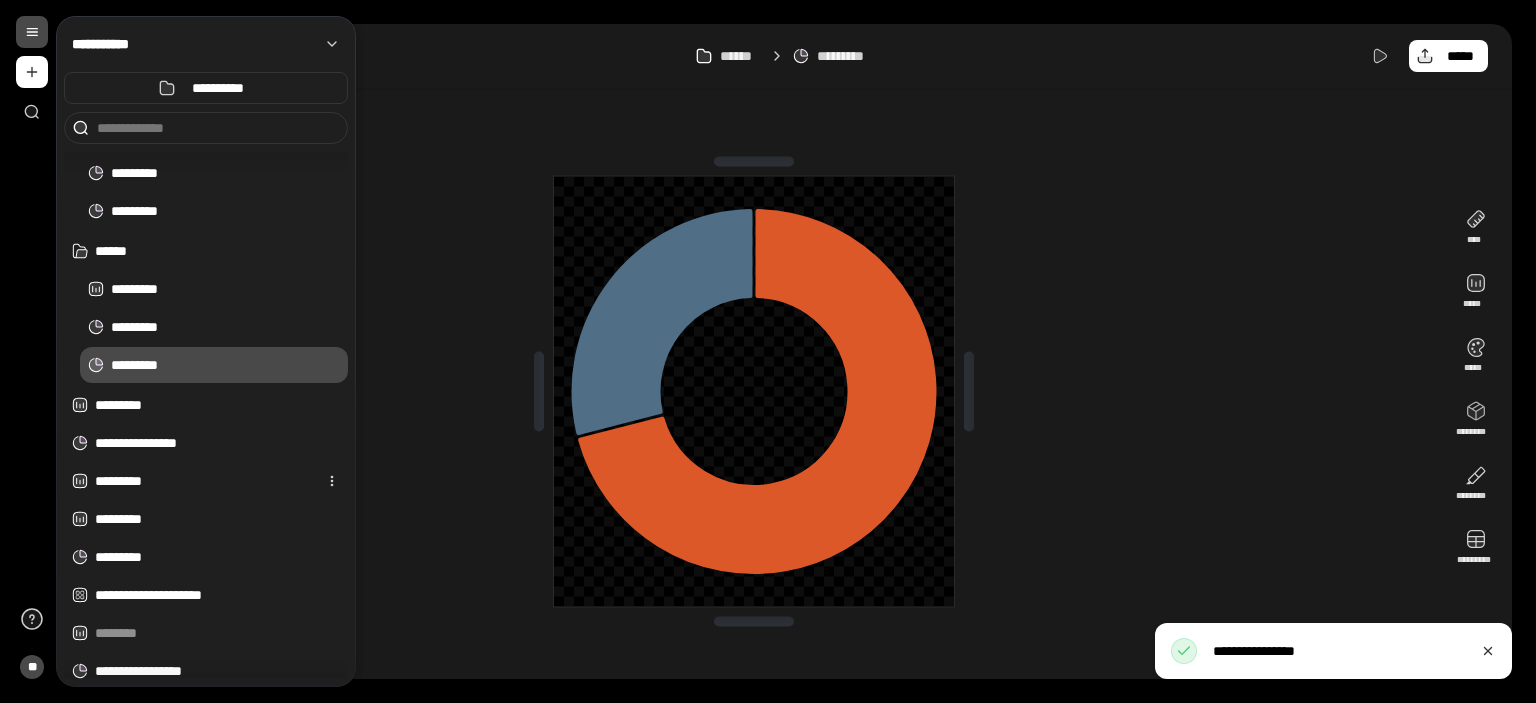 scroll, scrollTop: 76, scrollLeft: 0, axis: vertical 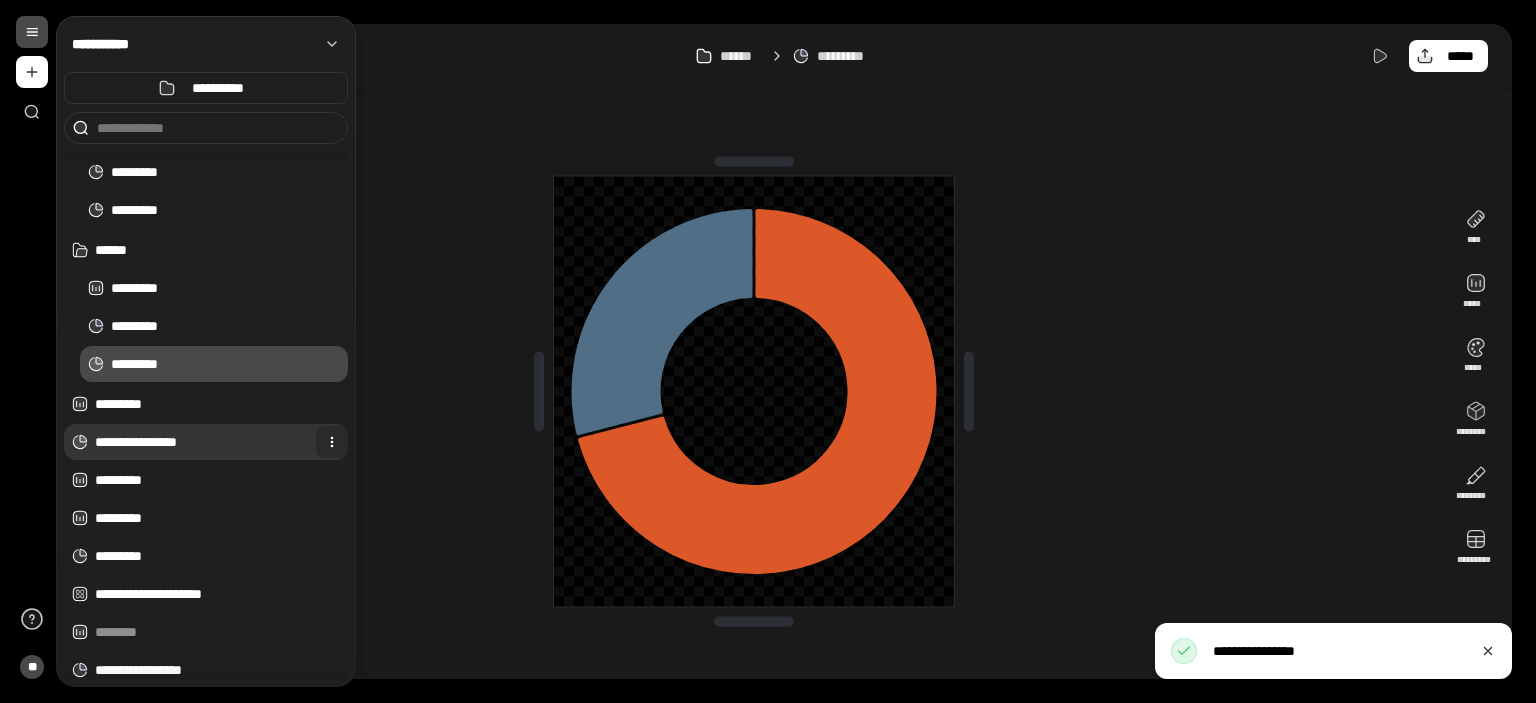 click at bounding box center [332, 442] 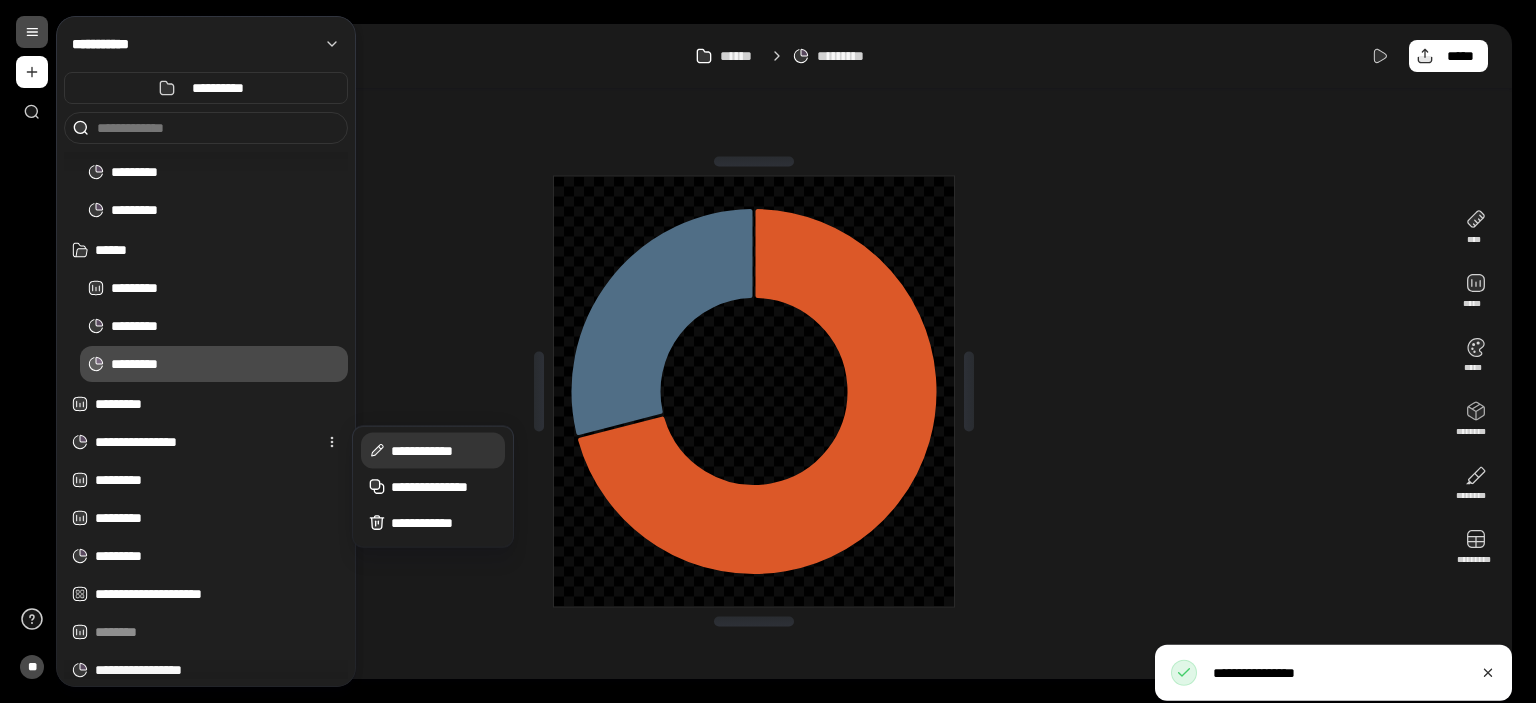 click on "**********" at bounding box center (444, 451) 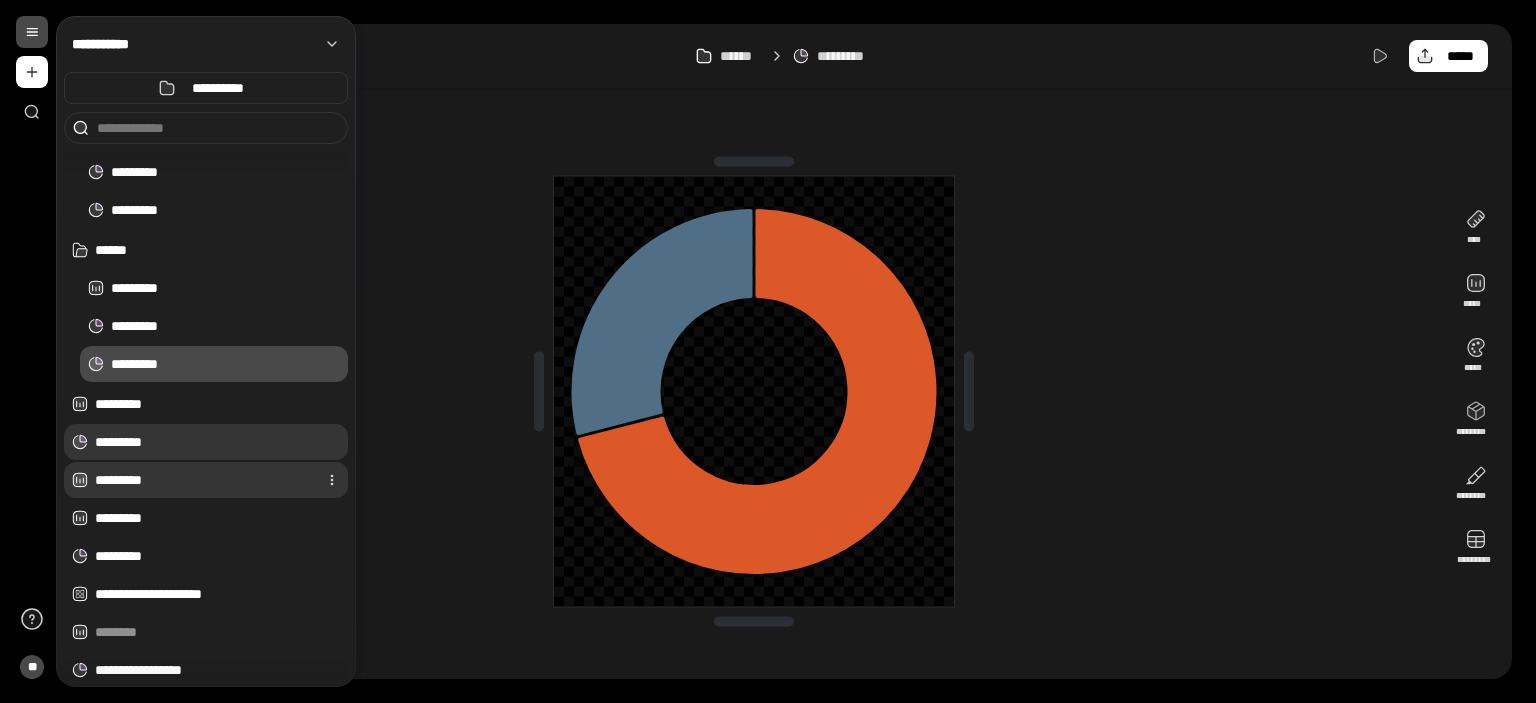 type on "*********" 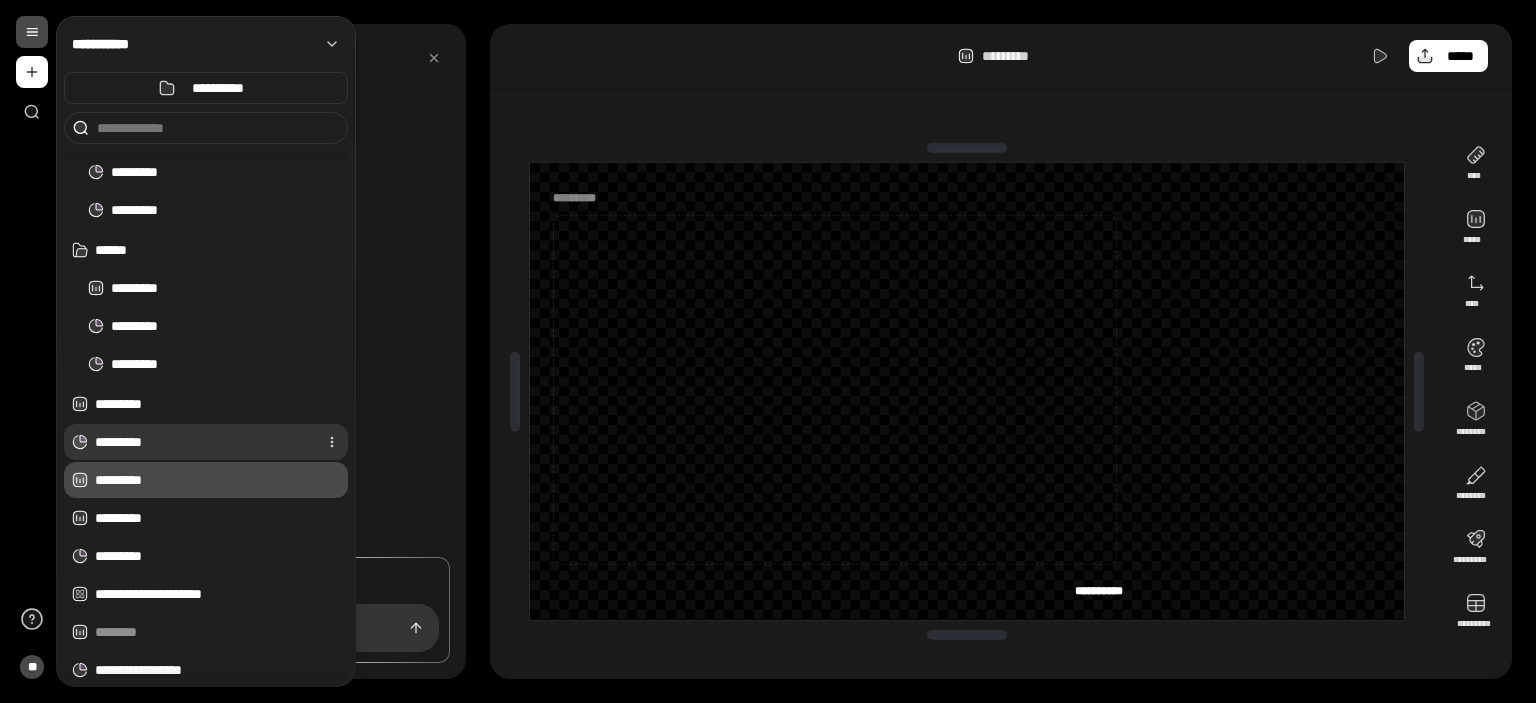 click on "*********" at bounding box center [202, 442] 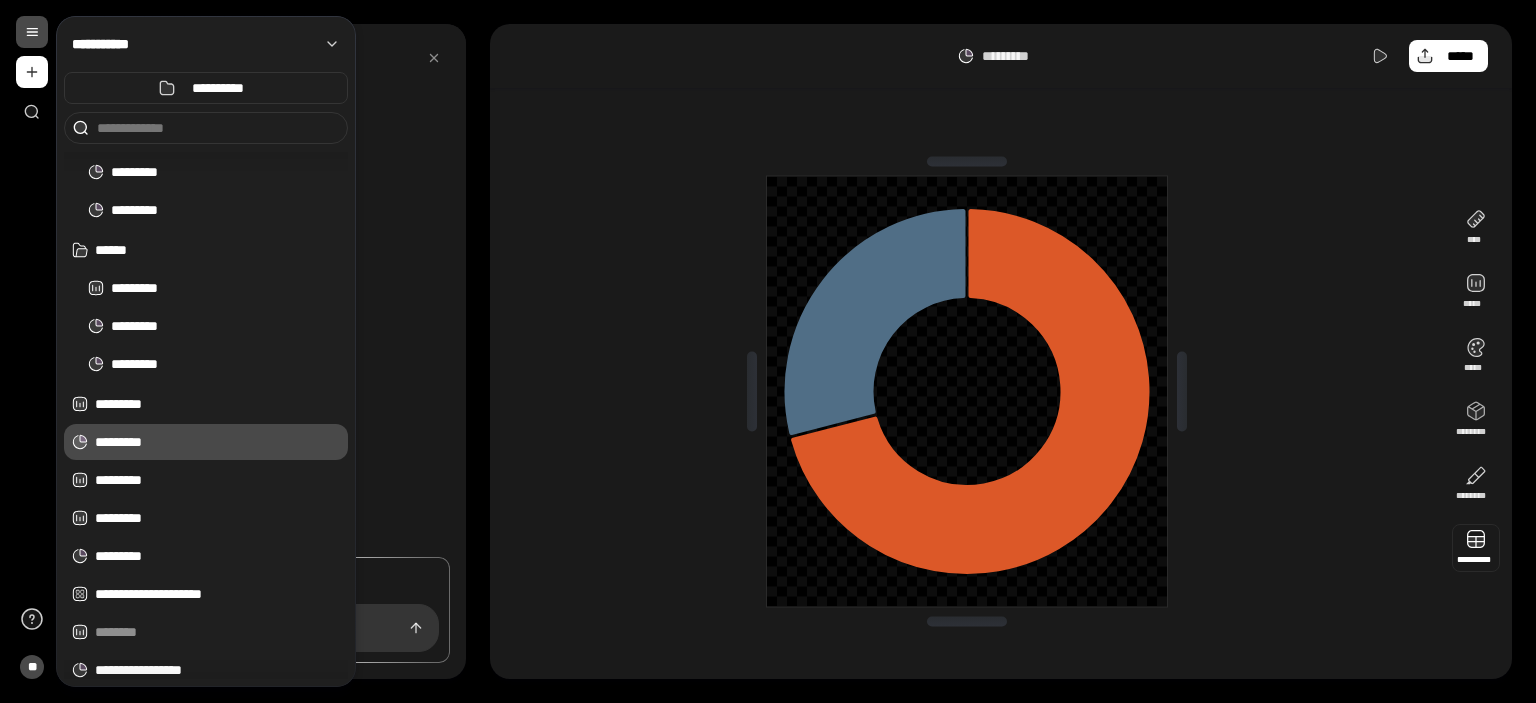 click at bounding box center [1476, 548] 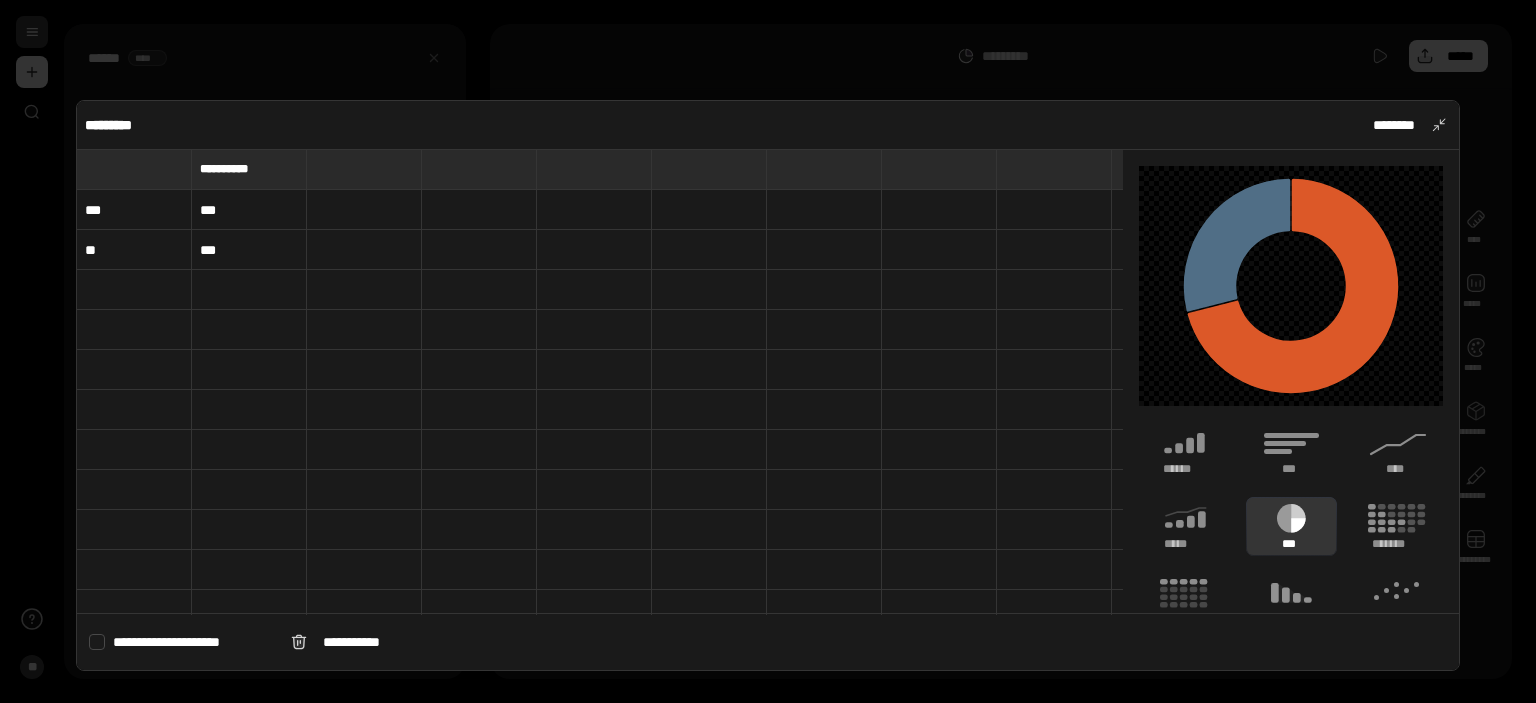 click on "***" at bounding box center (249, 210) 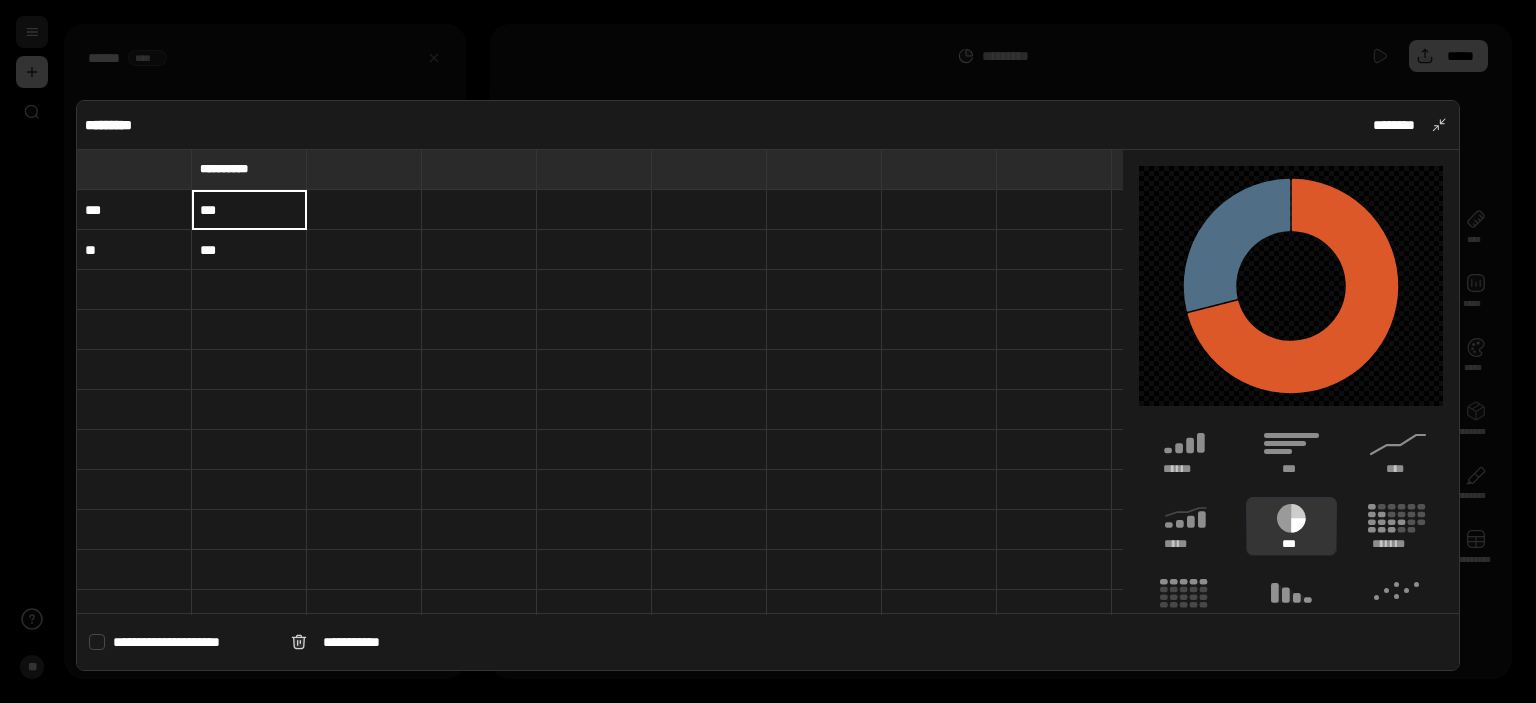 type on "***" 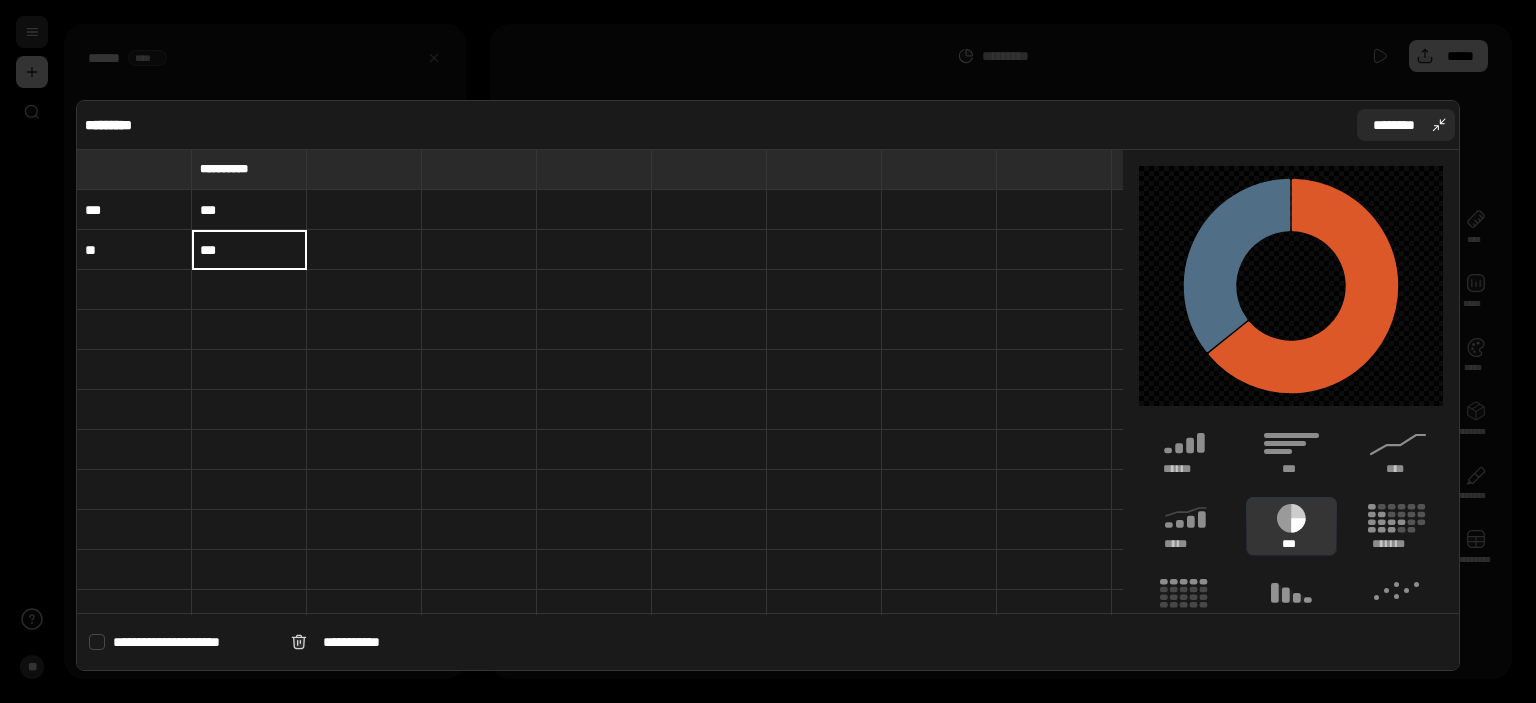 type on "***" 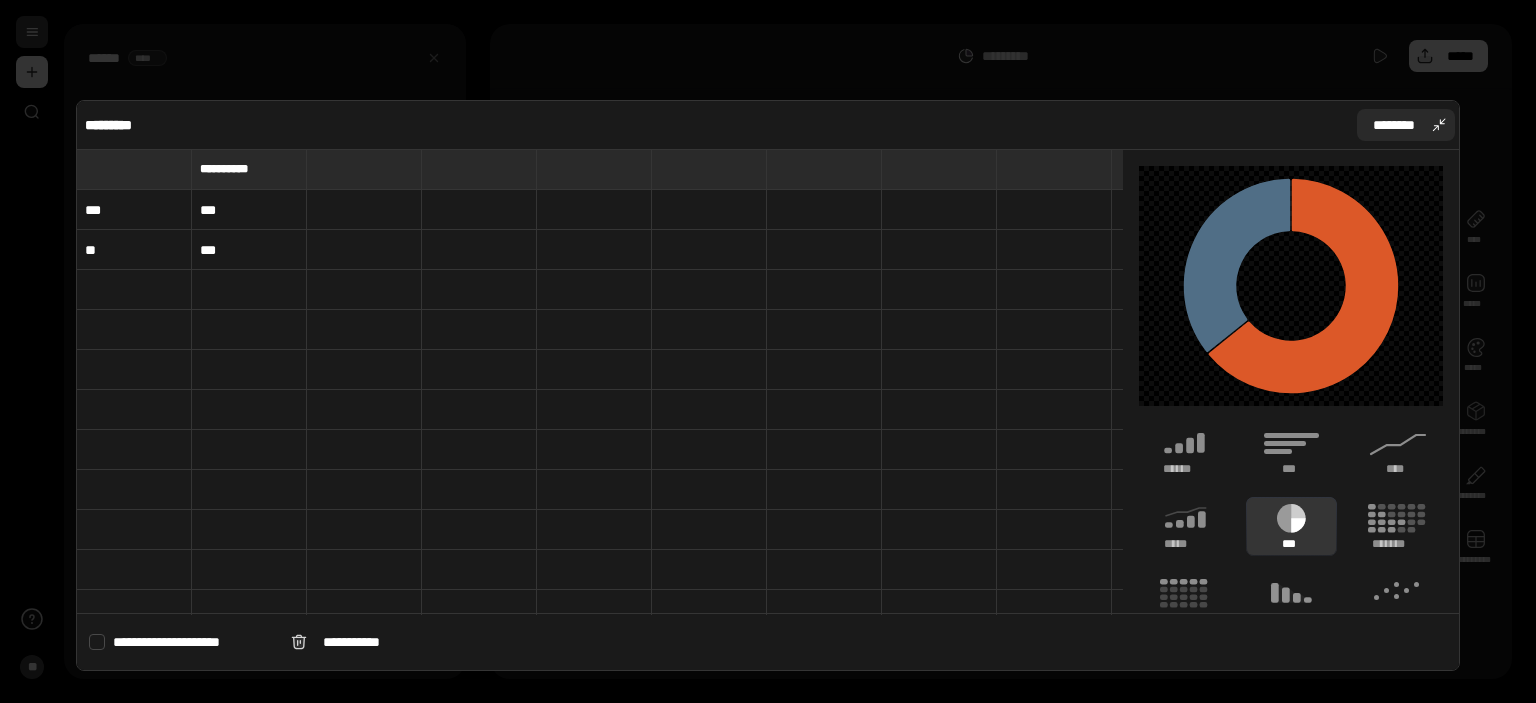 click on "********" at bounding box center (1406, 125) 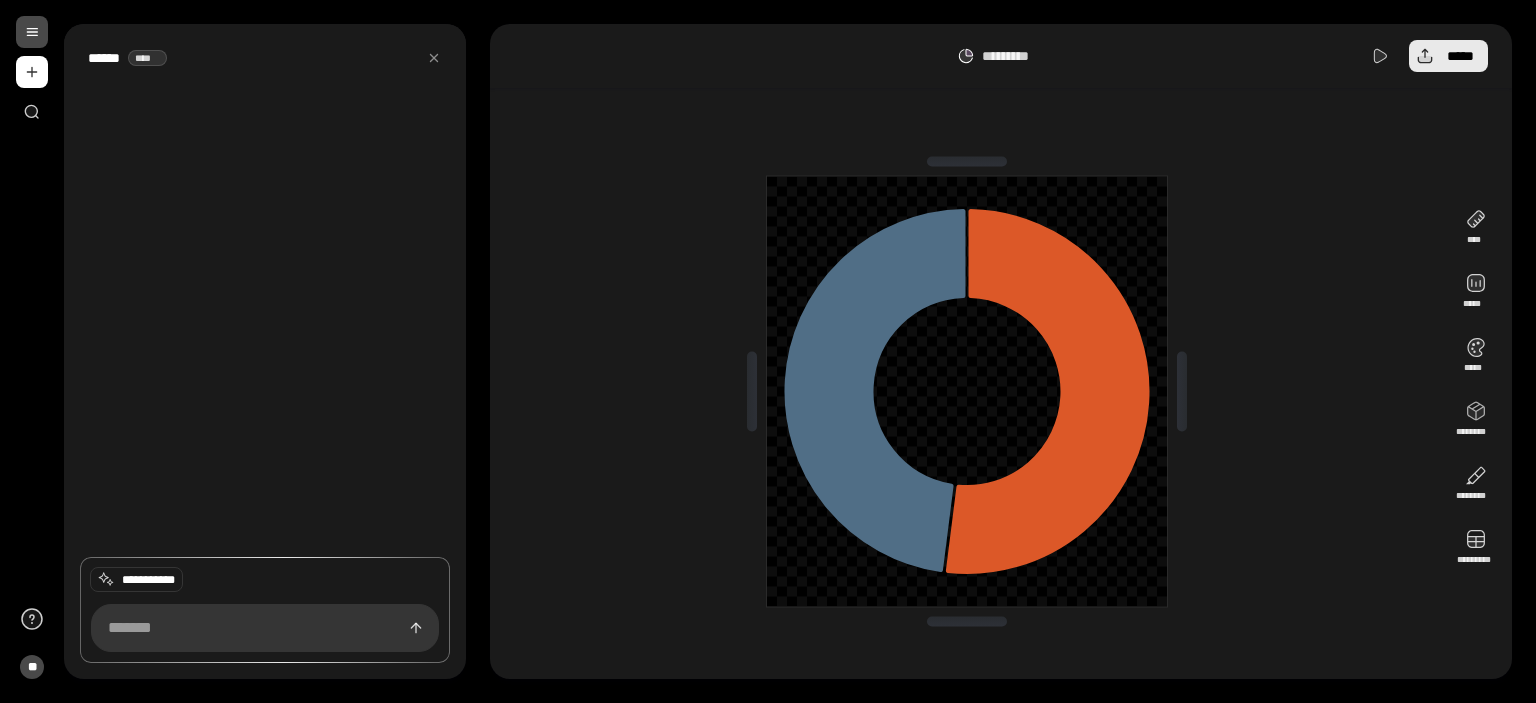 click on "*****" at bounding box center [1448, 56] 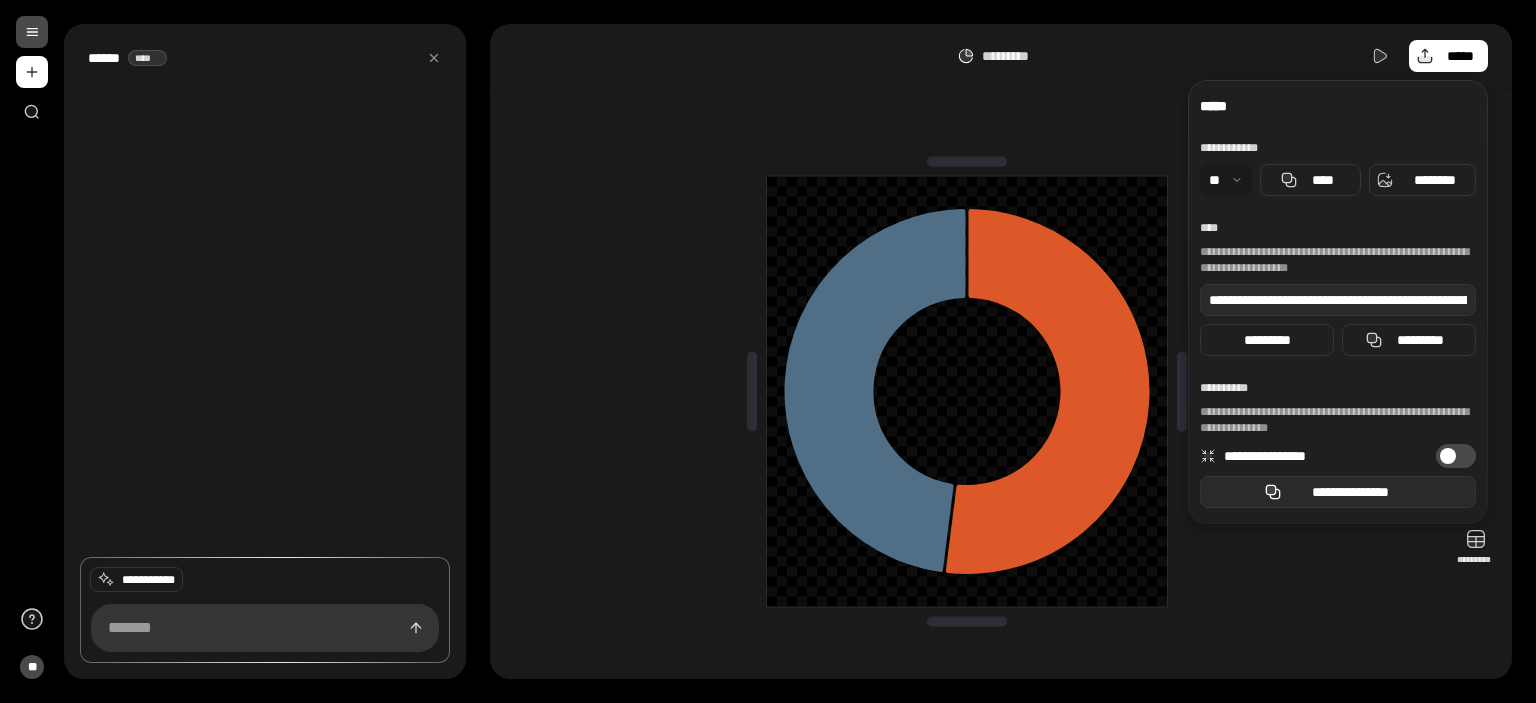 click on "**********" at bounding box center [1350, 492] 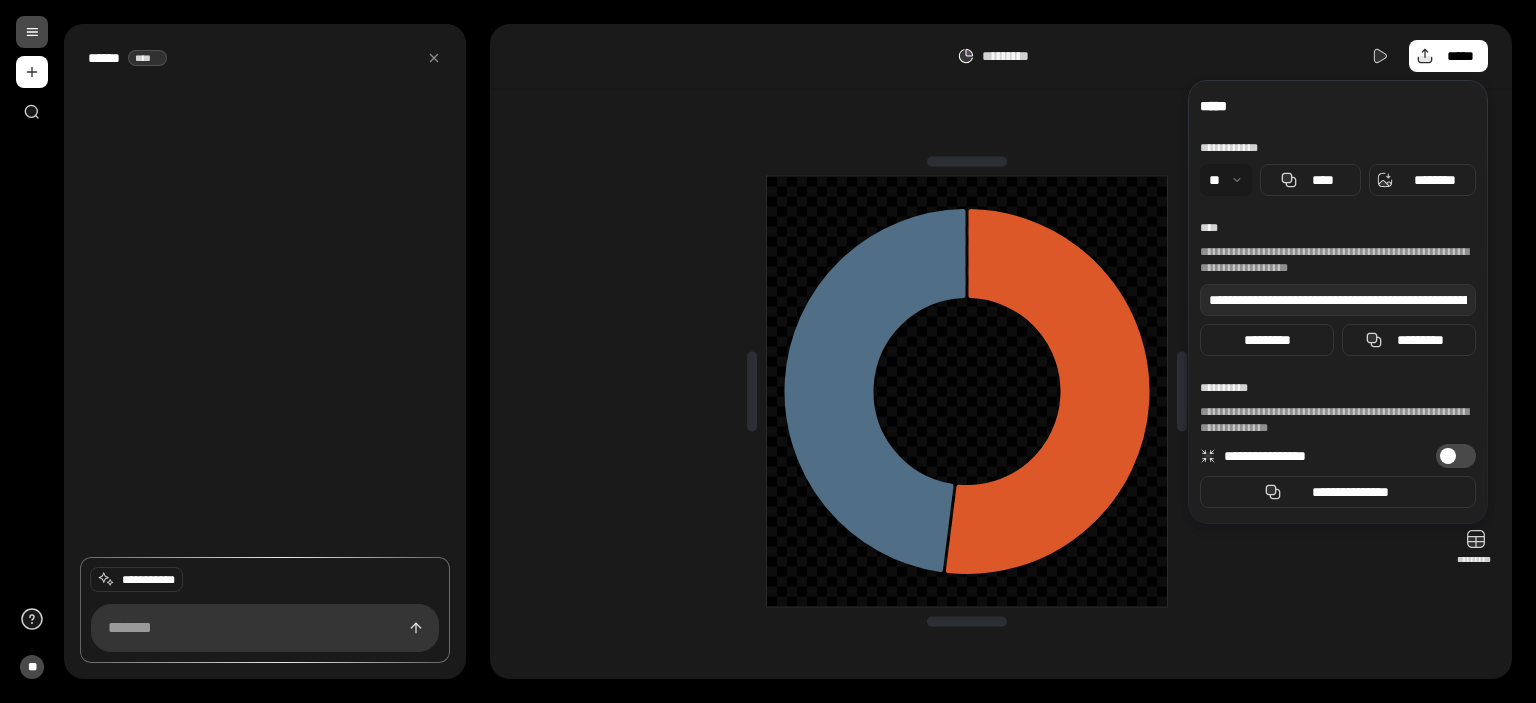 click at bounding box center (32, 32) 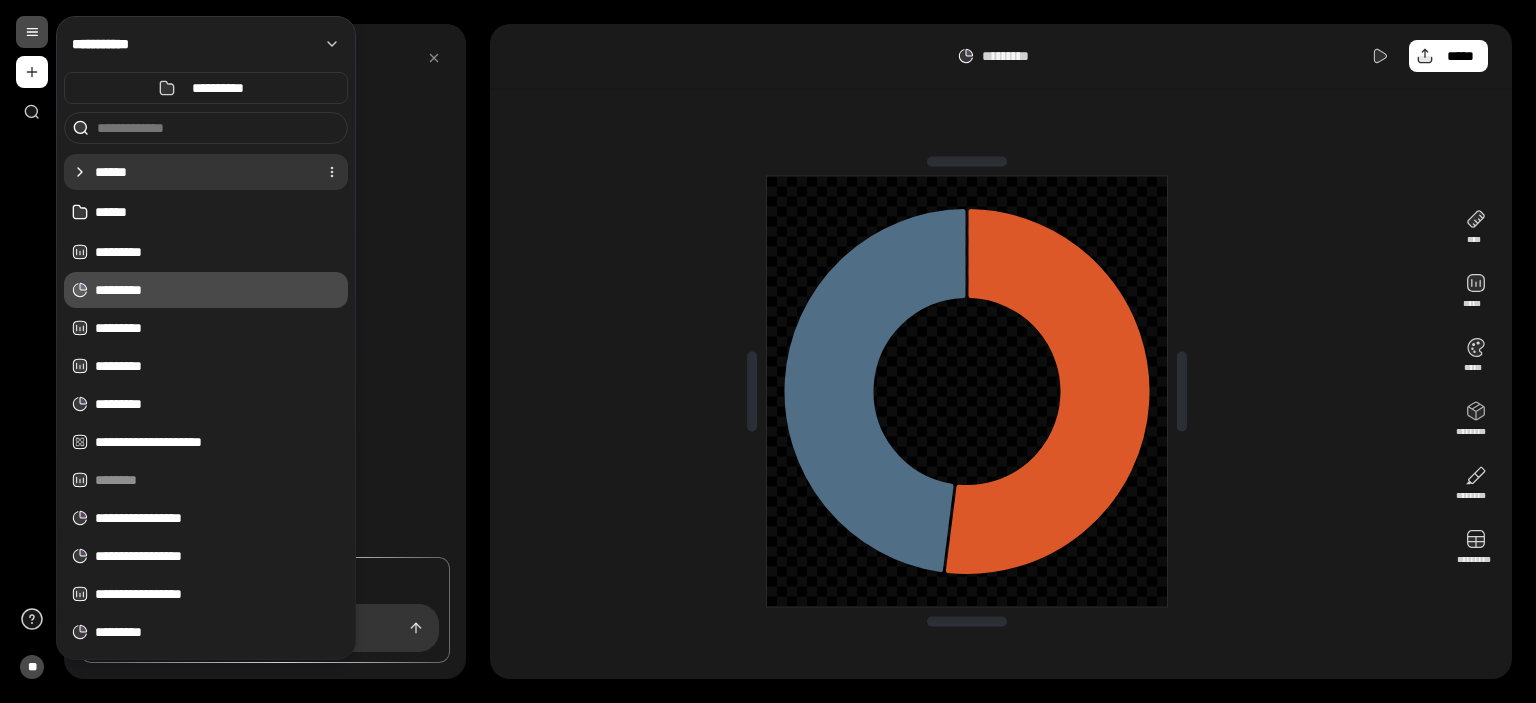 click on "******" at bounding box center (202, 172) 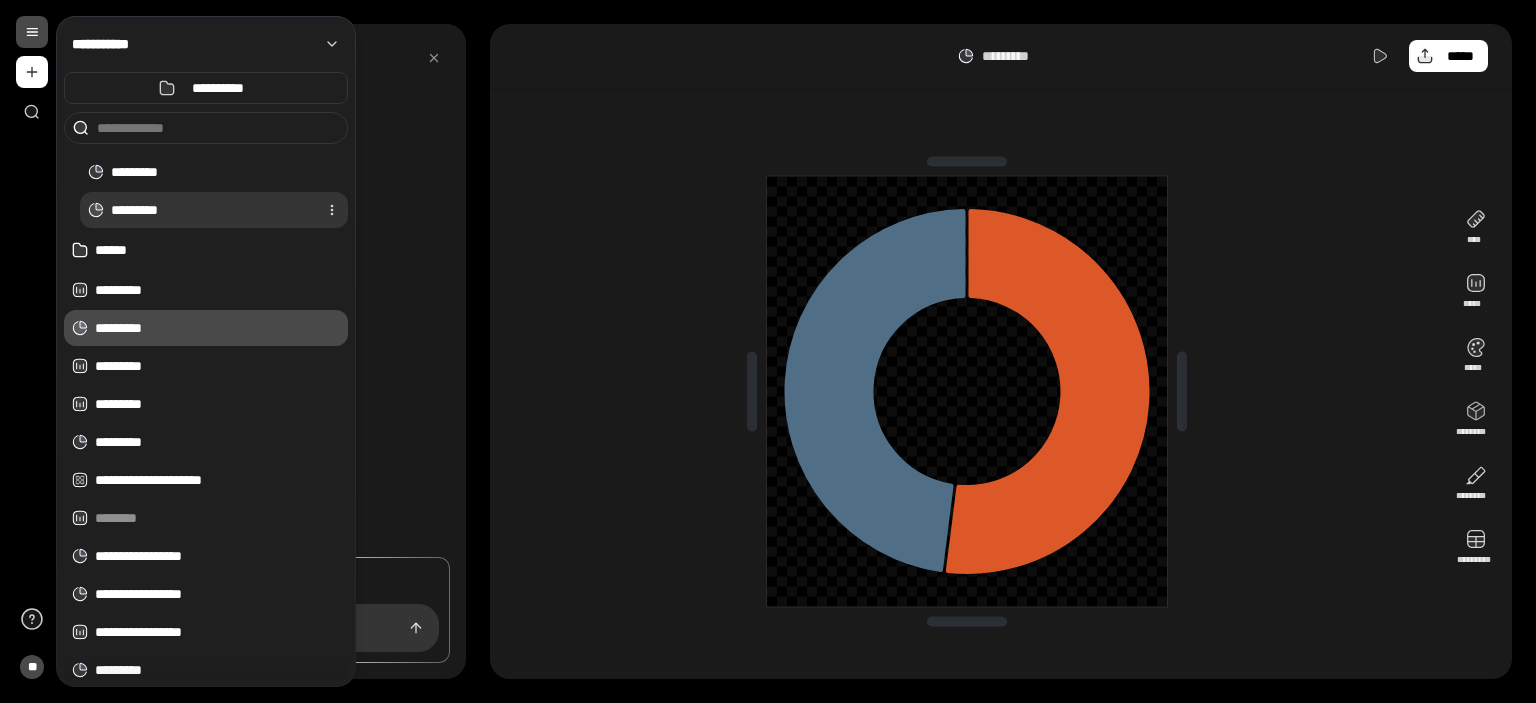 click on "*********" at bounding box center [210, 210] 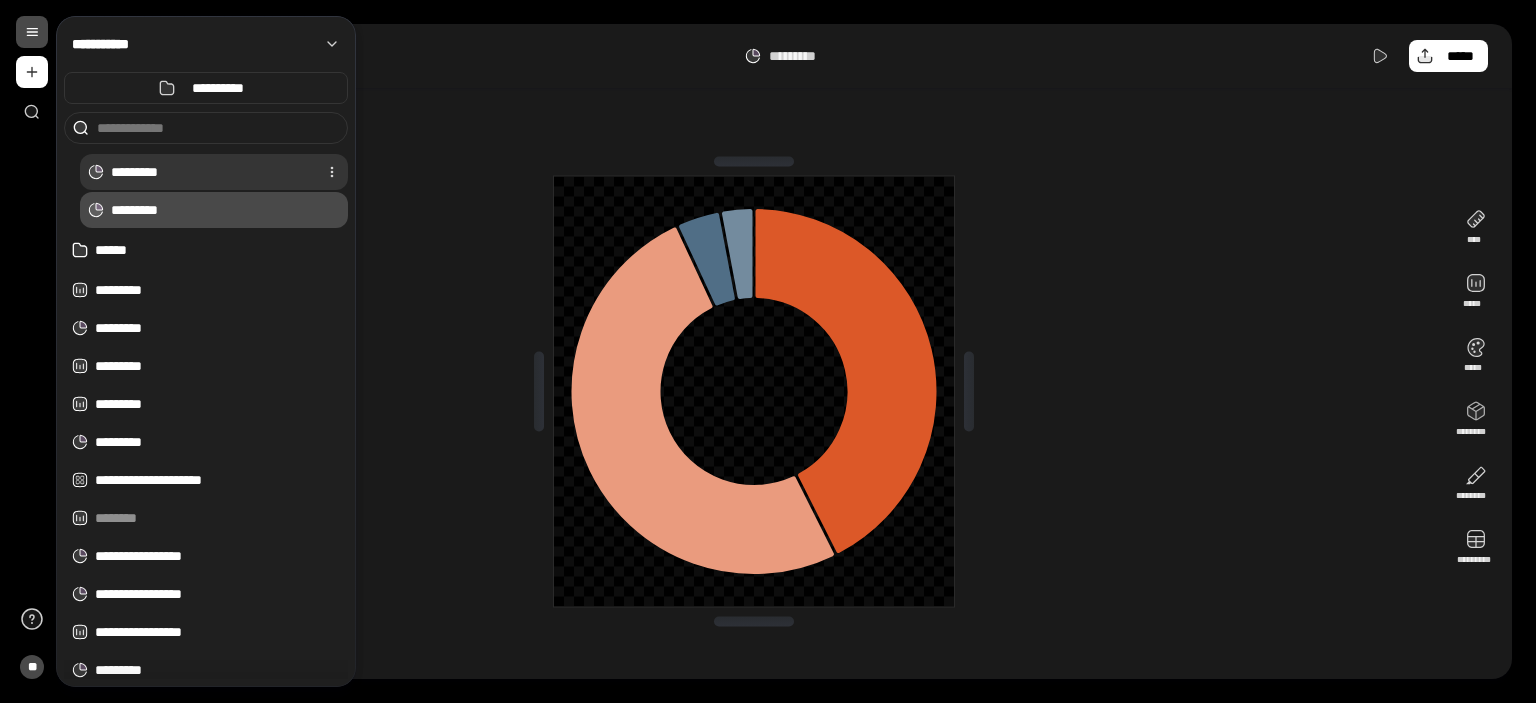 click on "*********" at bounding box center (210, 172) 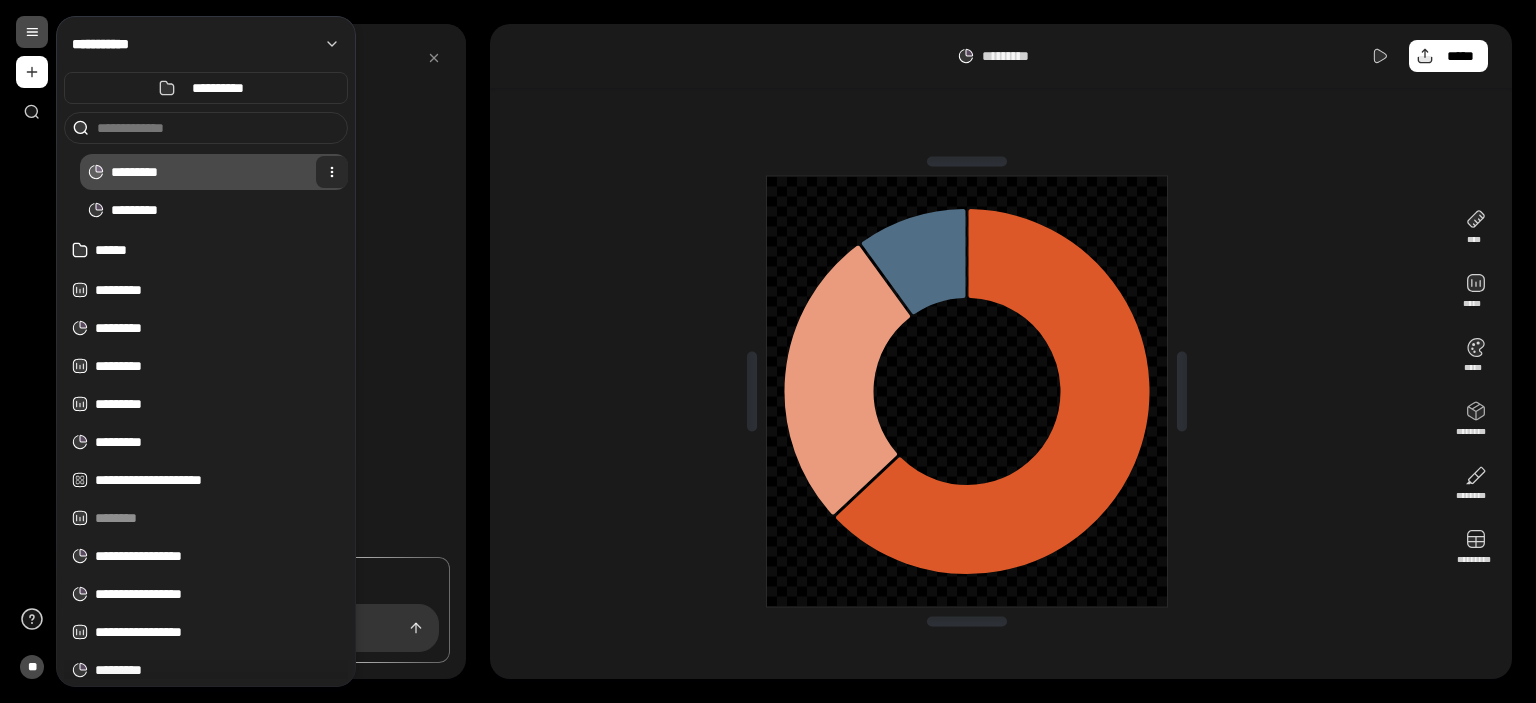 click at bounding box center (332, 172) 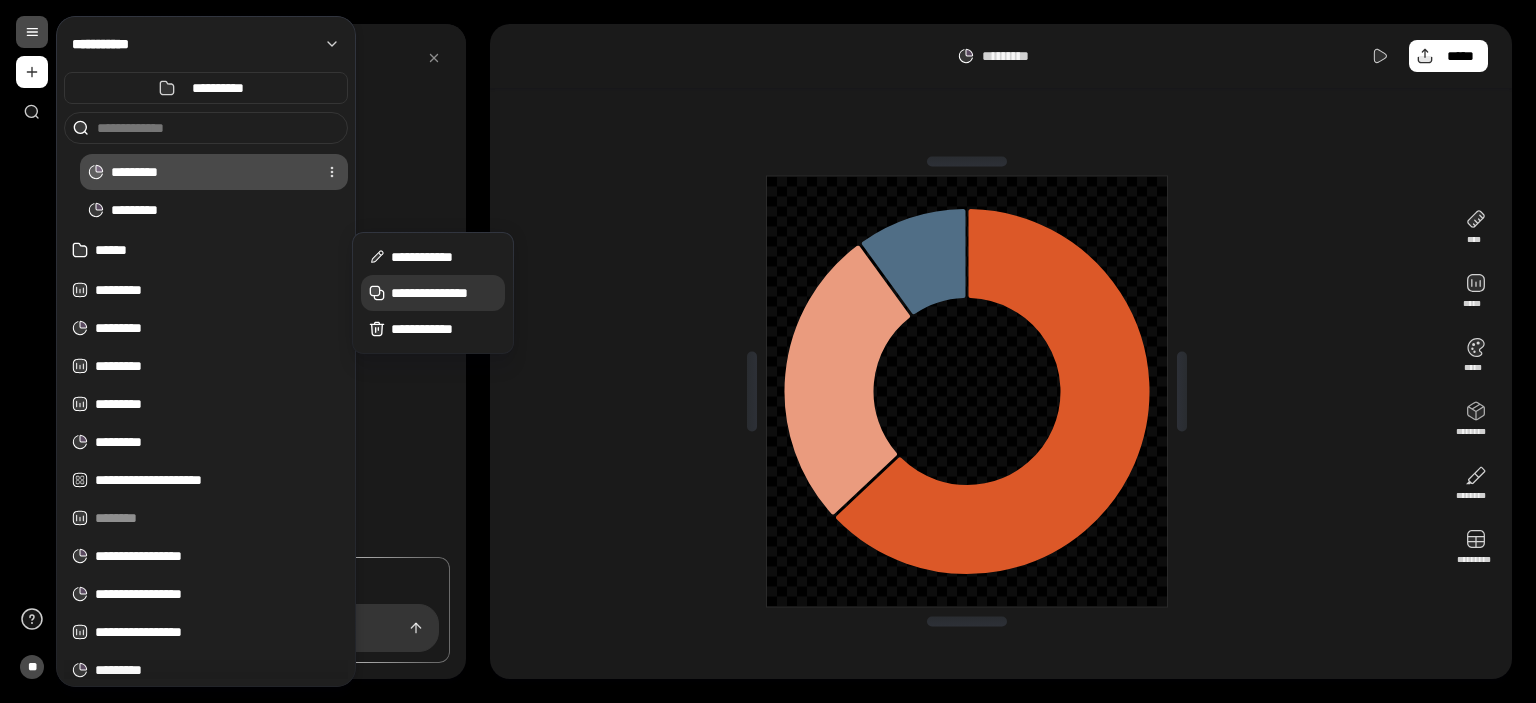 click on "**********" at bounding box center (444, 293) 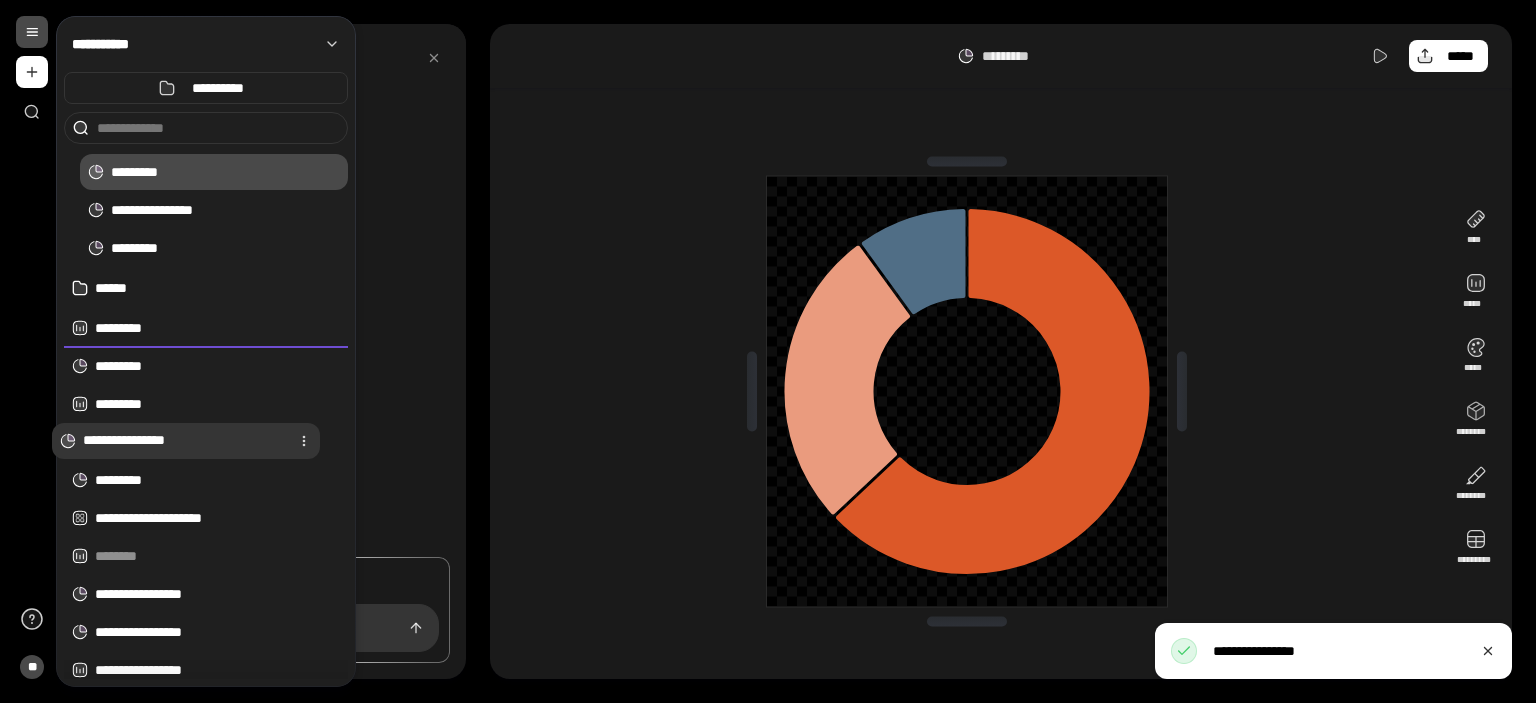 drag, startPoint x: 286, startPoint y: 285, endPoint x: 258, endPoint y: 440, distance: 157.50873 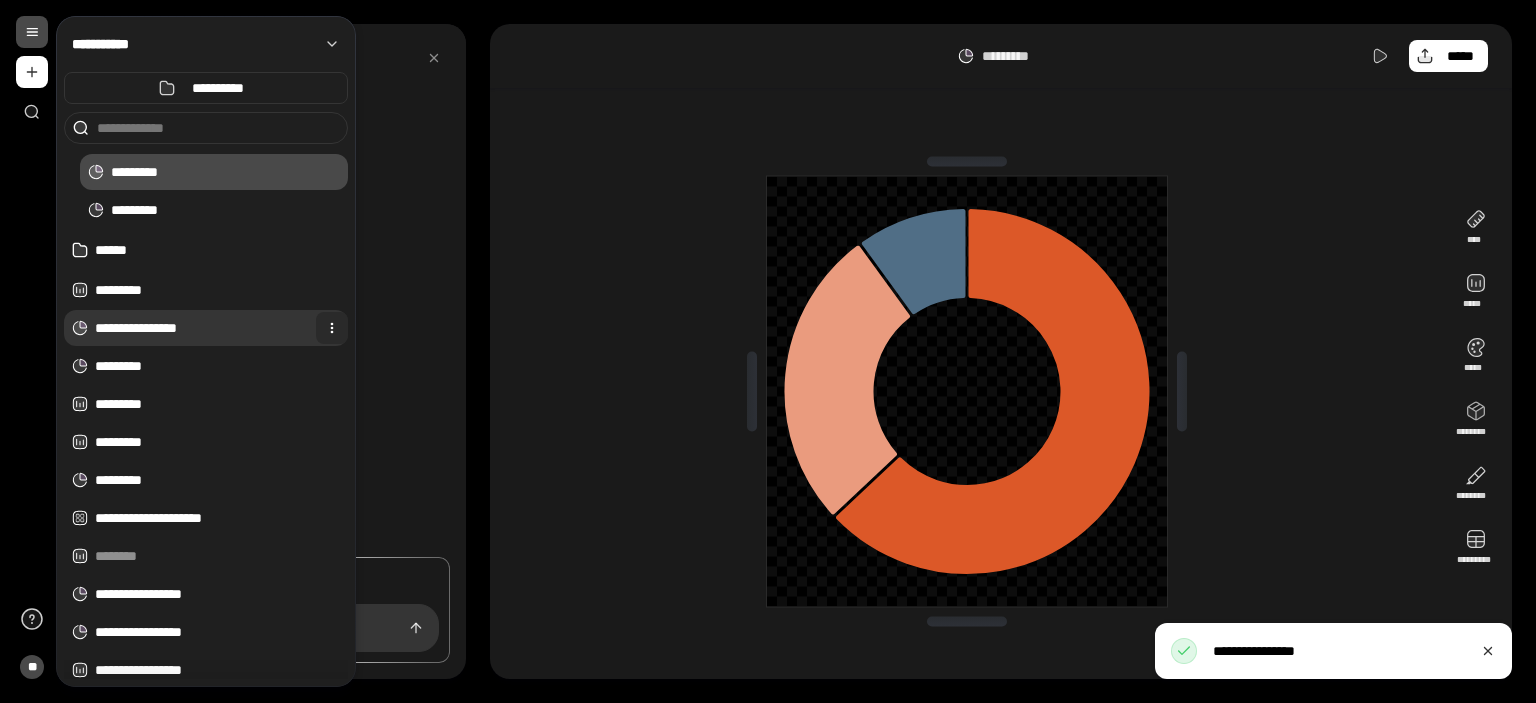 click at bounding box center [332, 328] 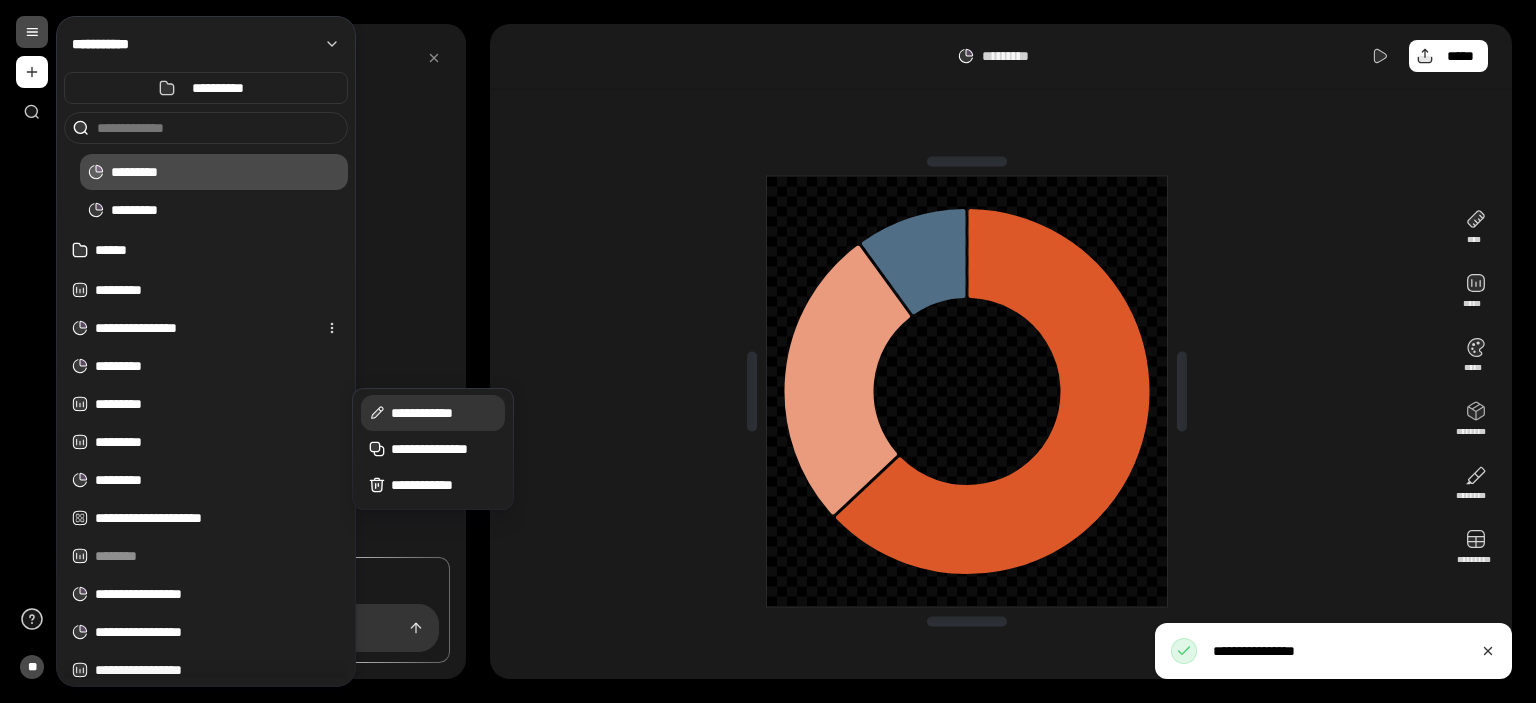 click on "**********" at bounding box center [444, 413] 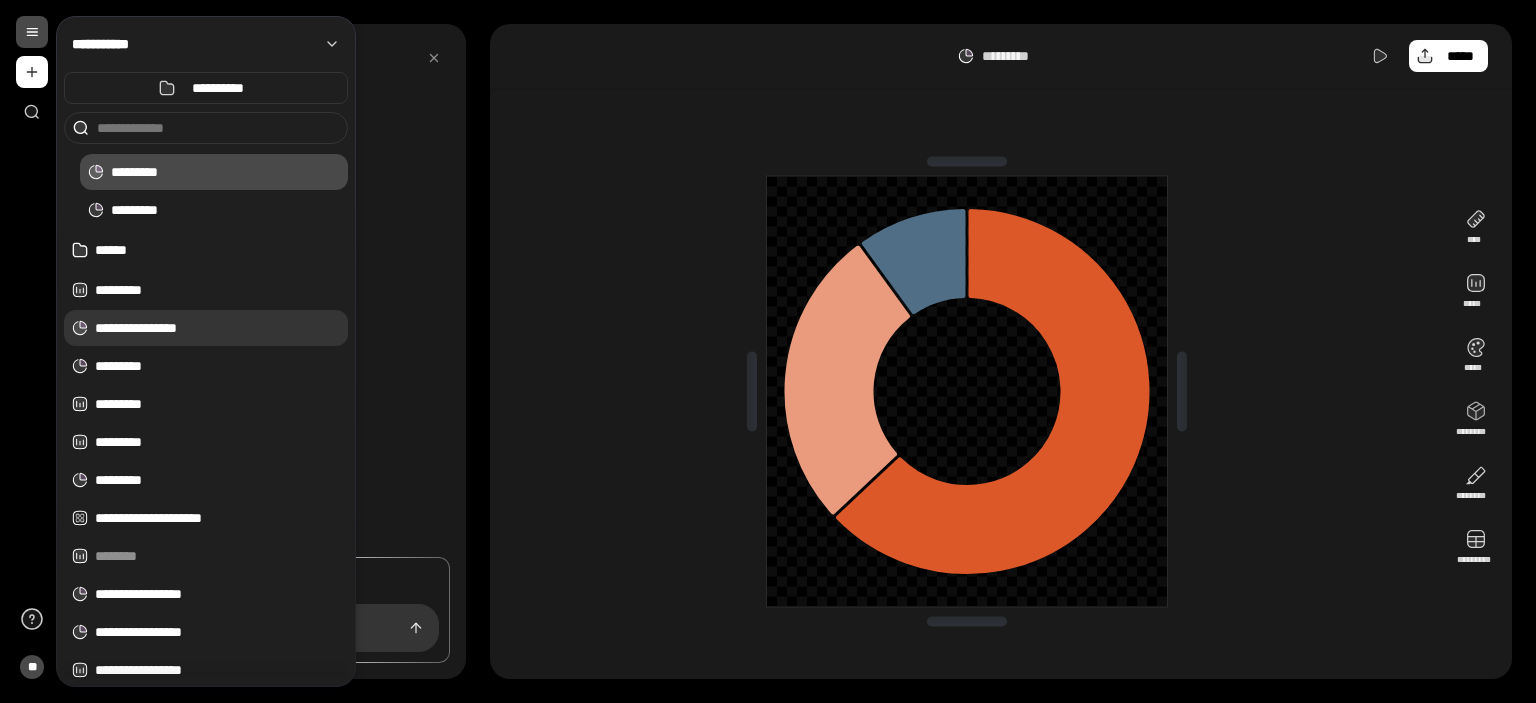 drag, startPoint x: 145, startPoint y: 405, endPoint x: 46, endPoint y: 400, distance: 99.12618 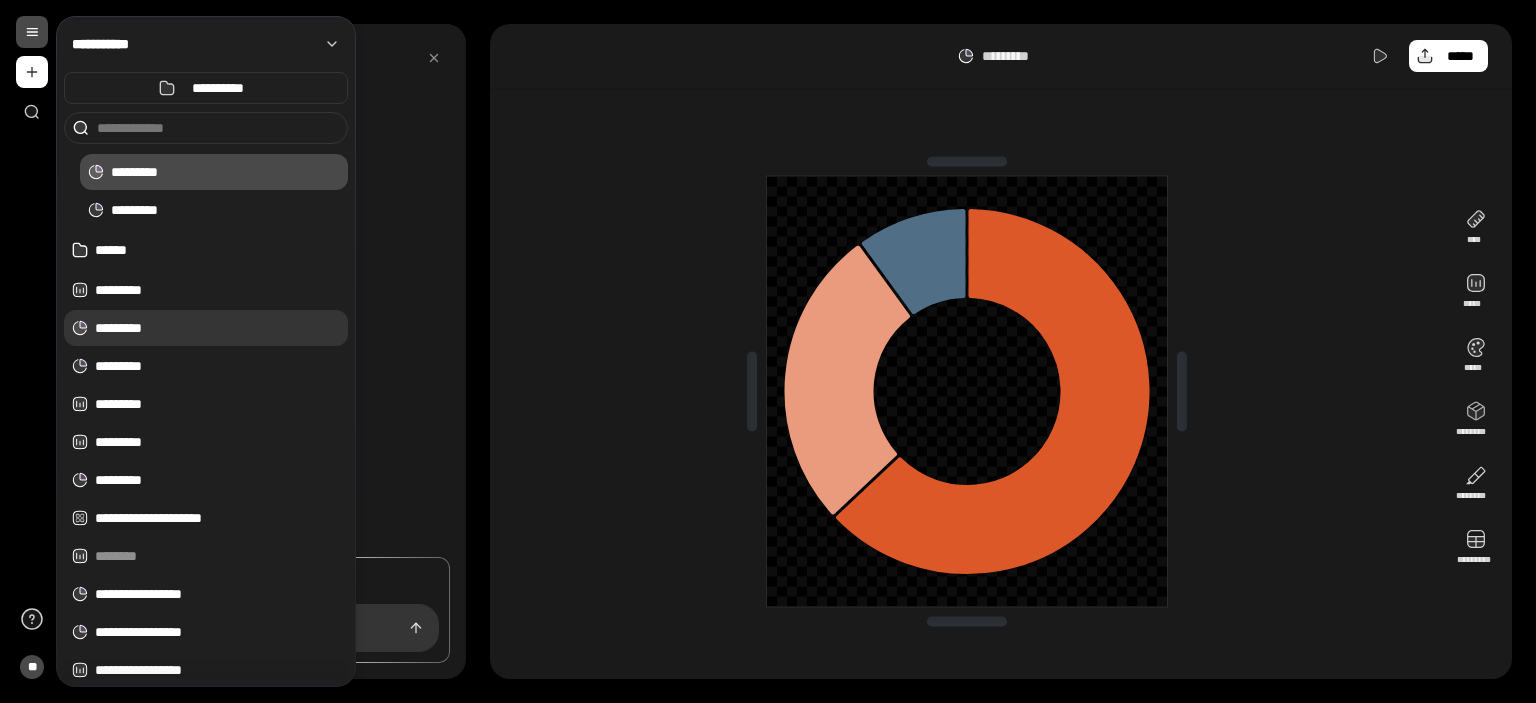 click on "*********" at bounding box center (221, 328) 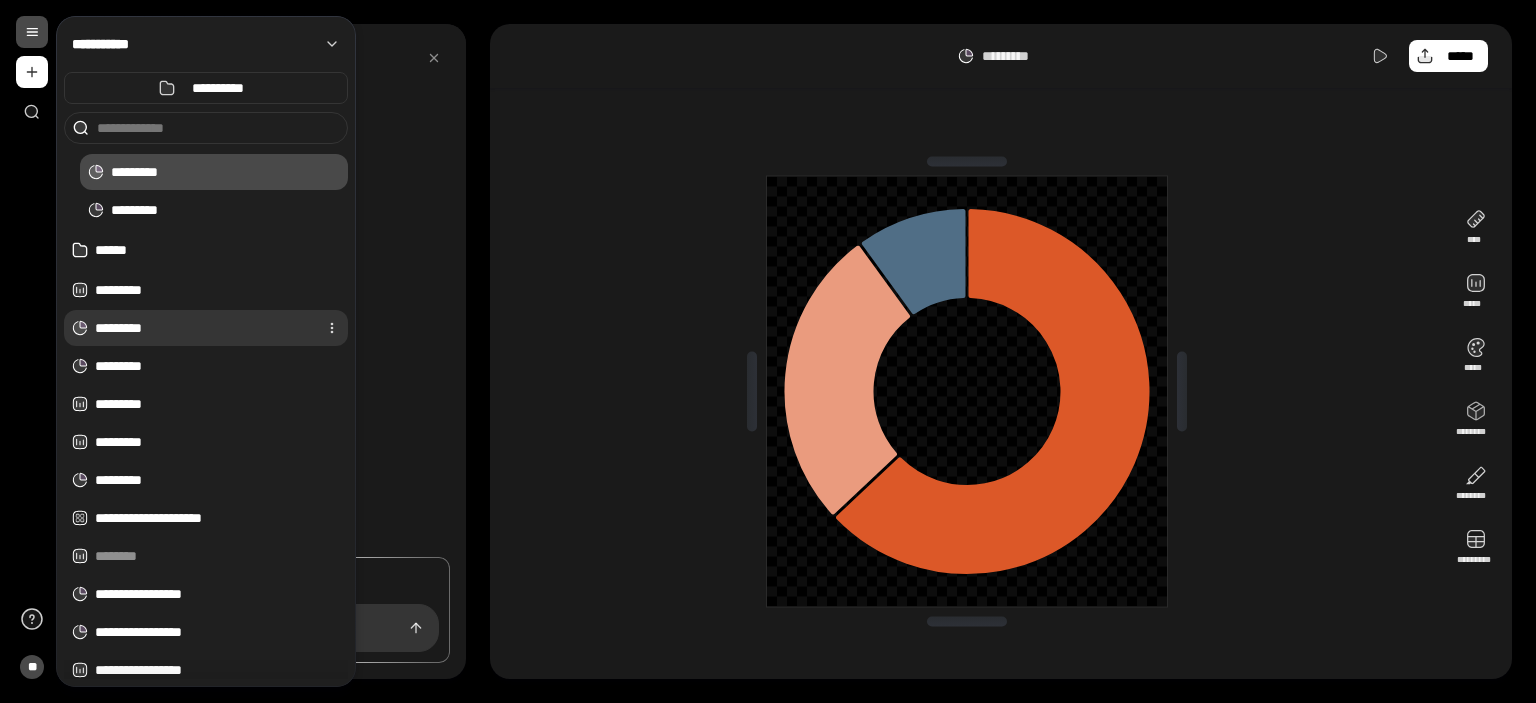 click on "*********" at bounding box center (202, 328) 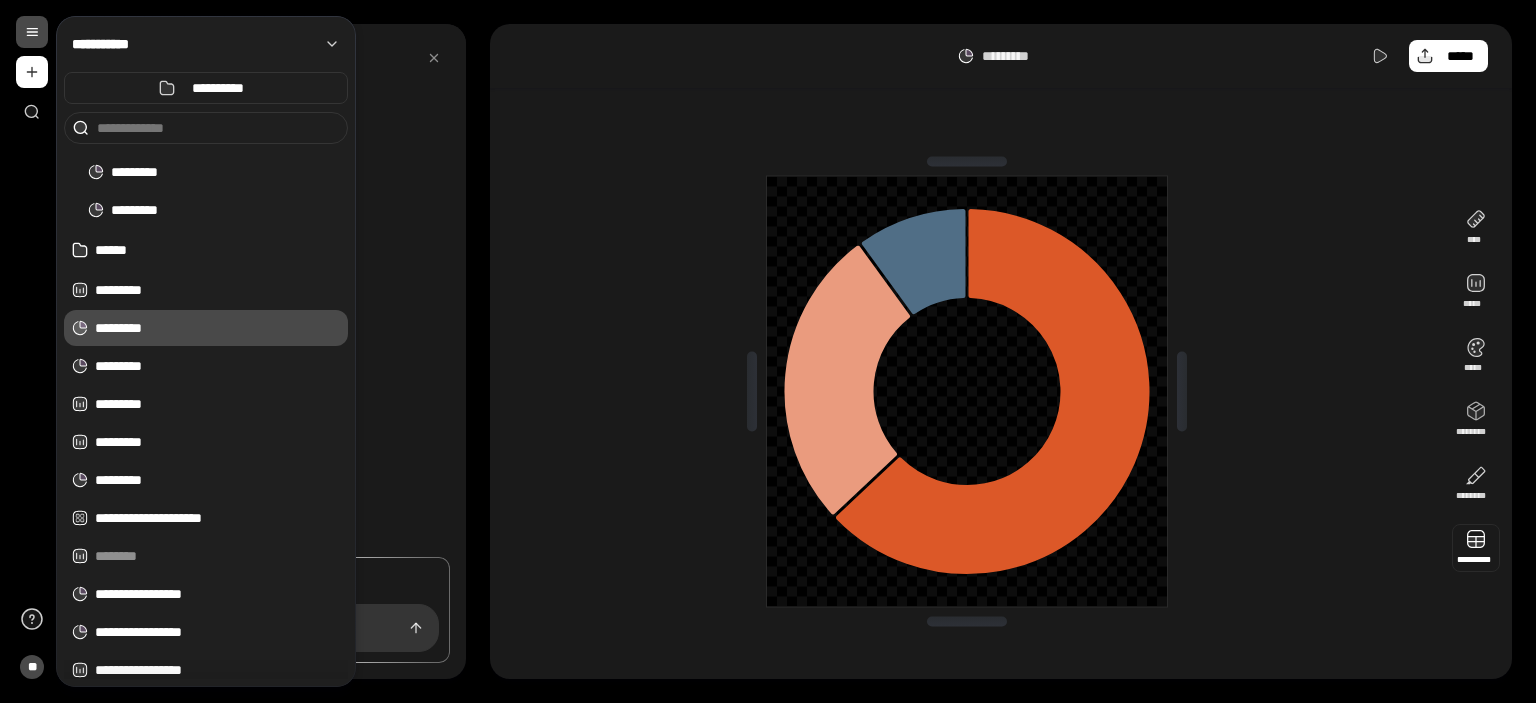 click at bounding box center (1476, 548) 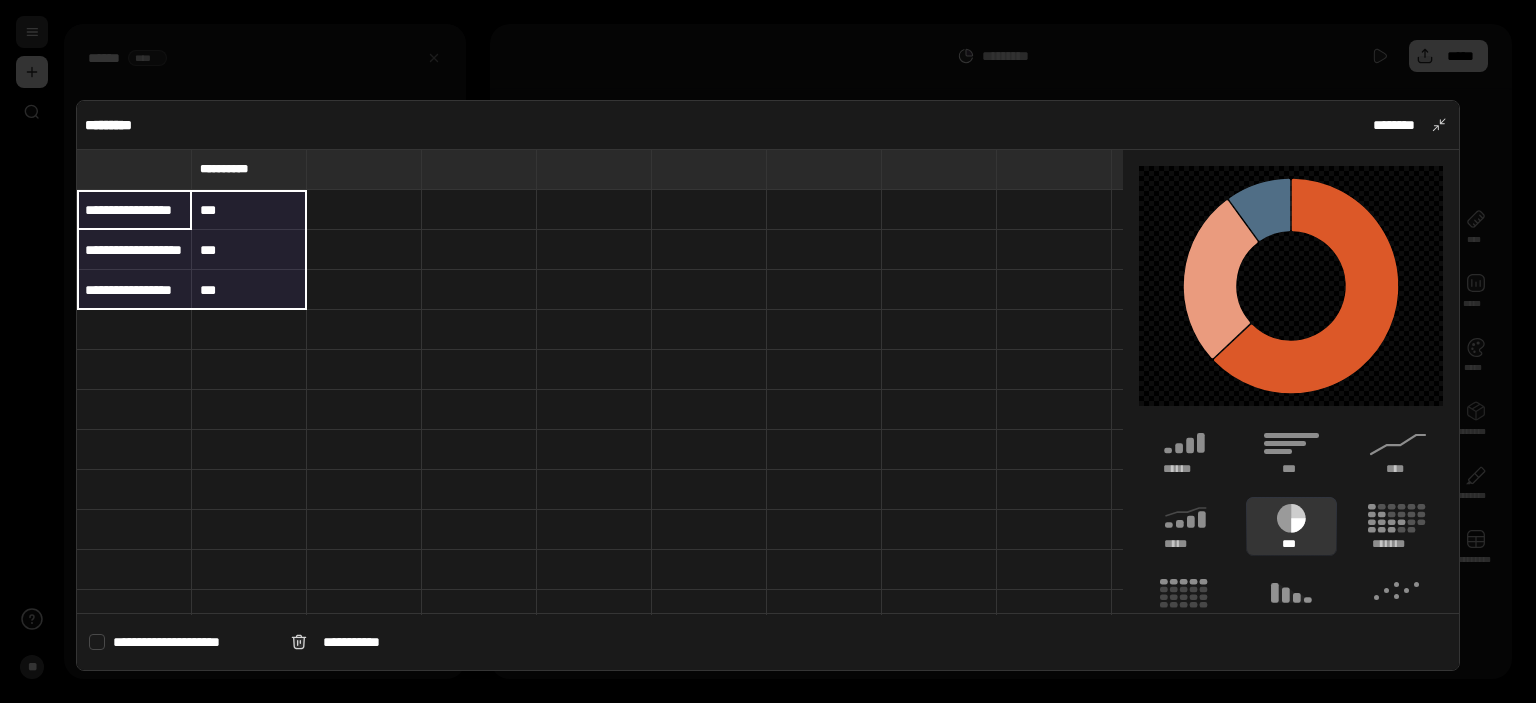 drag, startPoint x: 142, startPoint y: 214, endPoint x: 250, endPoint y: 295, distance: 135 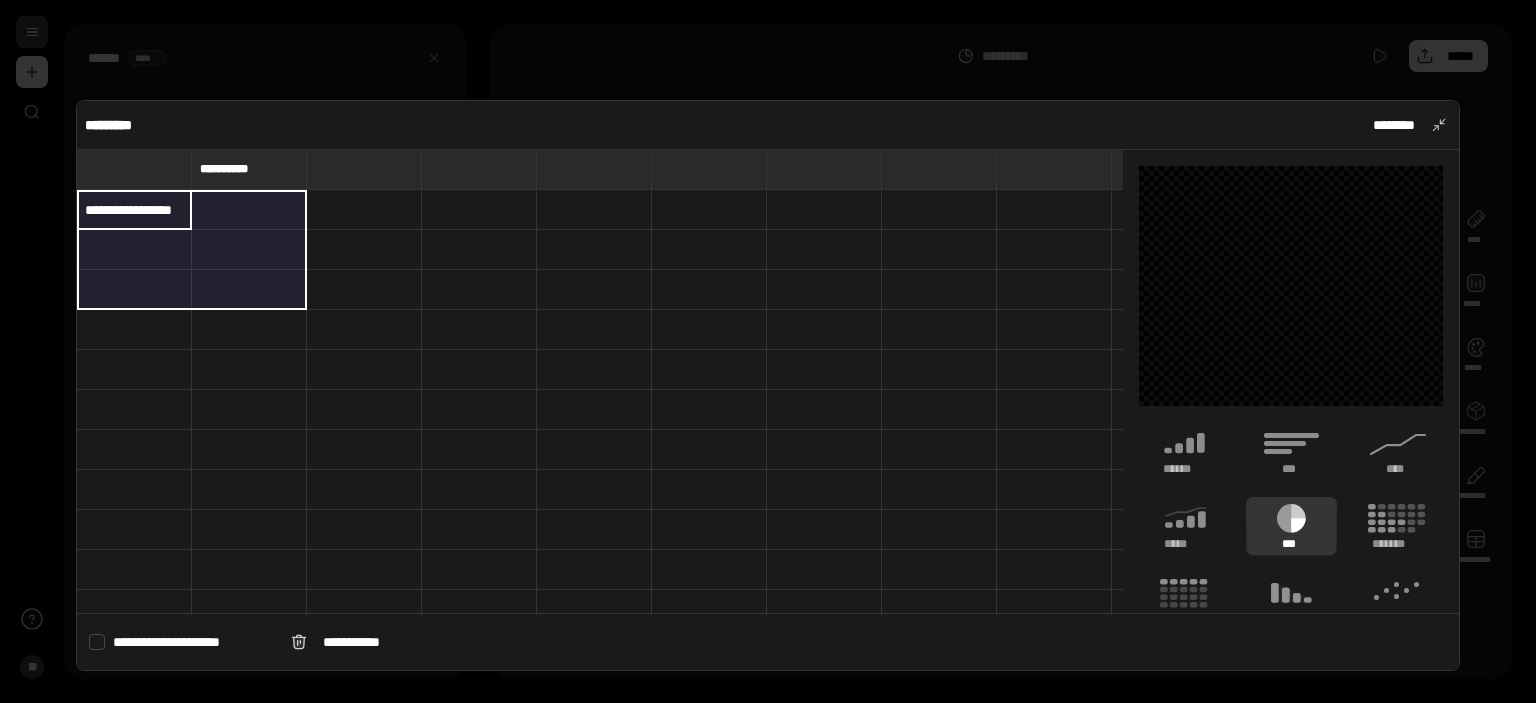 type on "**********" 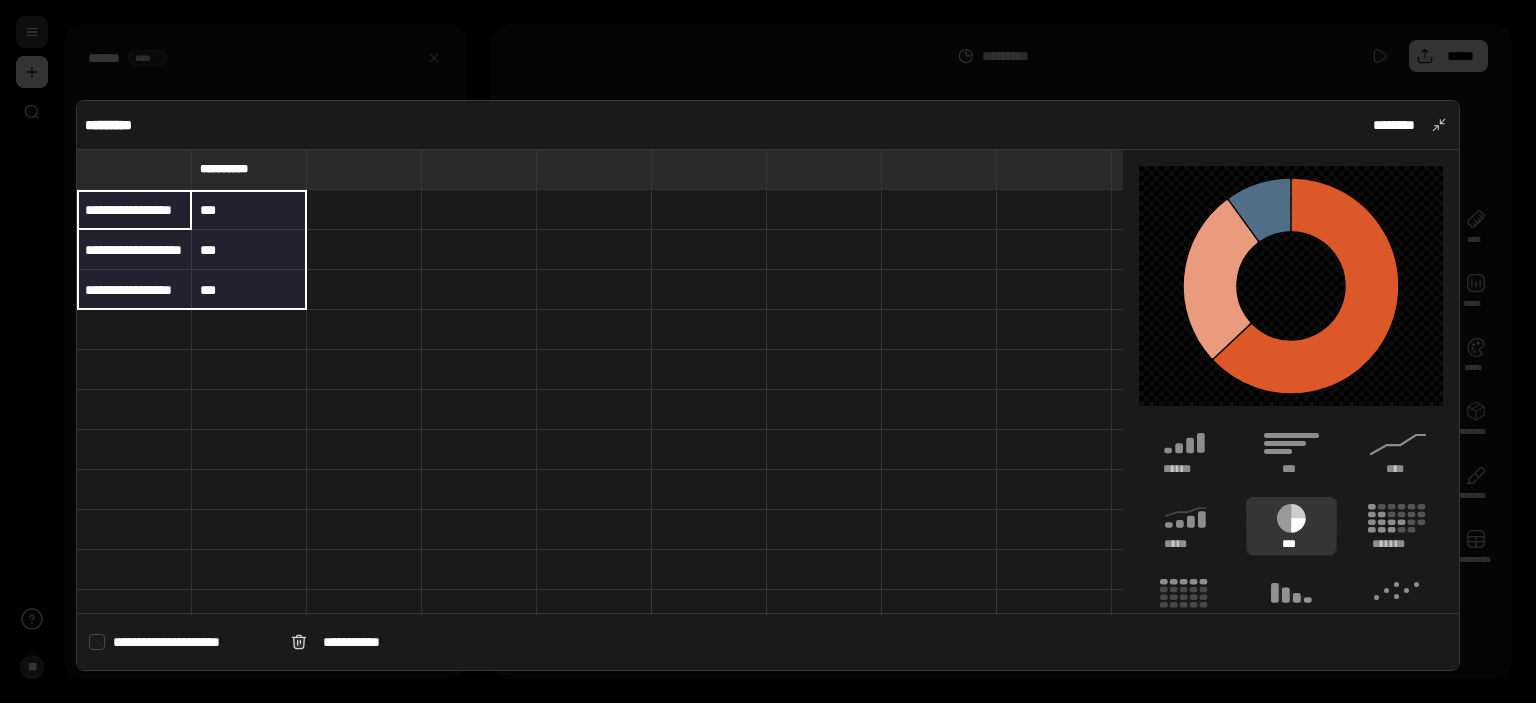 type on "**********" 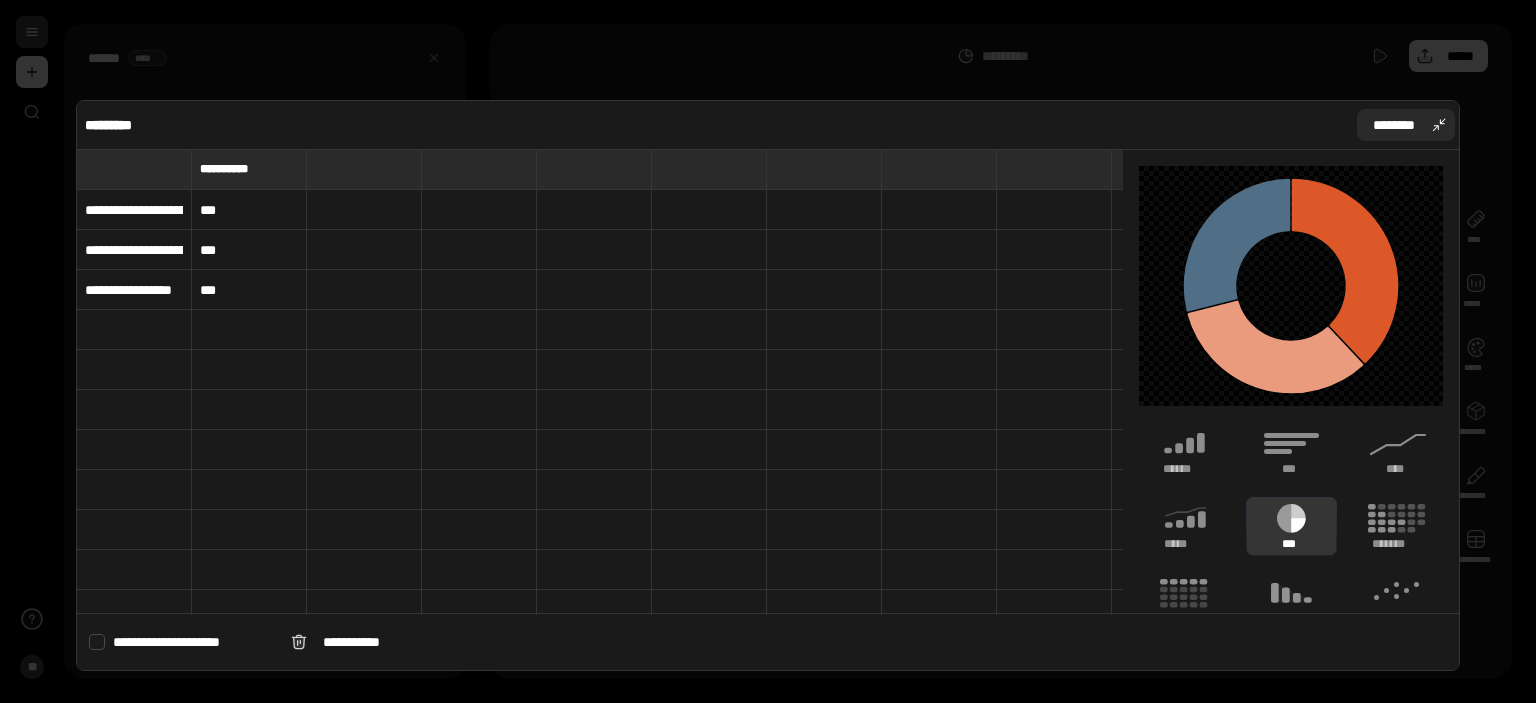 click on "********" at bounding box center [1406, 125] 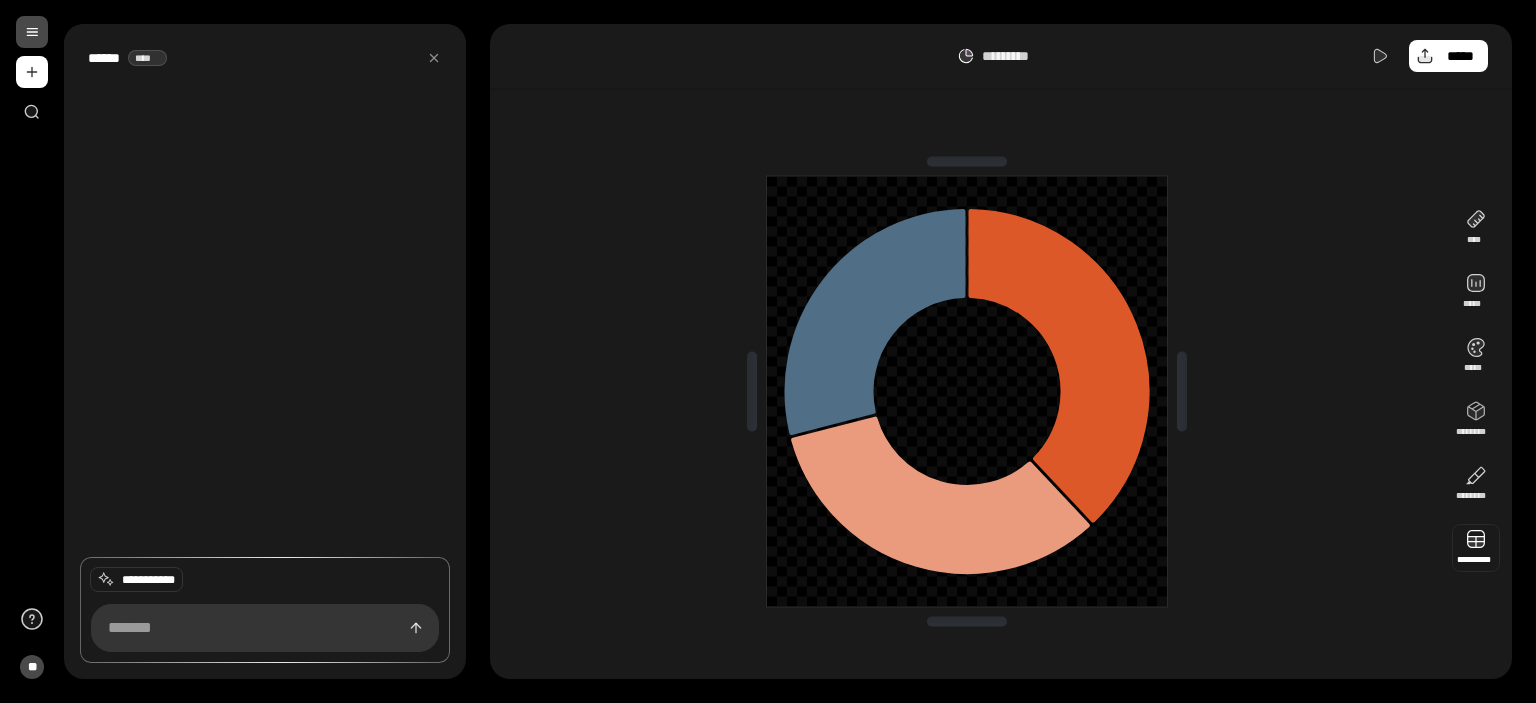 click at bounding box center (1476, 548) 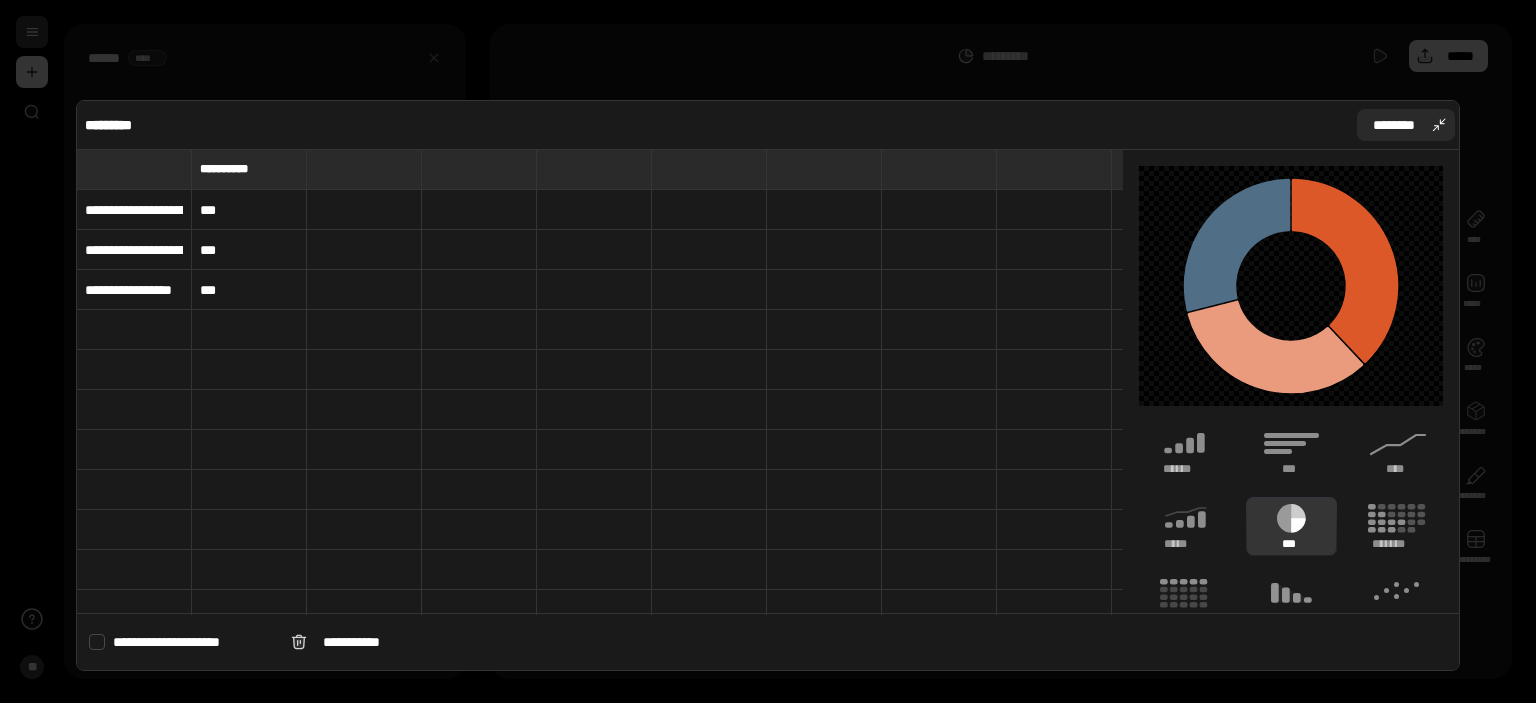 click on "********" at bounding box center [1394, 125] 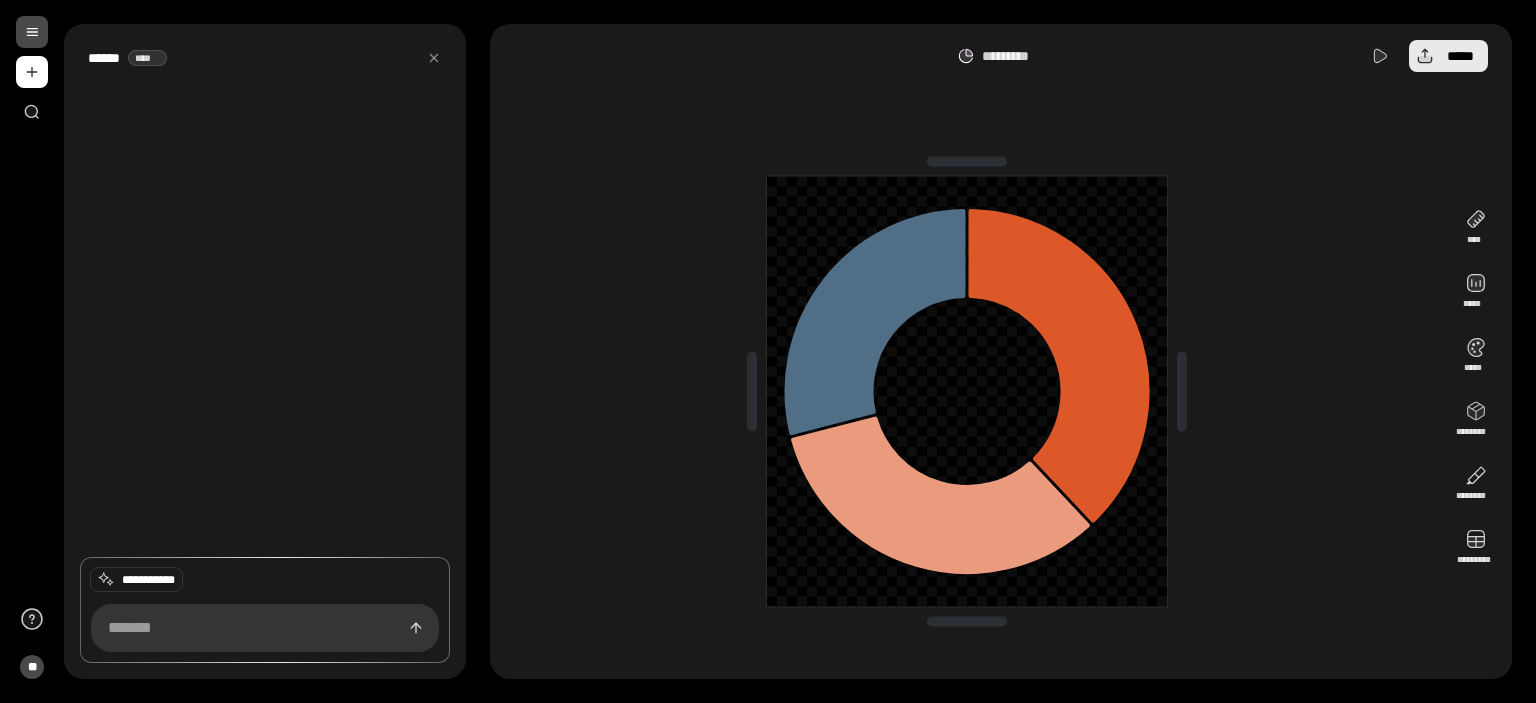 click on "*****" at bounding box center (1460, 56) 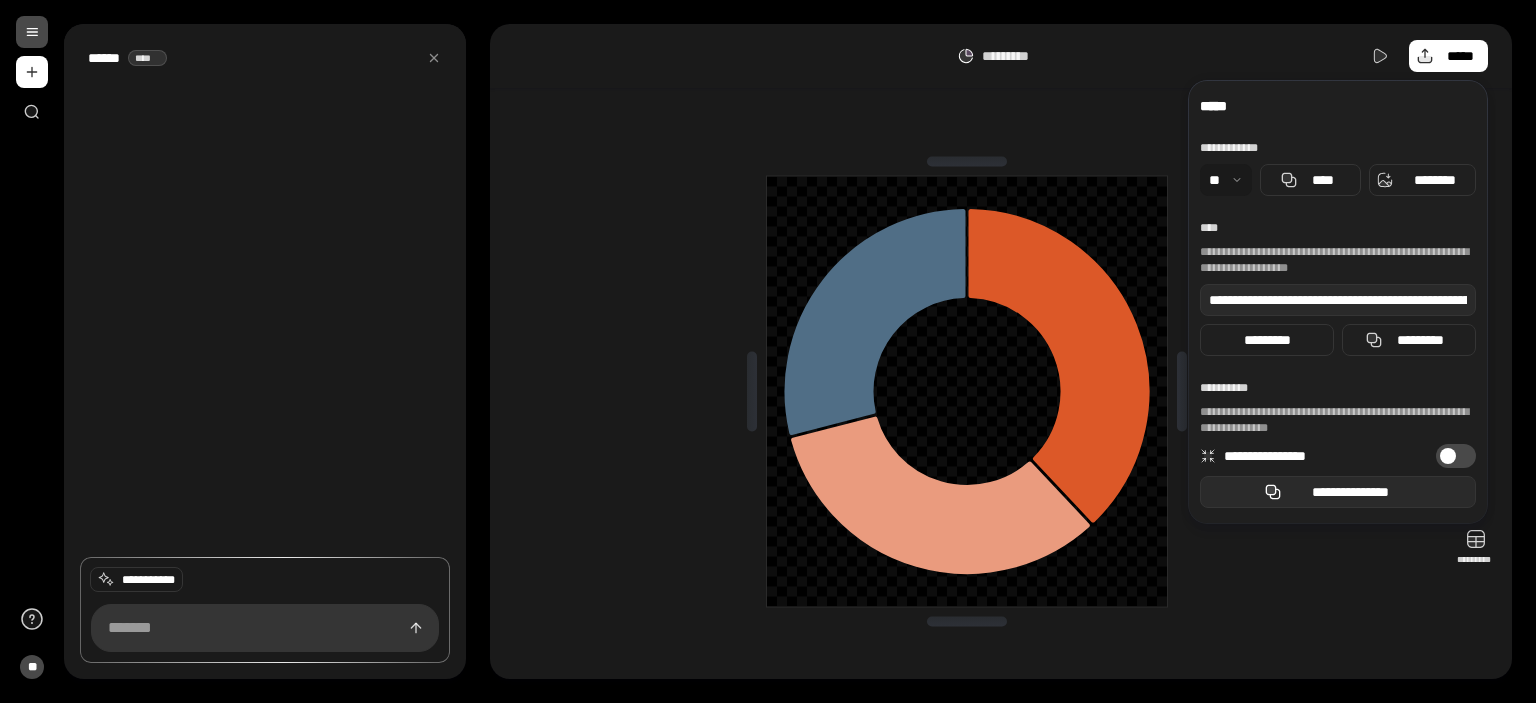 click on "**********" at bounding box center [1338, 492] 